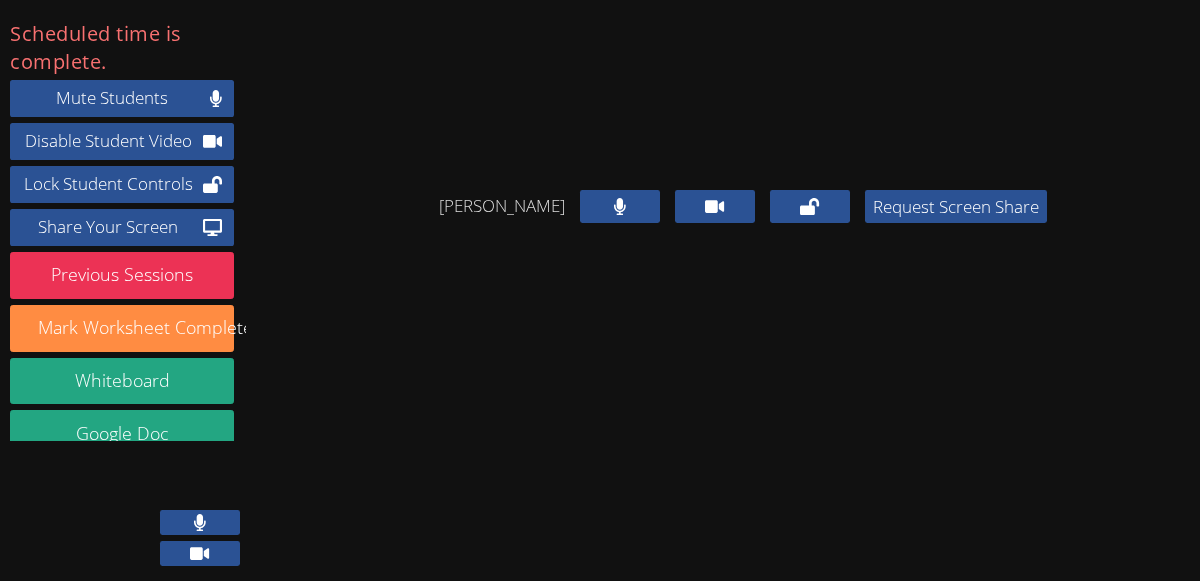 scroll, scrollTop: 0, scrollLeft: 0, axis: both 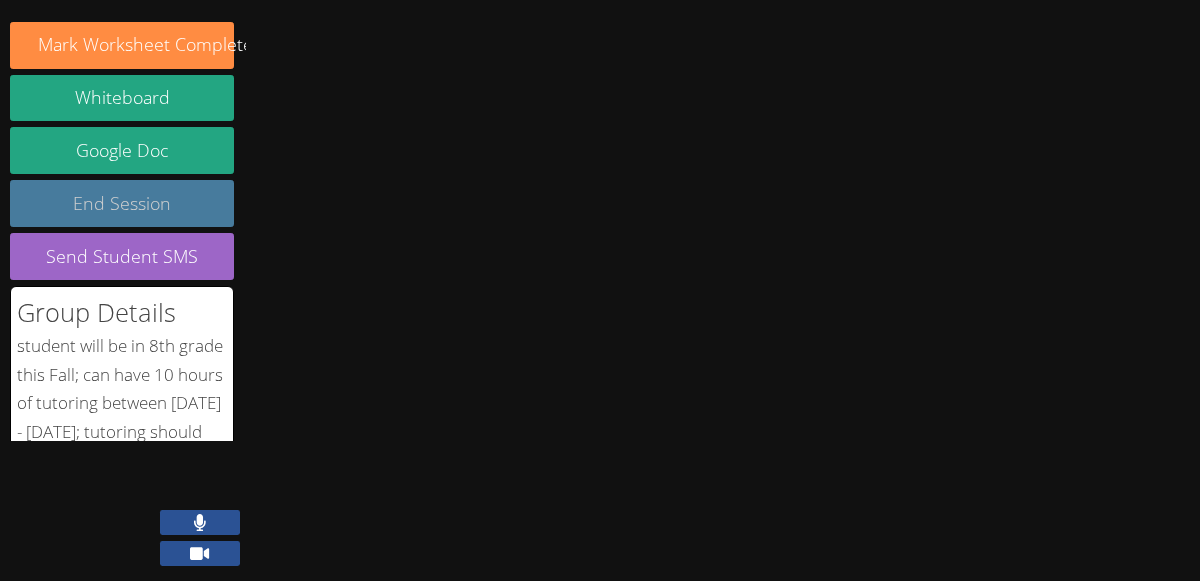 click on "End Session" 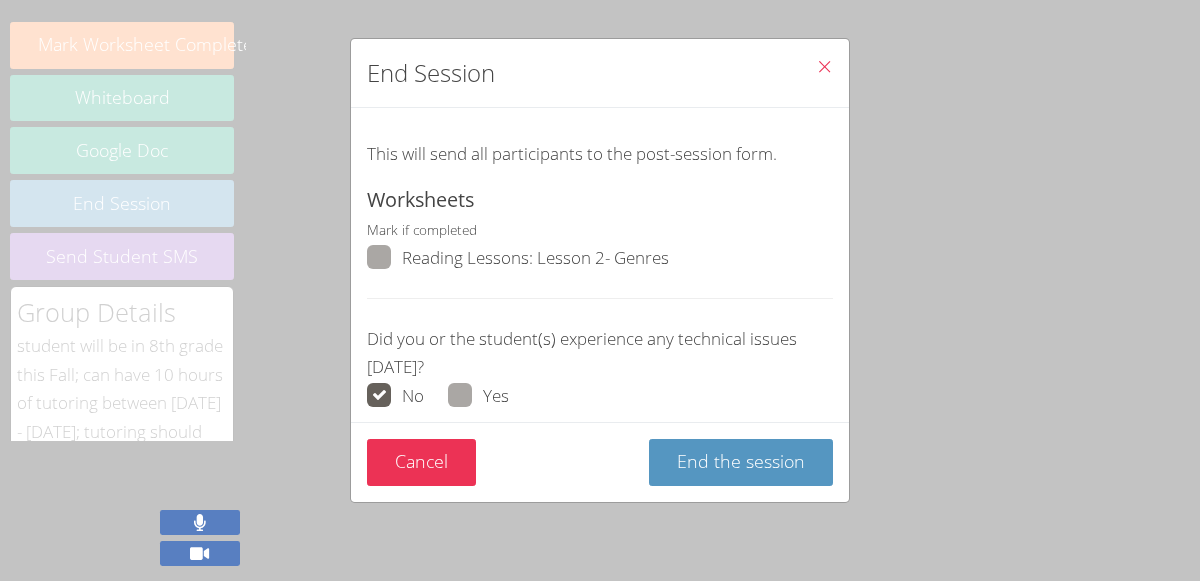 click on "Reading Lessons :   Lesson 2- Genres" at bounding box center (535, 258) 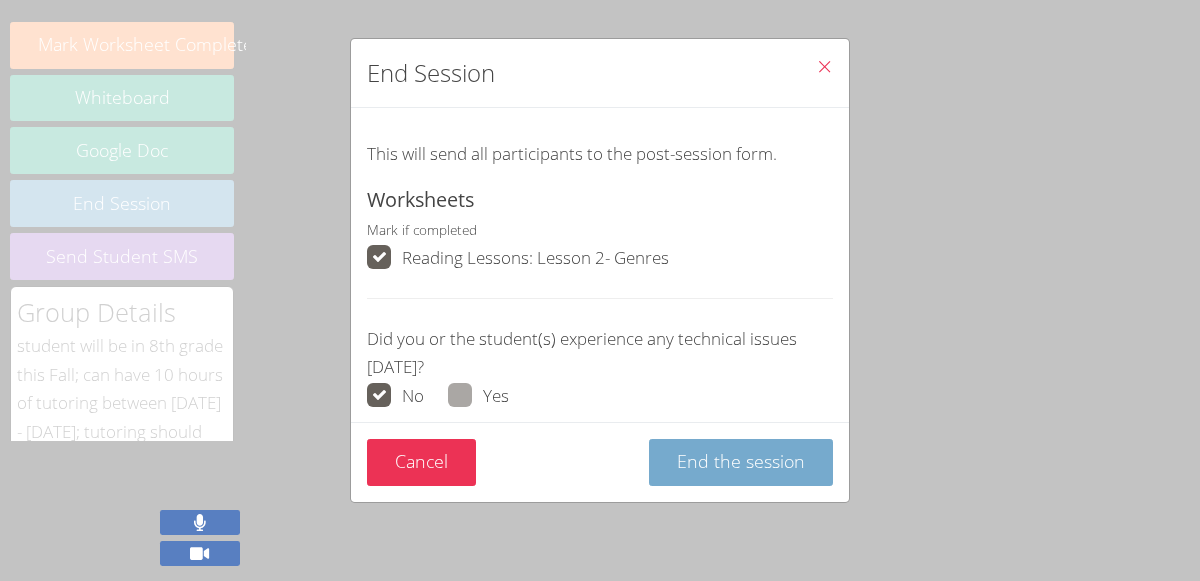 click on "End the session" at bounding box center [741, 462] 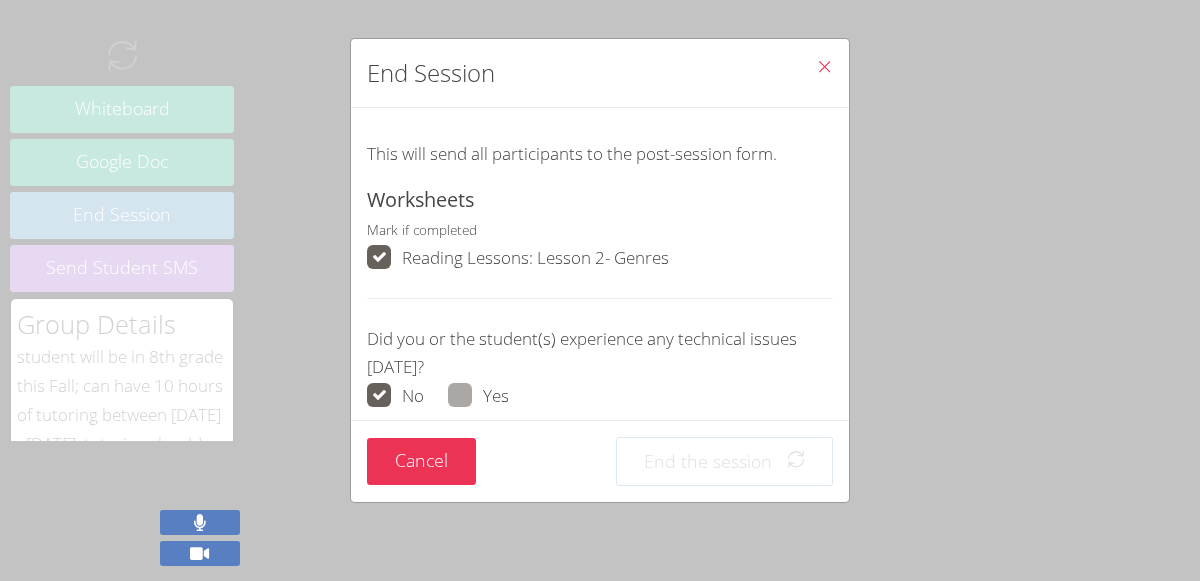 scroll, scrollTop: 230, scrollLeft: 0, axis: vertical 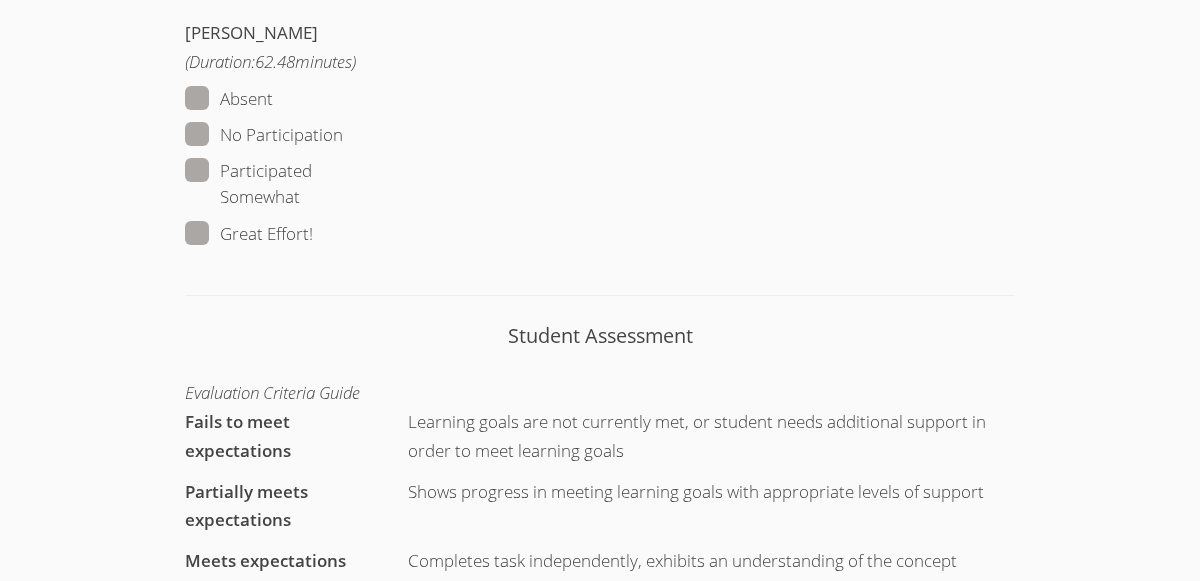 click on "Great Effort!" at bounding box center (249, 234) 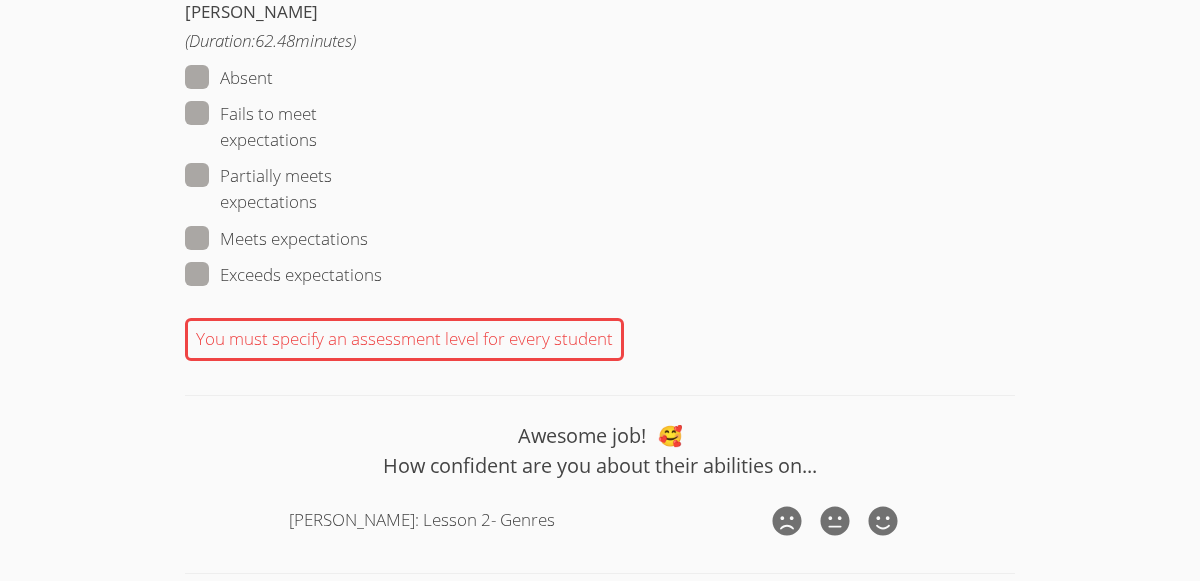 scroll, scrollTop: 1836, scrollLeft: 0, axis: vertical 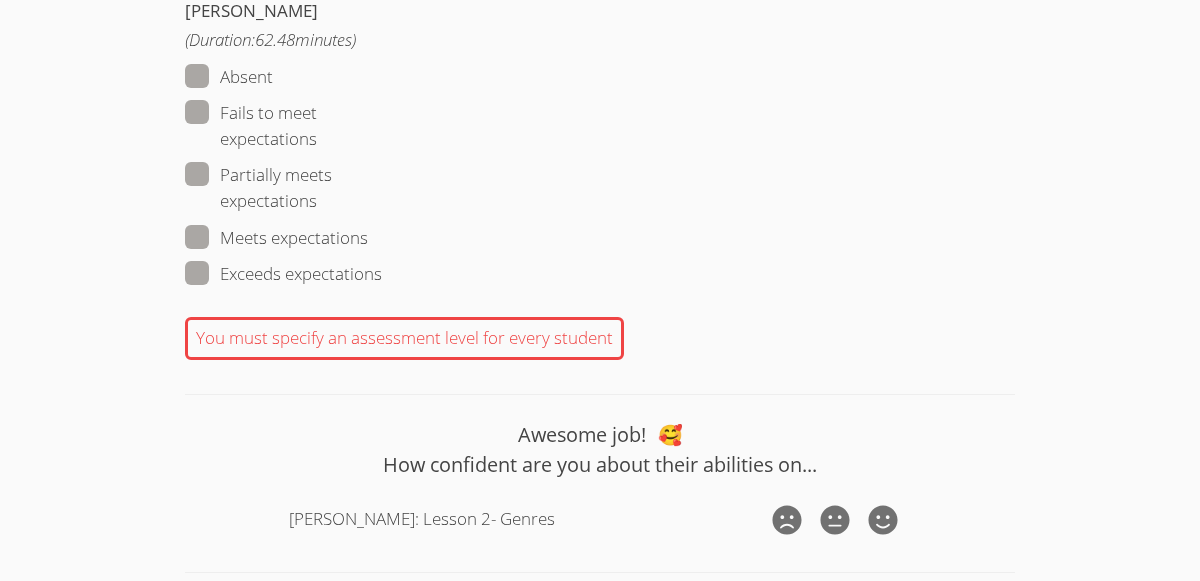 click on "Meets expectations" at bounding box center (276, 238) 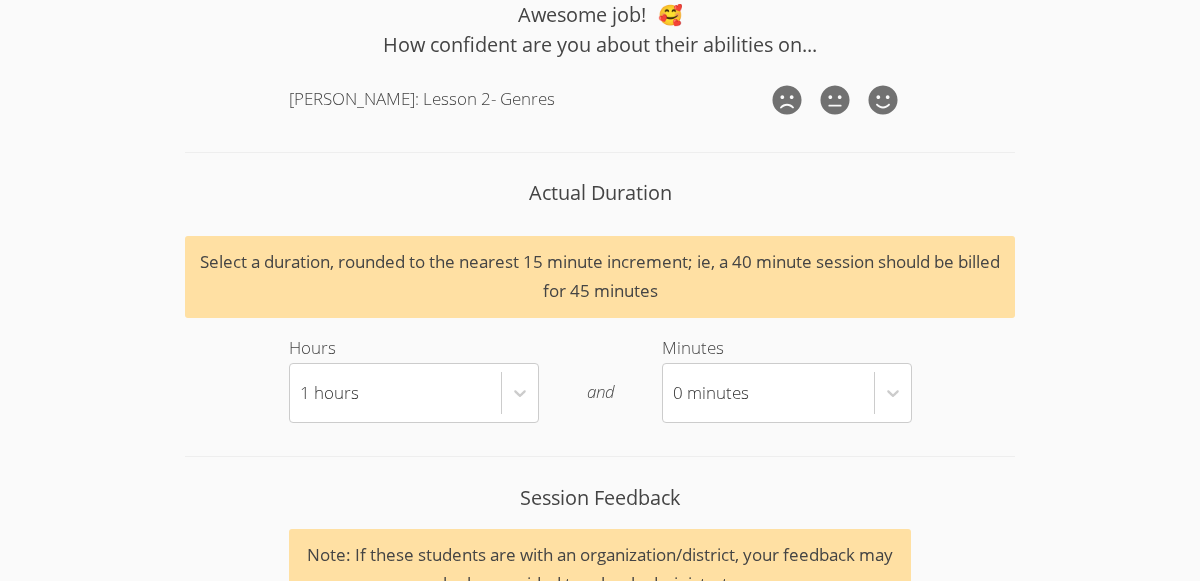 scroll, scrollTop: 2198, scrollLeft: 0, axis: vertical 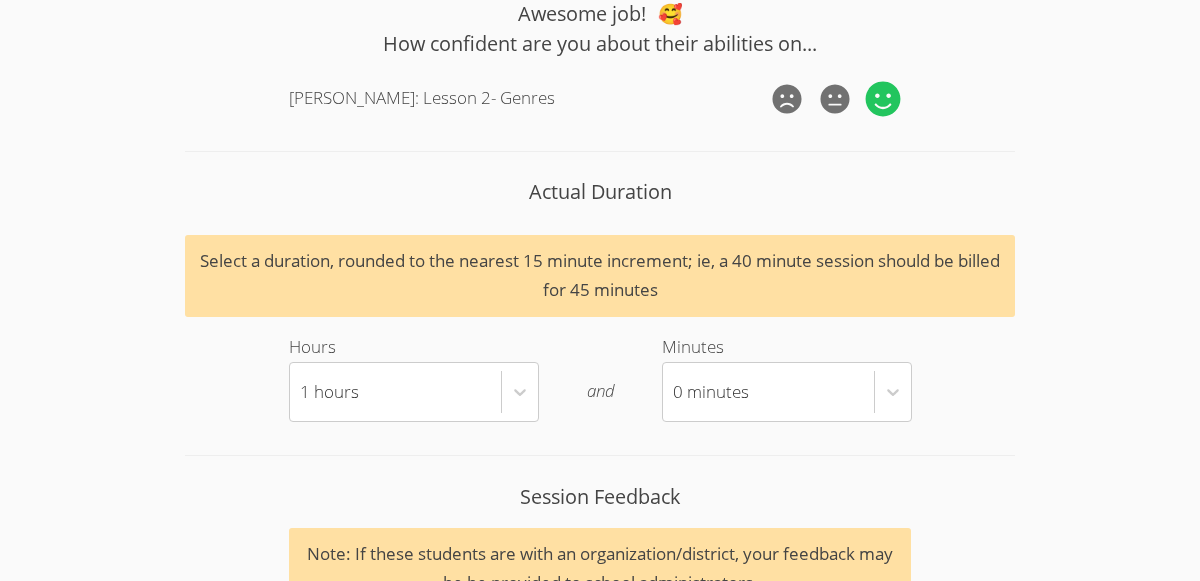 click 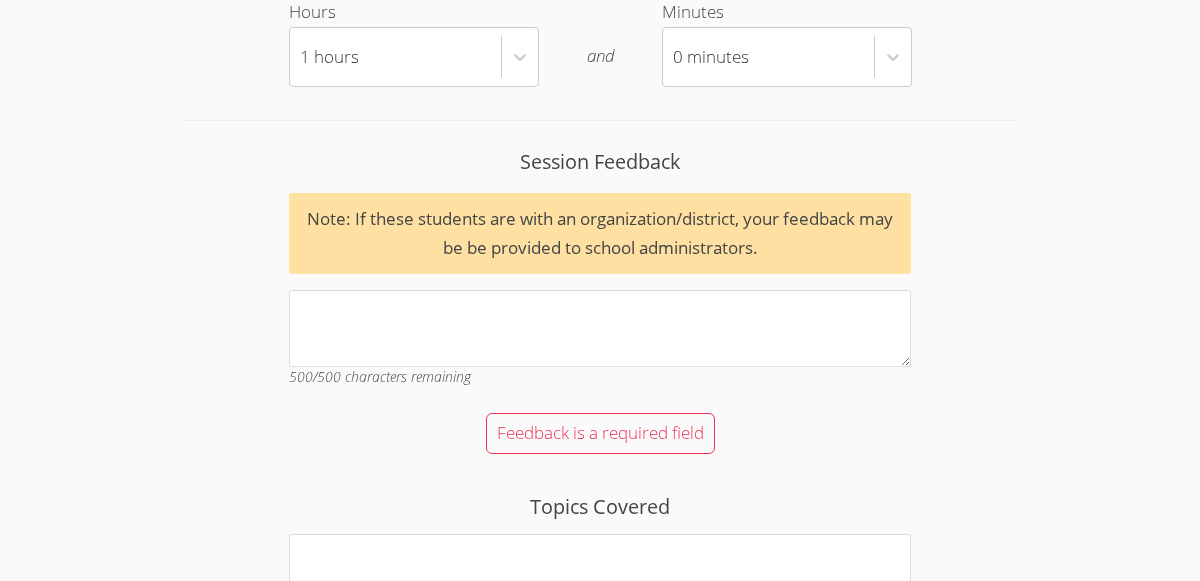 scroll, scrollTop: 2541, scrollLeft: 0, axis: vertical 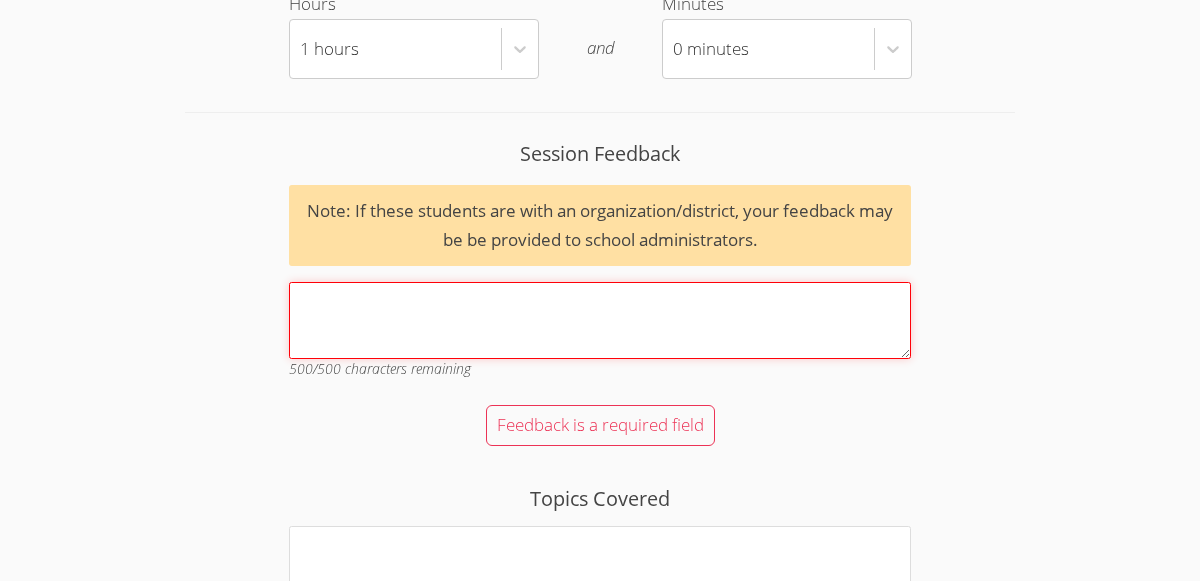 click on "Session Feedback Note: If these students are with an organization/district, your feedback may be be provided to school administrators. 500 /500 characters remaining" at bounding box center [600, 320] 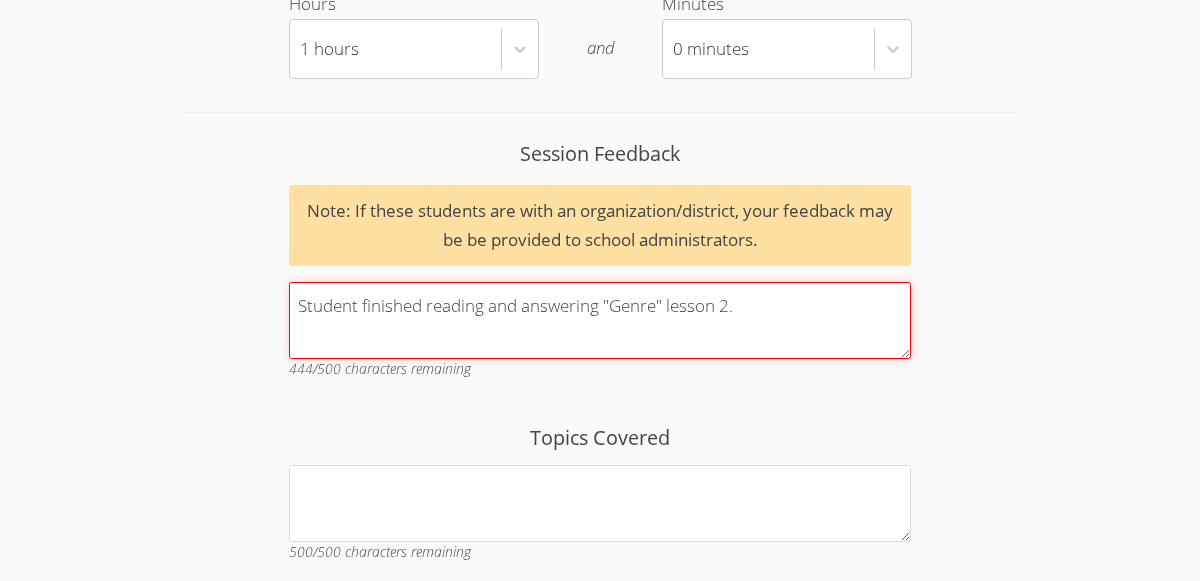 click on "Student finished reading and answering "Genre" lesson 2." at bounding box center [600, 320] 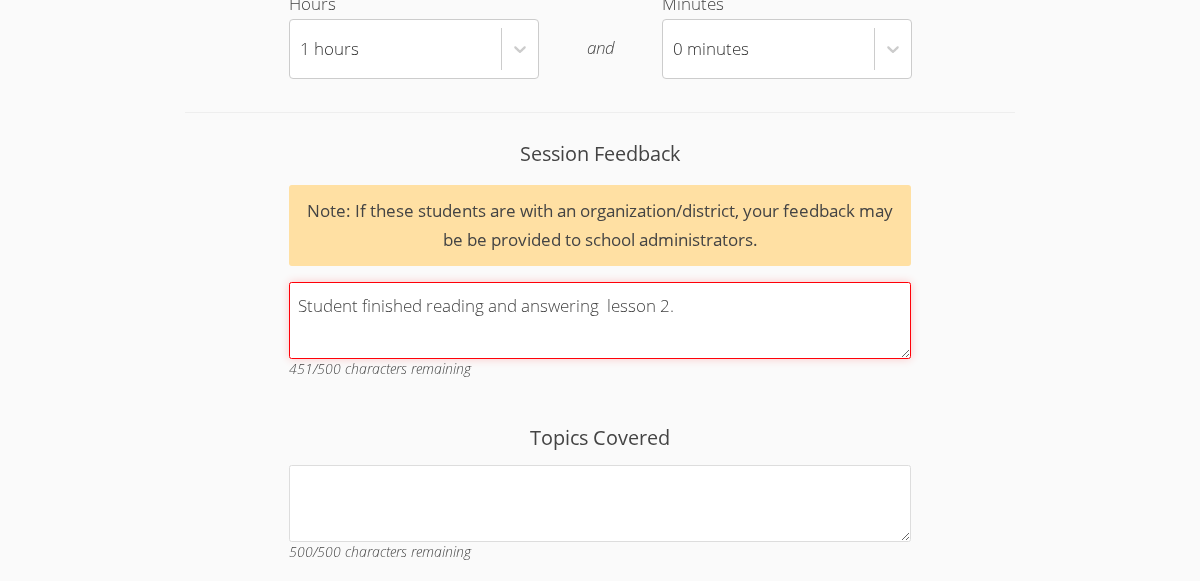 click on "Student finished reading and answering  lesson 2." at bounding box center (600, 320) 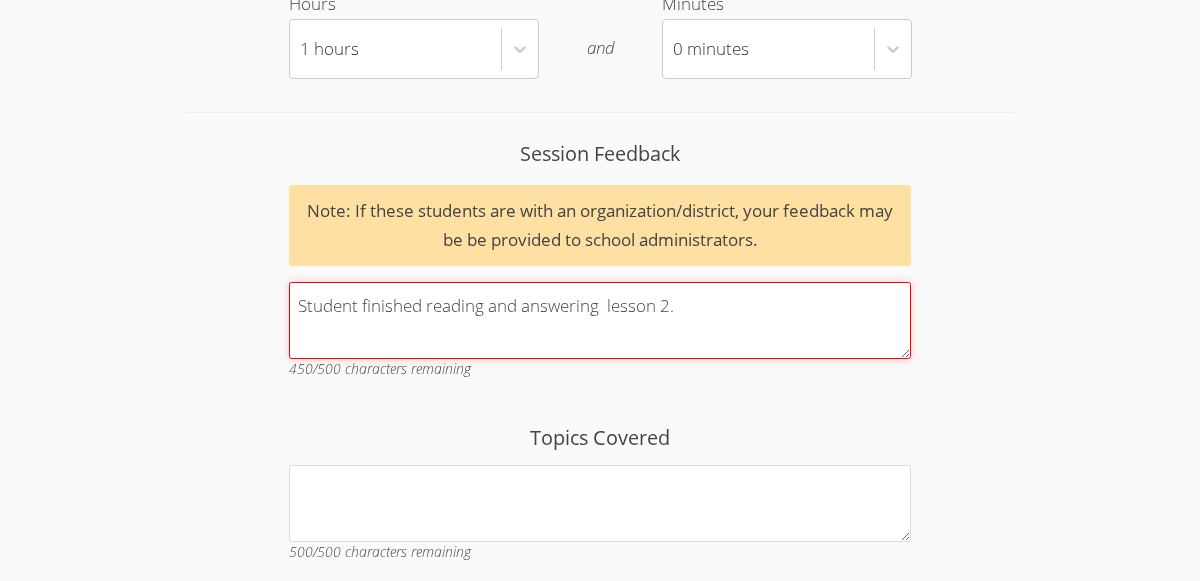 click on "Student finished reading and answering  lesson 2." at bounding box center [600, 320] 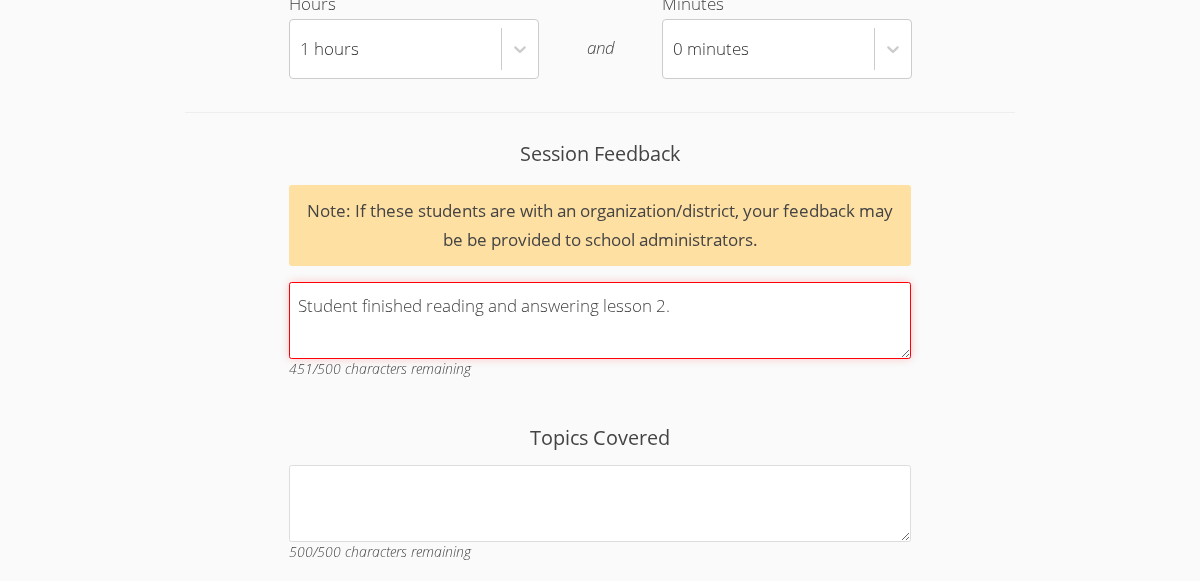 click on "Student finished reading and answering lesson 2." at bounding box center [600, 320] 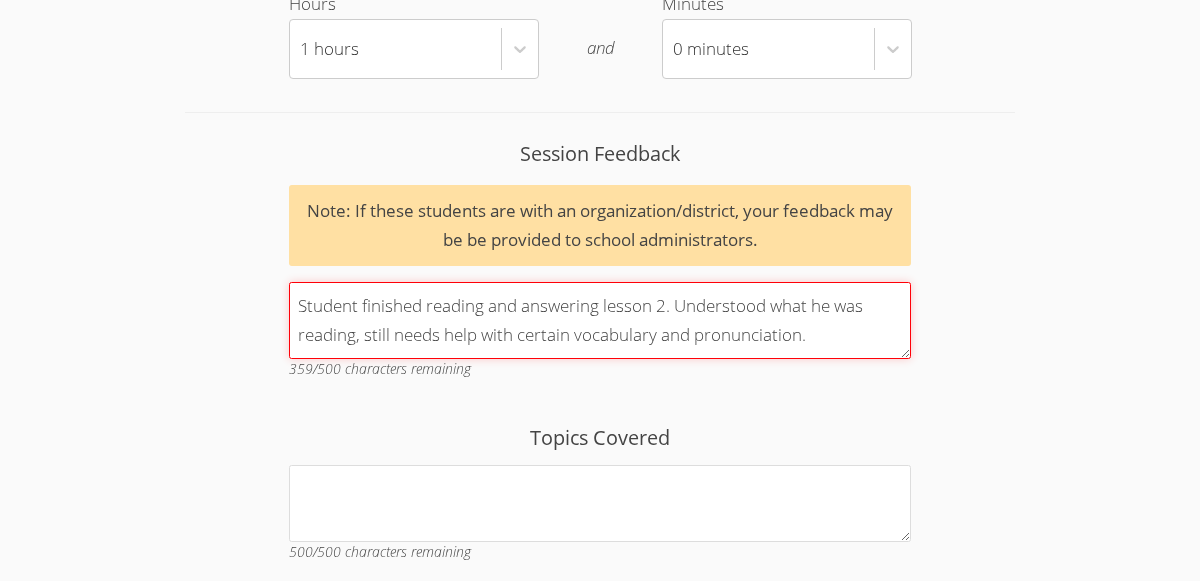 type on "Student finished reading and answering lesson 2. Understood what he was reading, still needs help with certain vocabulary and pronunciation." 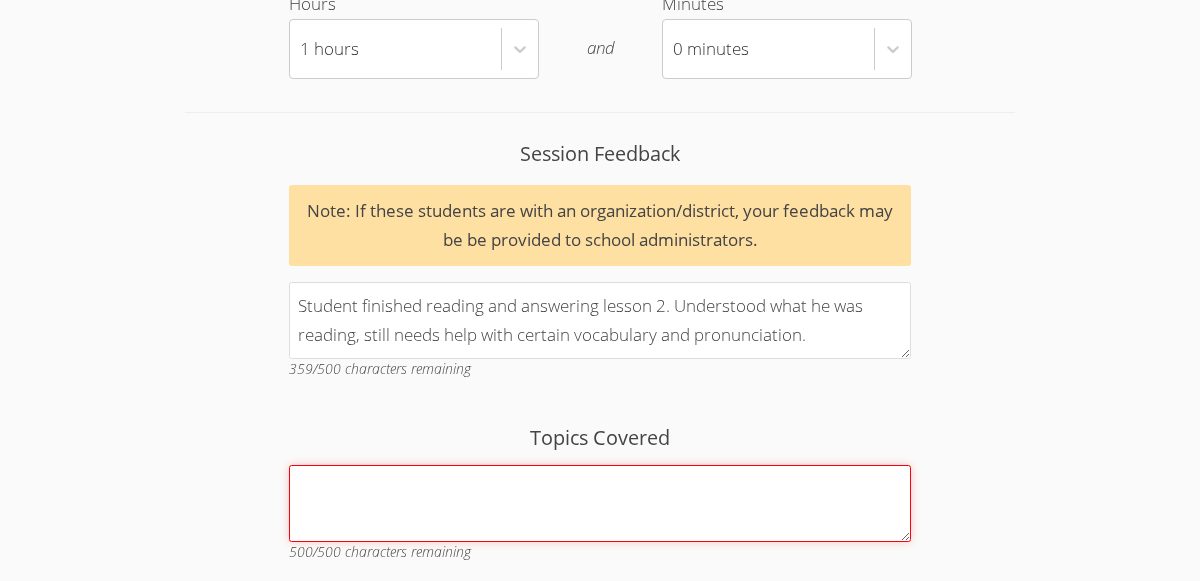click on "Topics Covered" at bounding box center [600, 503] 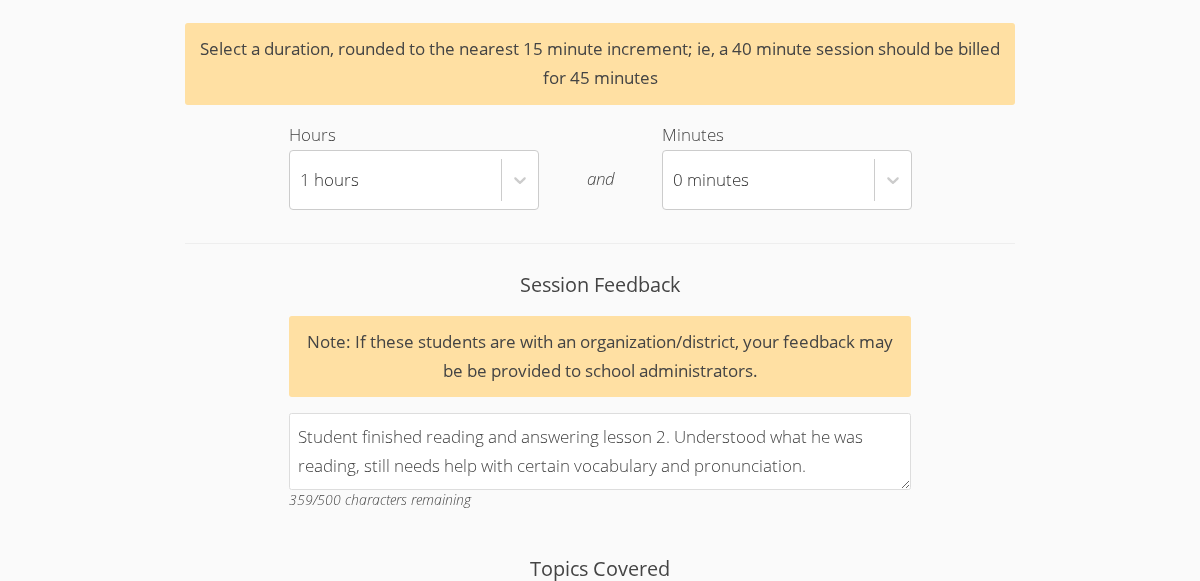 scroll, scrollTop: 2625, scrollLeft: 0, axis: vertical 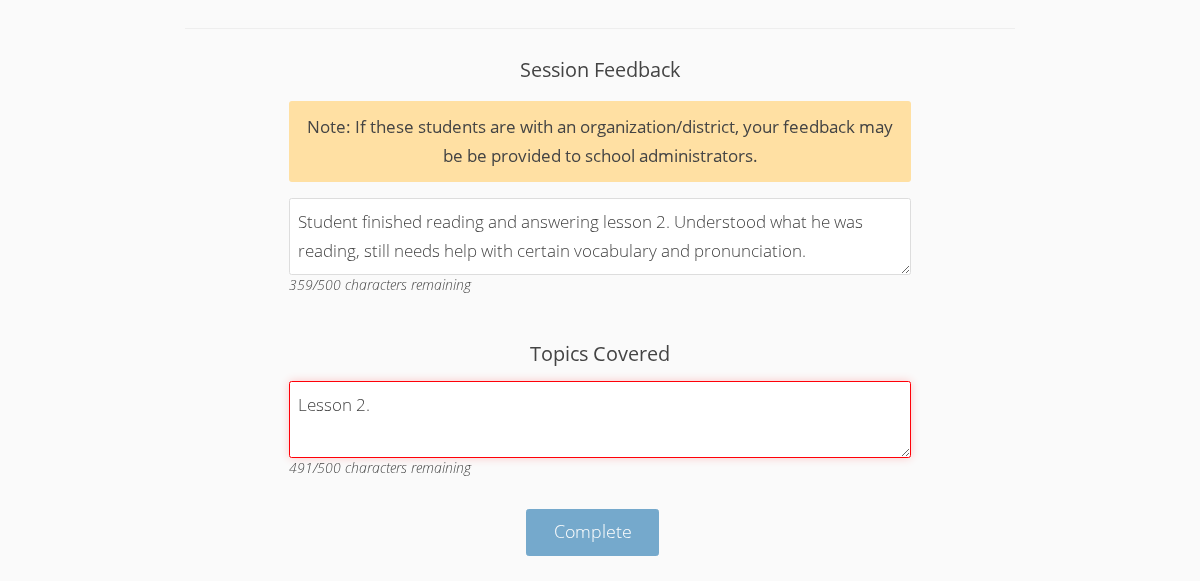 type on "Lesson 2." 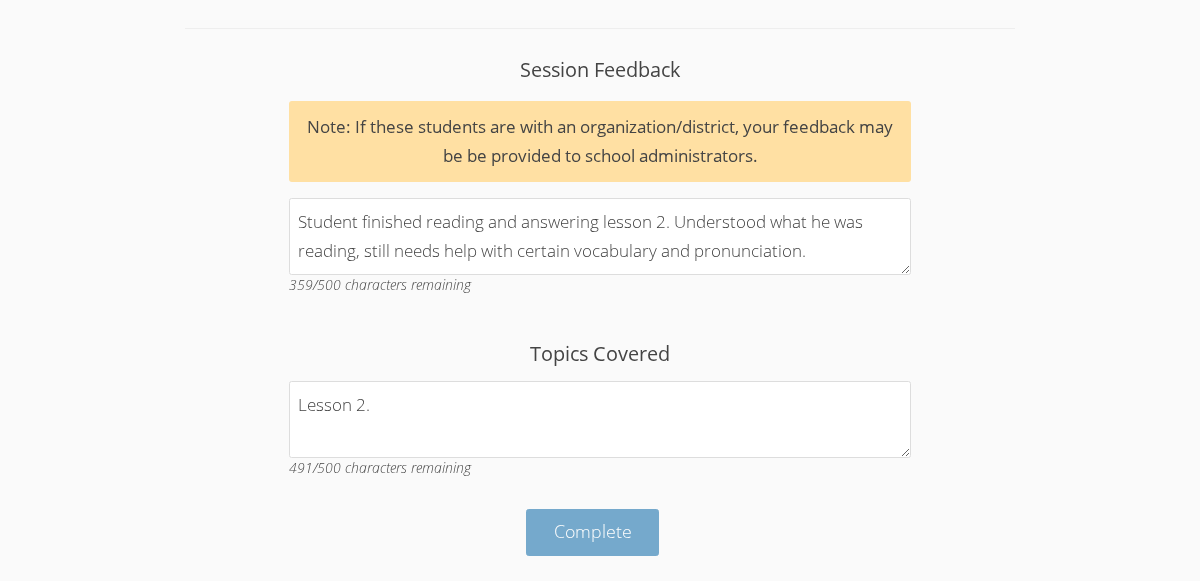 click on "Complete" at bounding box center [593, 531] 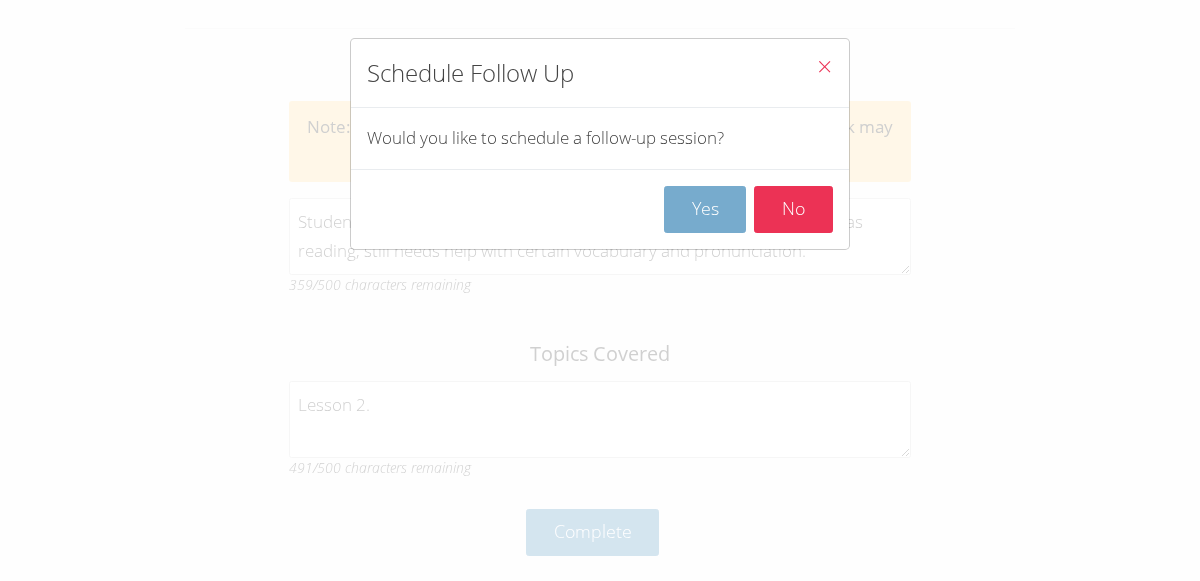 click on "Yes" at bounding box center (705, 209) 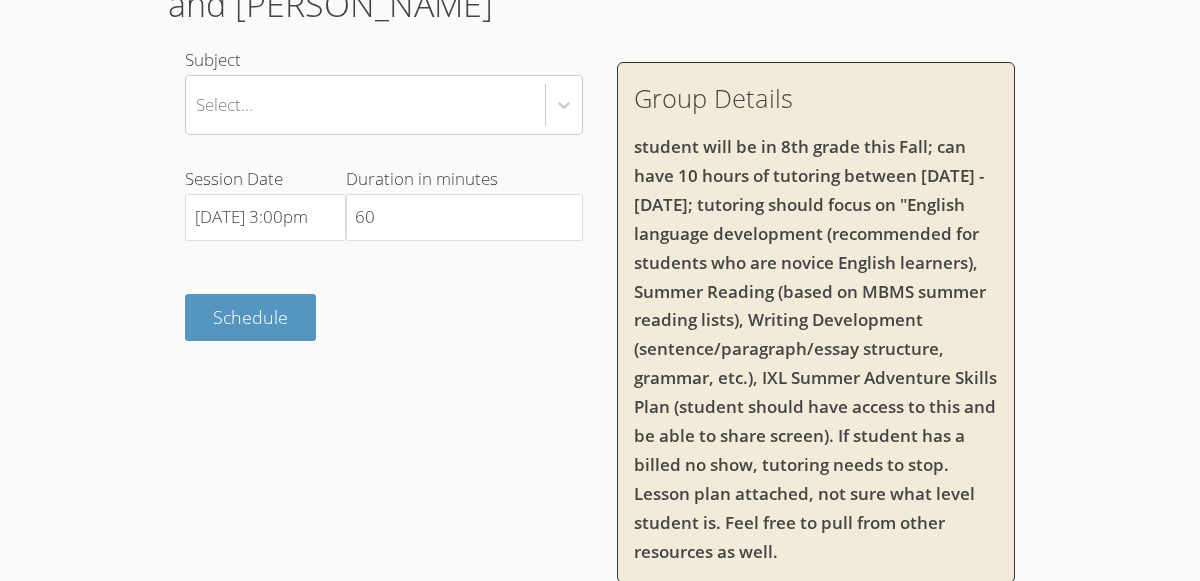 scroll, scrollTop: 263, scrollLeft: 0, axis: vertical 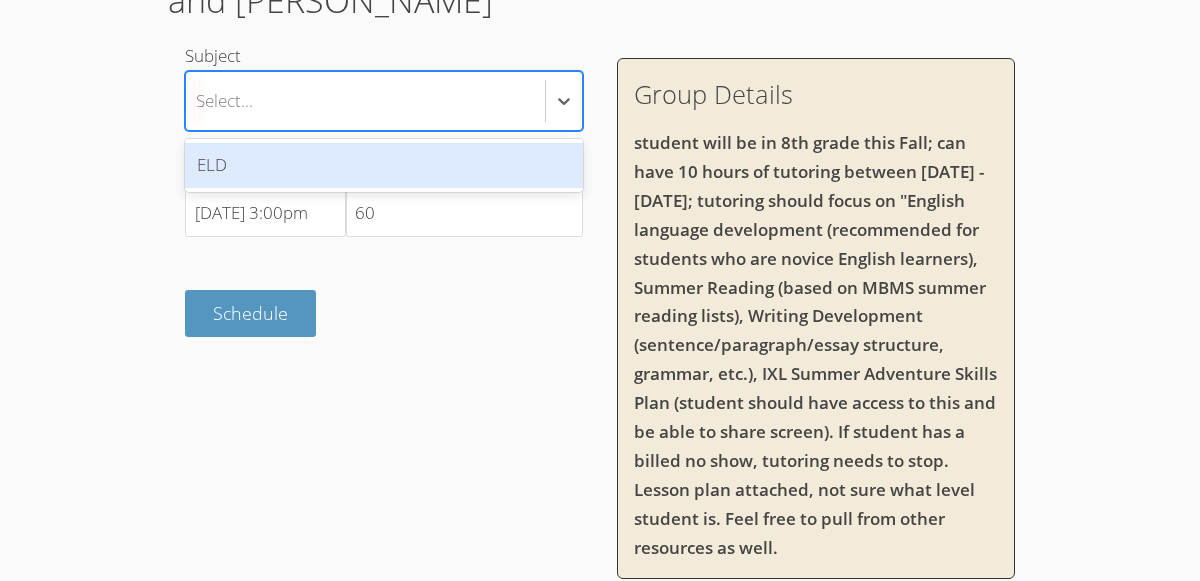 click on "ELD" at bounding box center (383, 165) 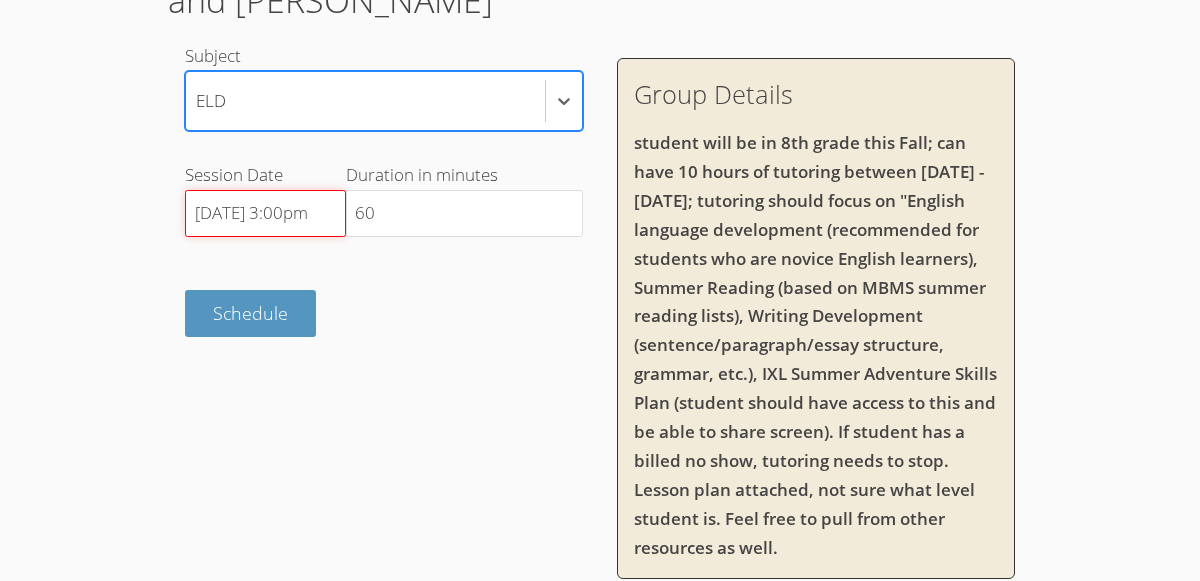 click on "7/22/2025 3:00pm" at bounding box center (265, 214) 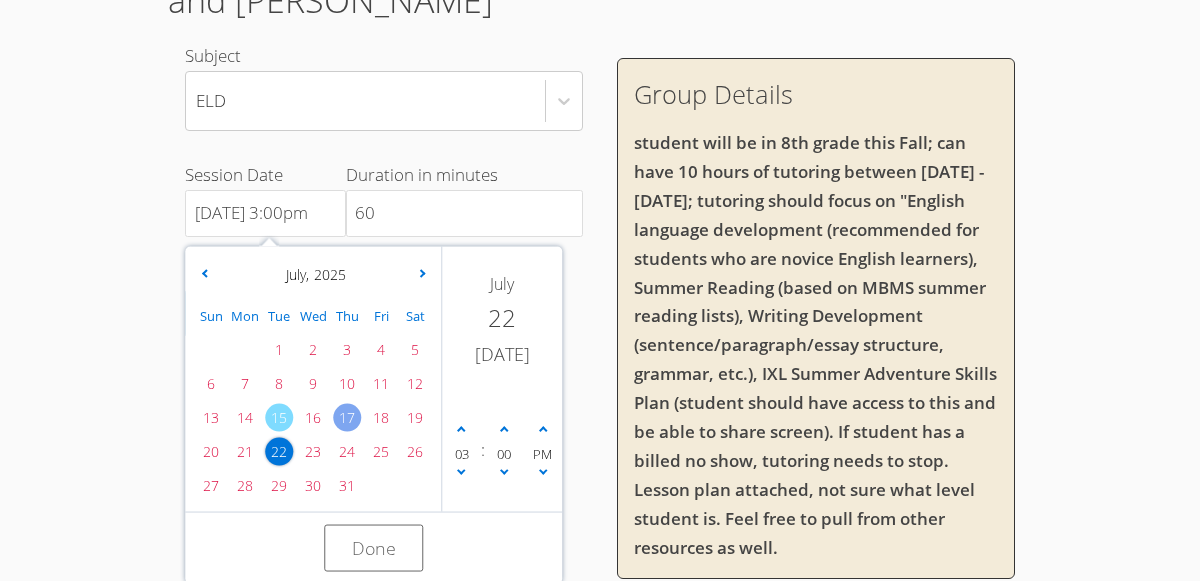 click on "17" at bounding box center (347, 418) 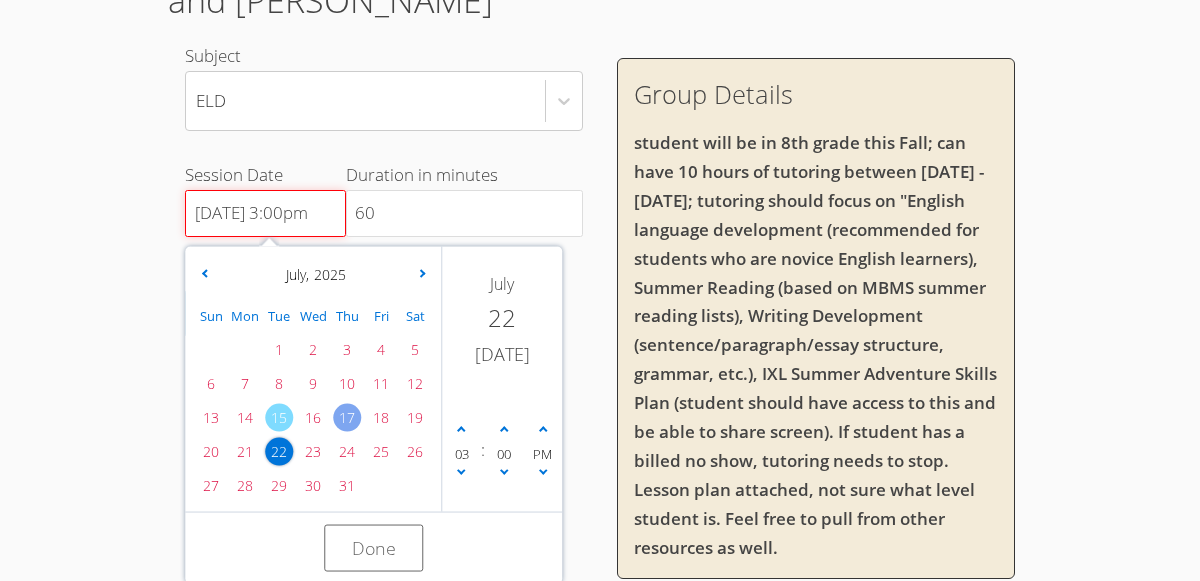 click on "7/22/2025 3:00pm" at bounding box center (265, 214) 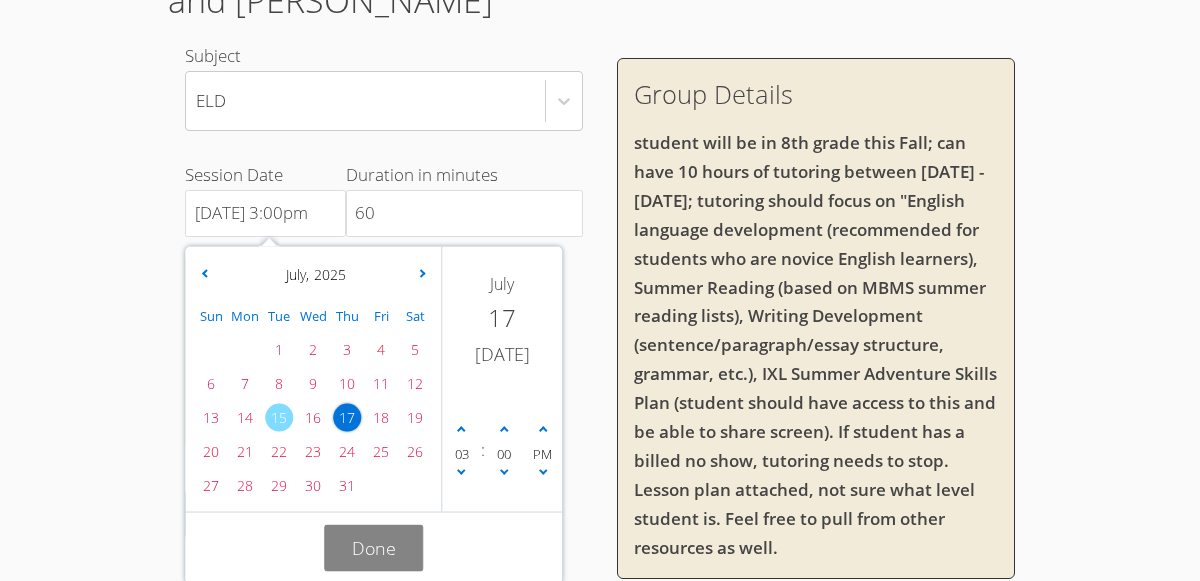 click on "Done" at bounding box center (374, 548) 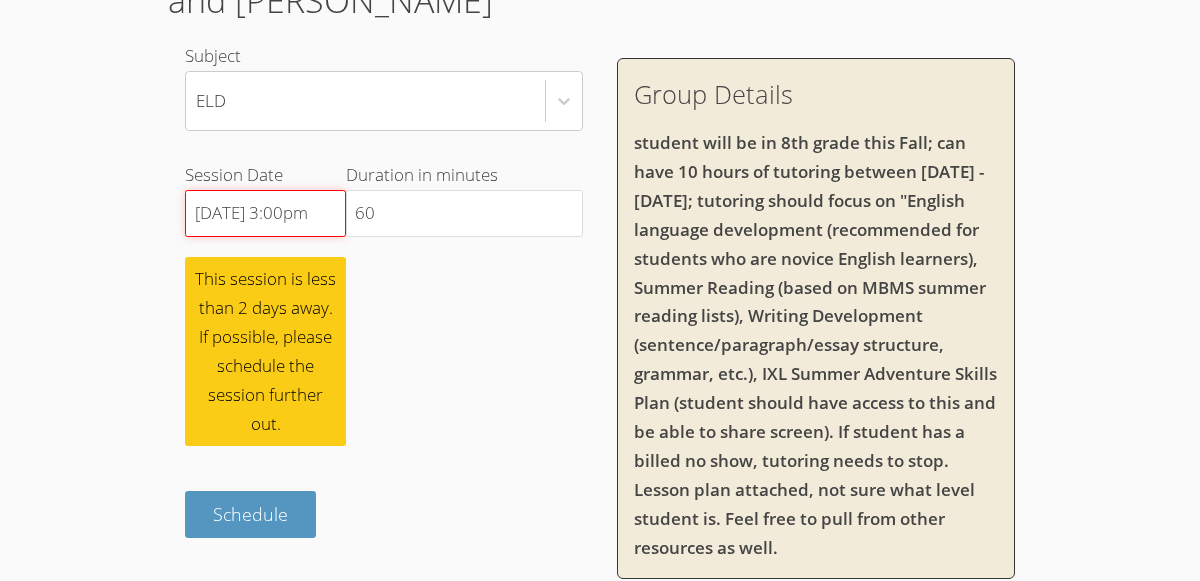 click on "7/17/2025 3:00pm" at bounding box center (265, 214) 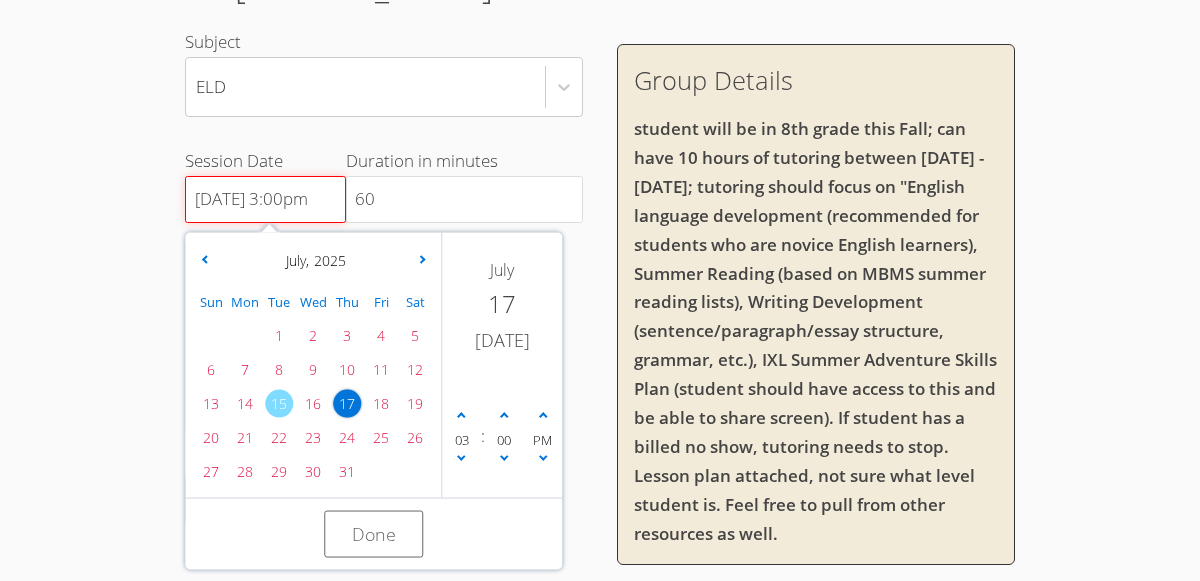 scroll, scrollTop: 306, scrollLeft: 0, axis: vertical 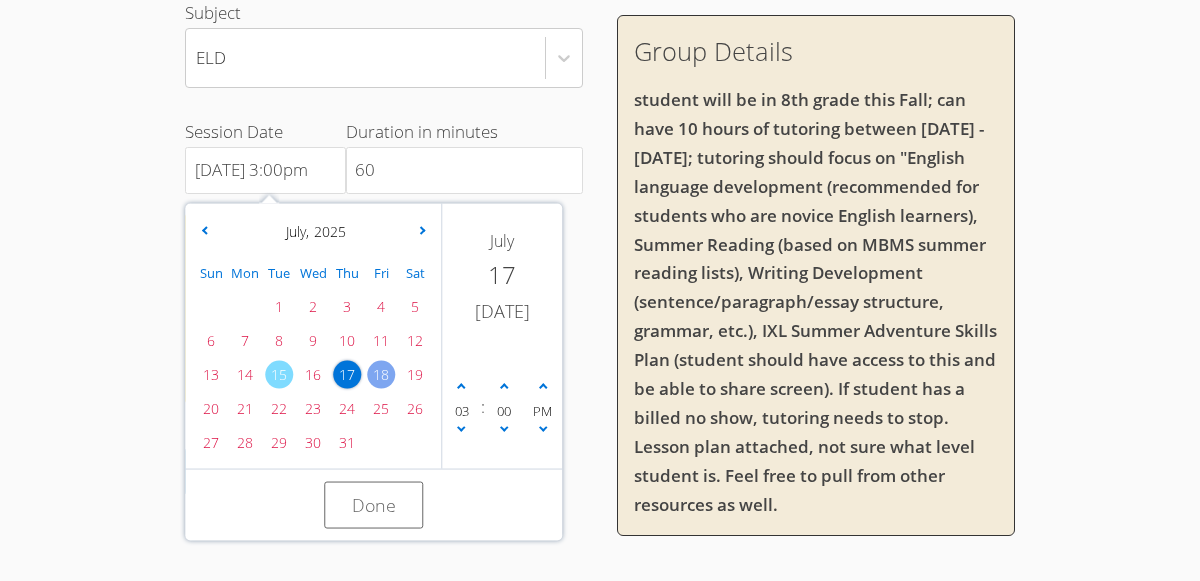 click on "18" at bounding box center (381, 375) 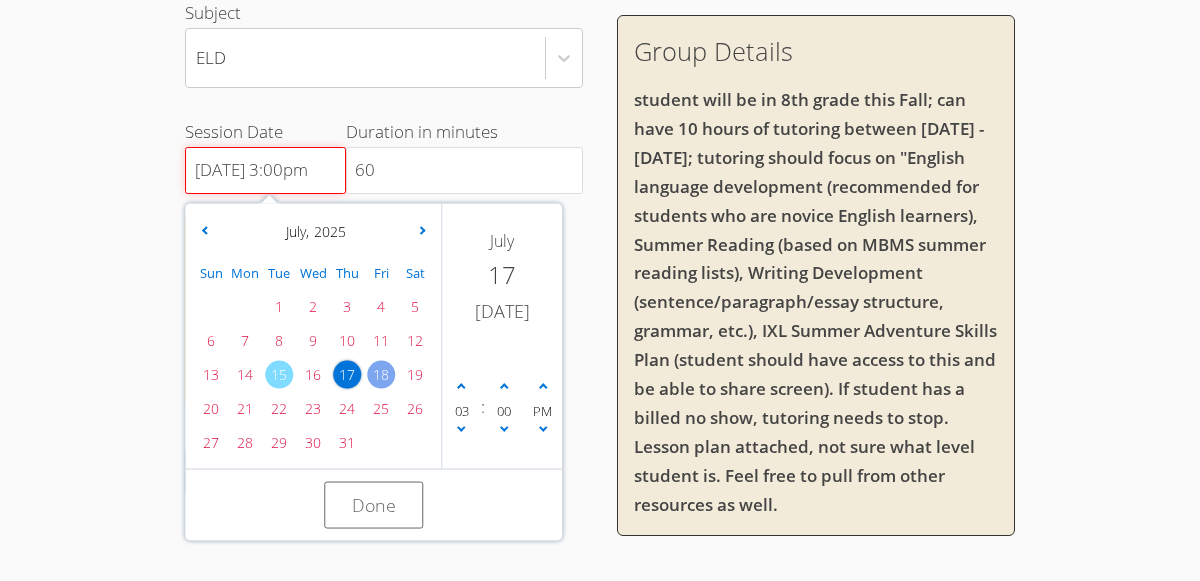 click on "7/17/2025 3:00pm" at bounding box center [265, 171] 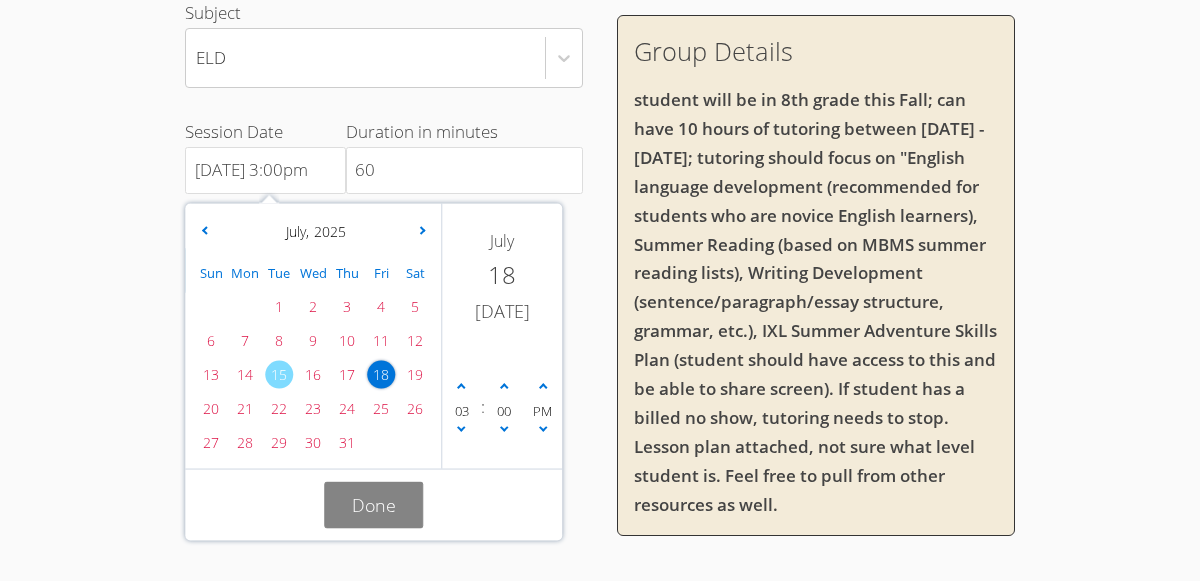 click on "Done" at bounding box center (374, 505) 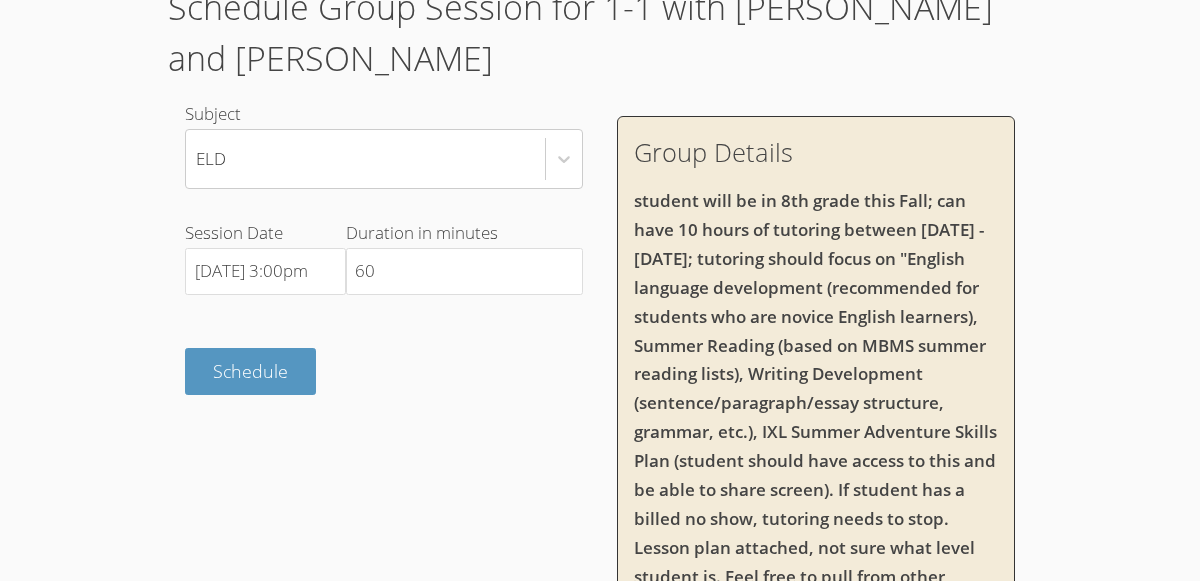 scroll, scrollTop: 202, scrollLeft: 0, axis: vertical 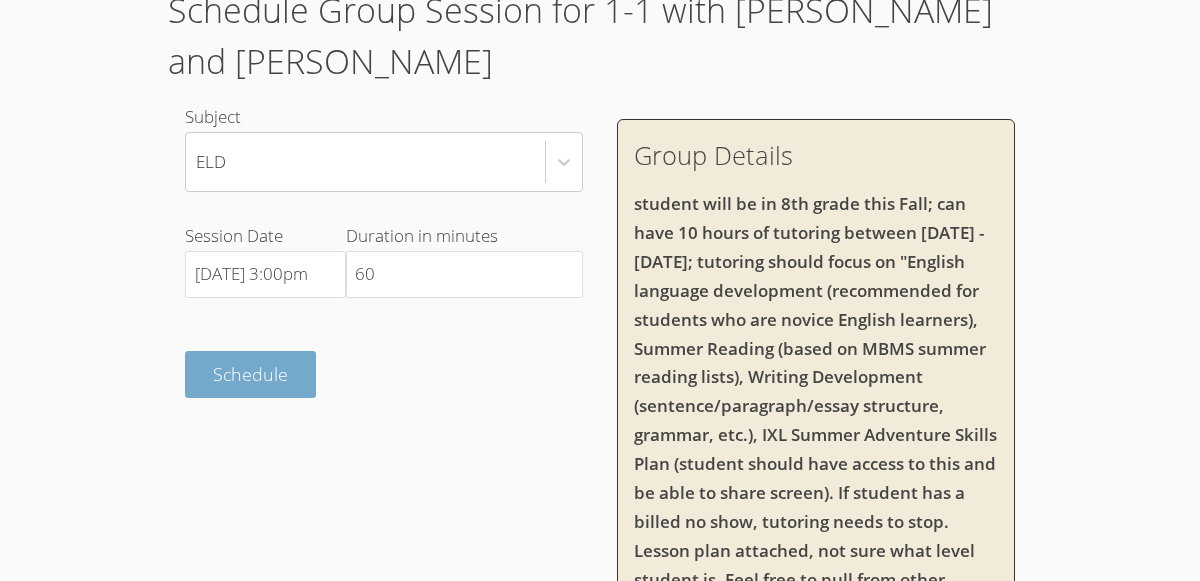 click on "Schedule" at bounding box center (250, 374) 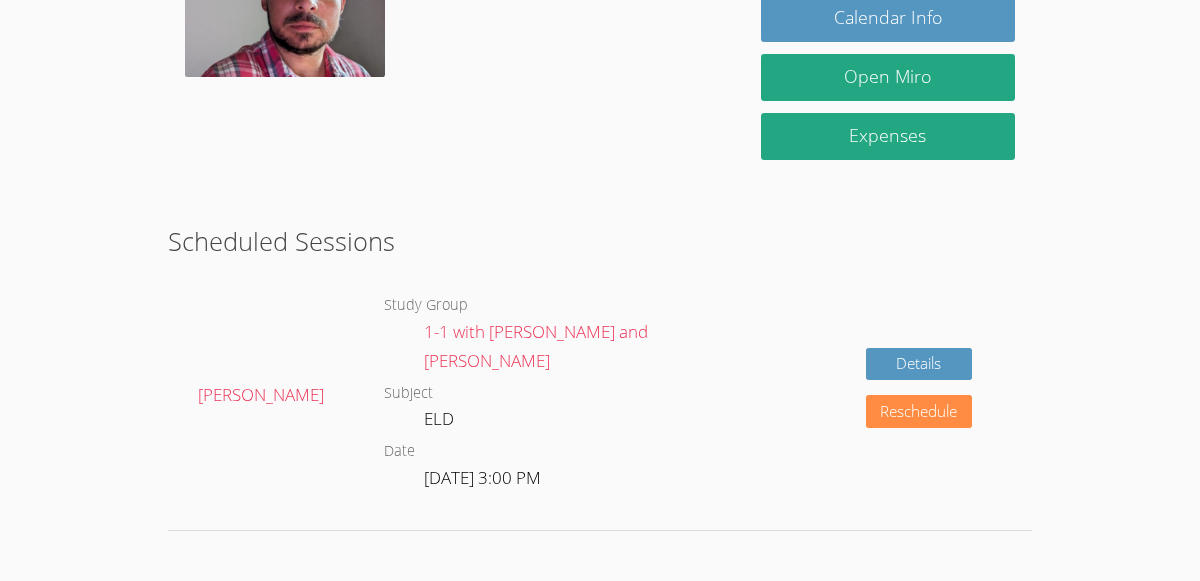 scroll, scrollTop: 317, scrollLeft: 0, axis: vertical 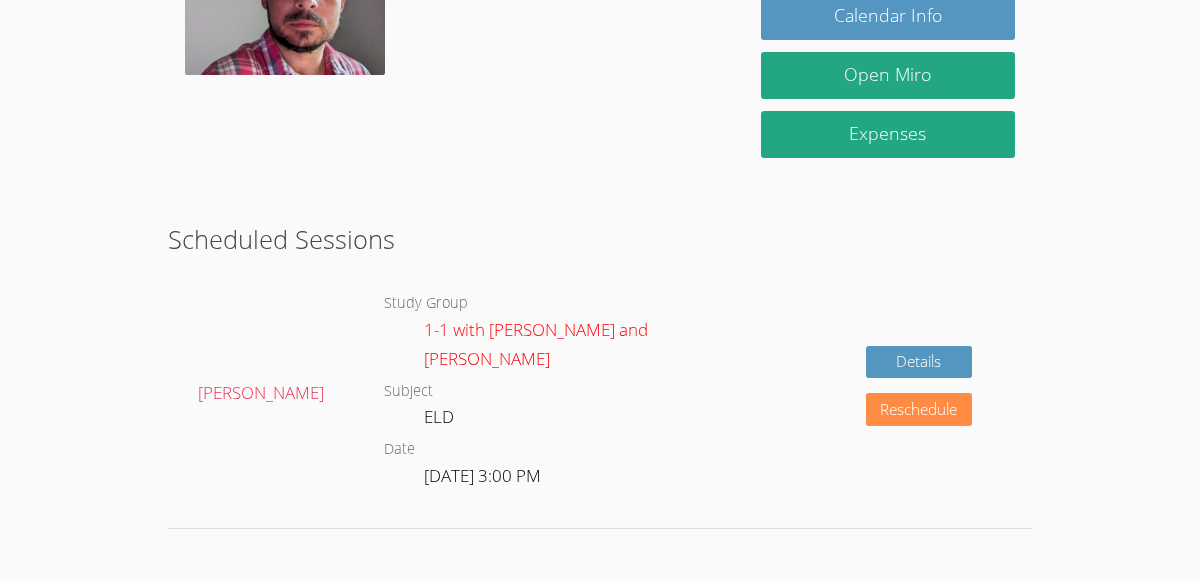 click on "1-1 with [PERSON_NAME] and [PERSON_NAME]" at bounding box center (536, 344) 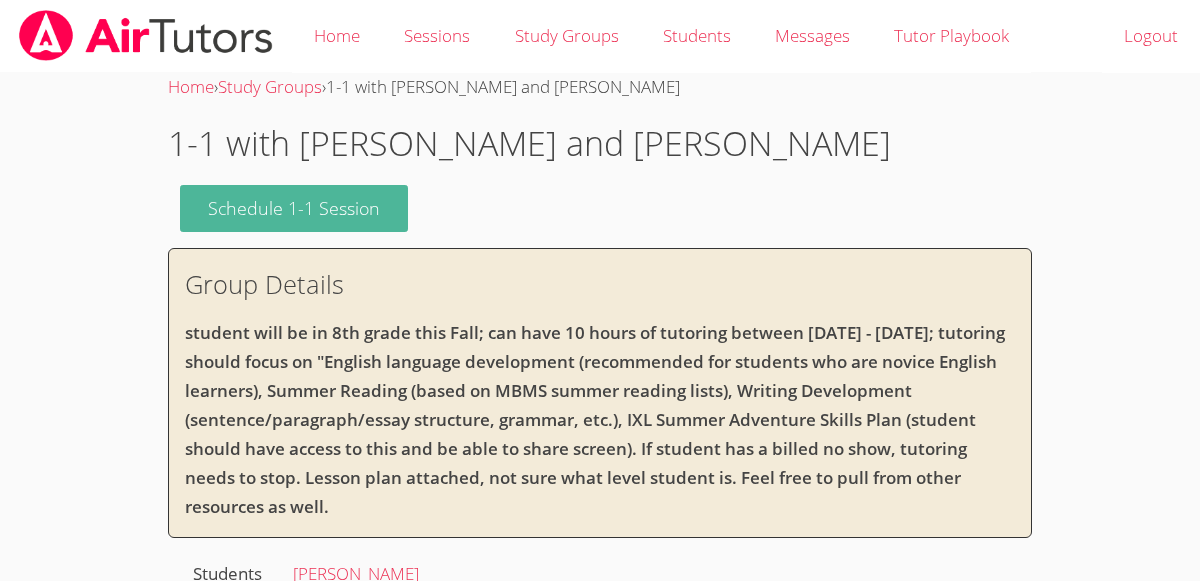 click on "Schedule 1-1 Session" at bounding box center (294, 208) 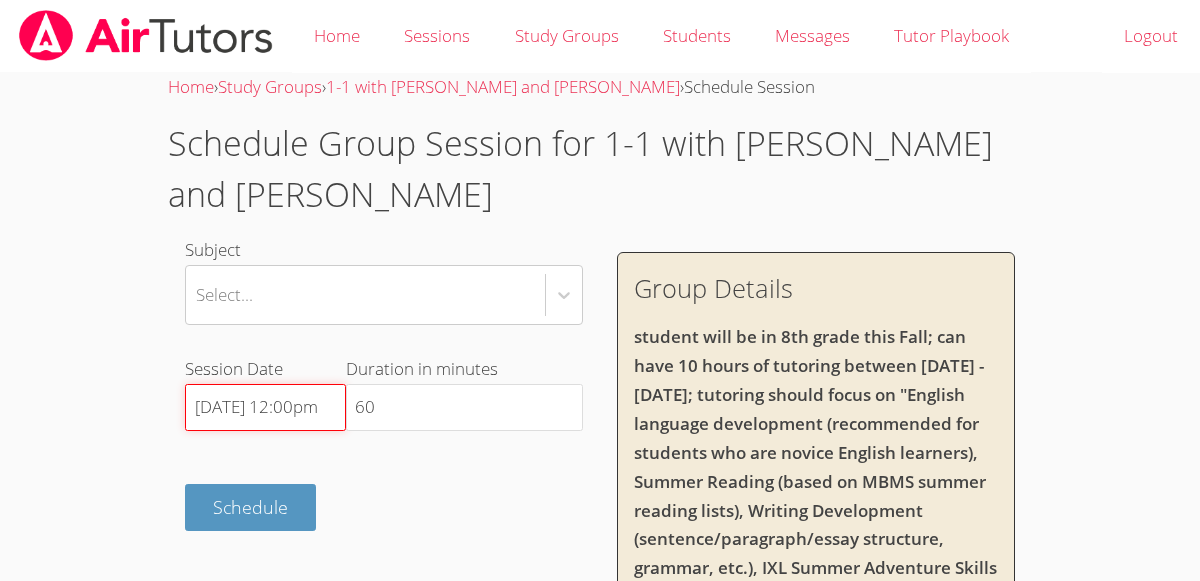 click on "[DATE] 12:00pm" at bounding box center (265, 408) 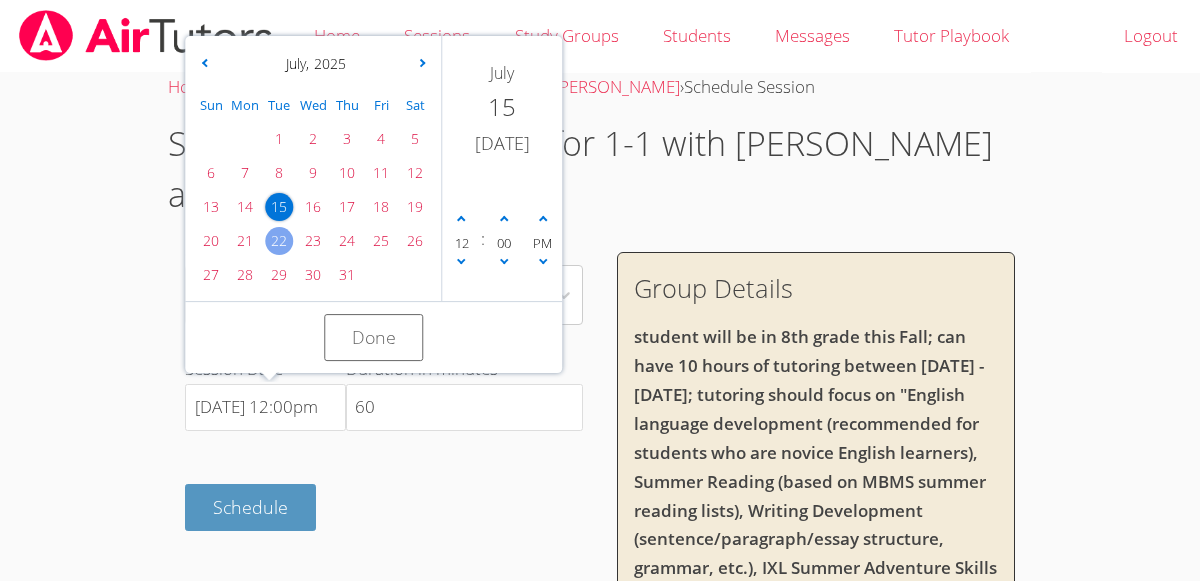 click on "22" at bounding box center [279, 241] 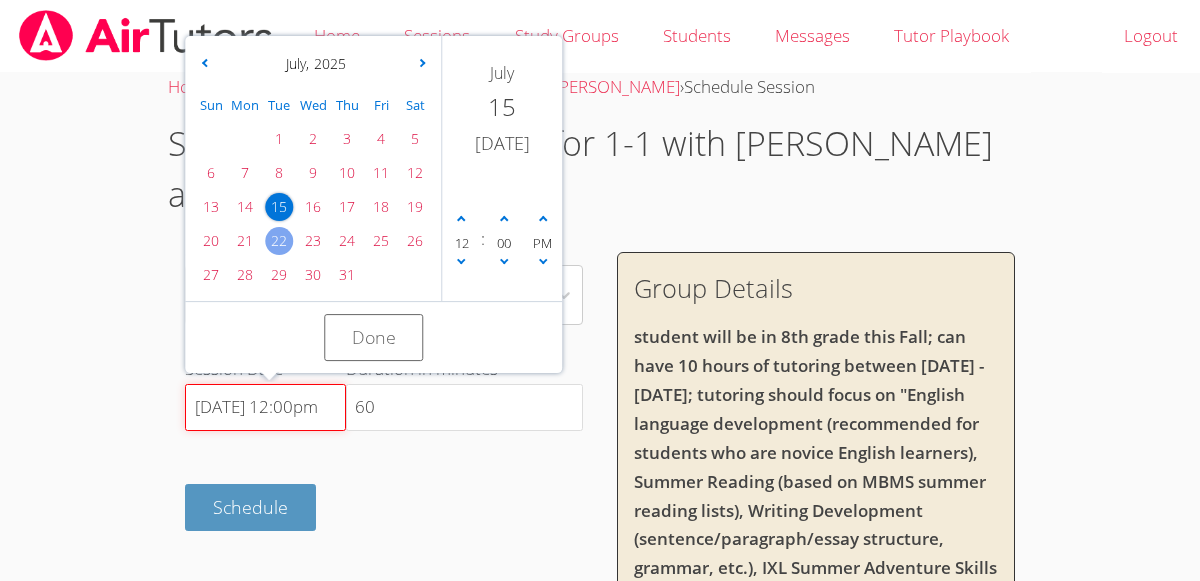 click on "[DATE] 12:00pm" at bounding box center [265, 408] 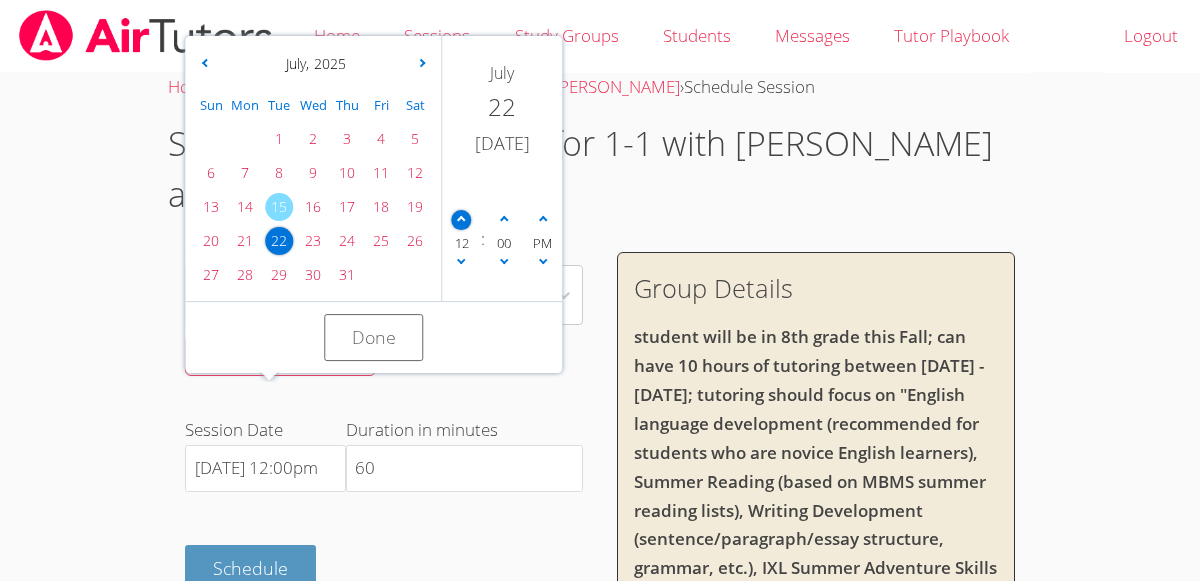 click at bounding box center (461, 220) 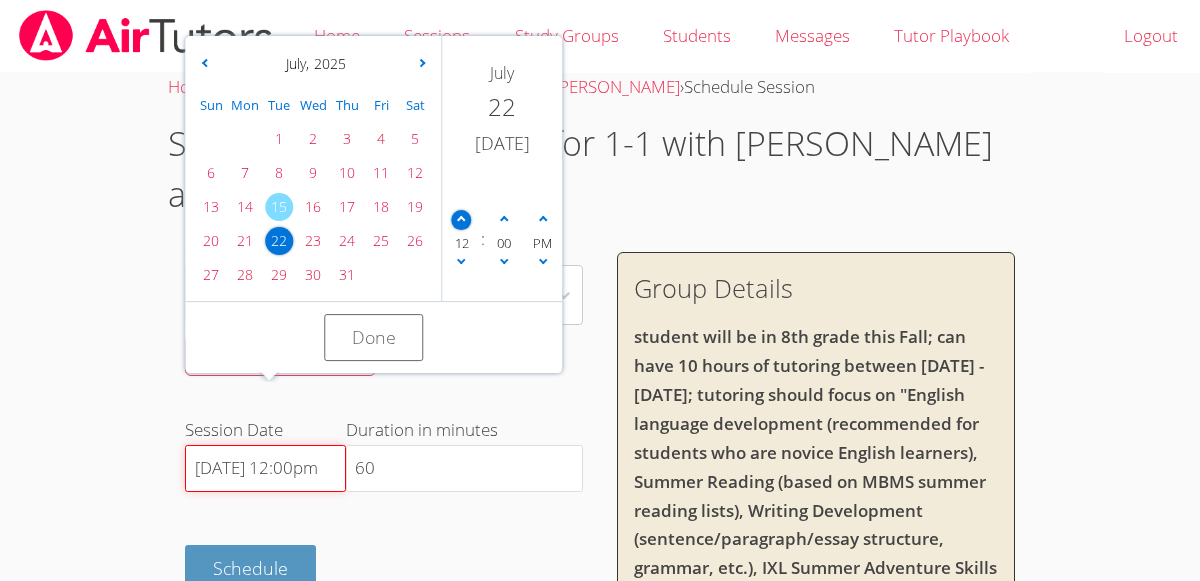 click on "7/22/2025 12:00pm" at bounding box center [265, 469] 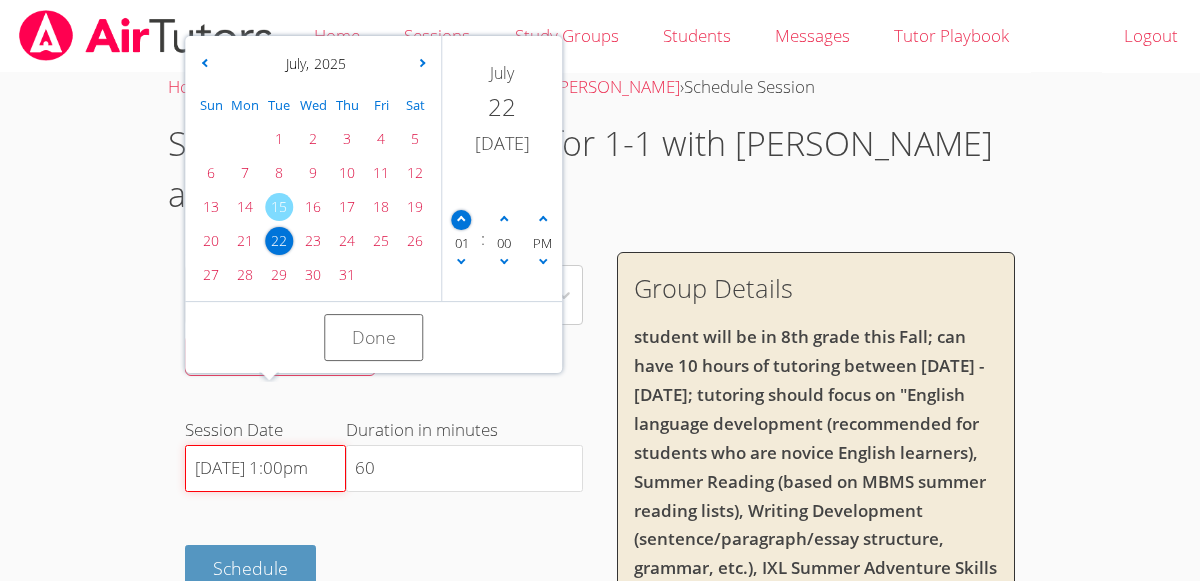 scroll, scrollTop: 0, scrollLeft: 0, axis: both 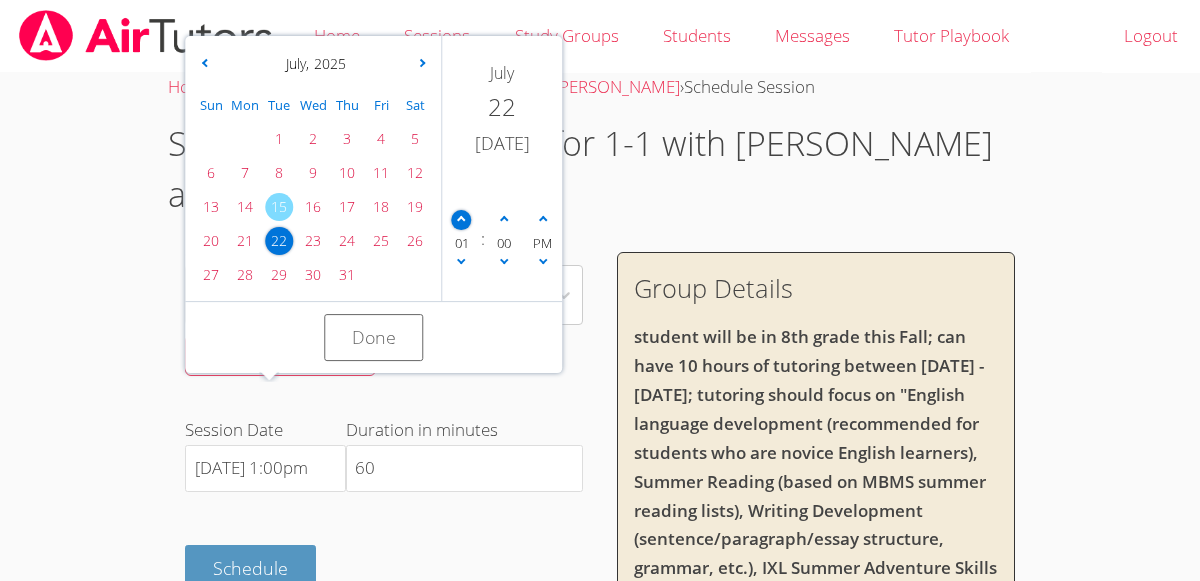 click at bounding box center (461, 220) 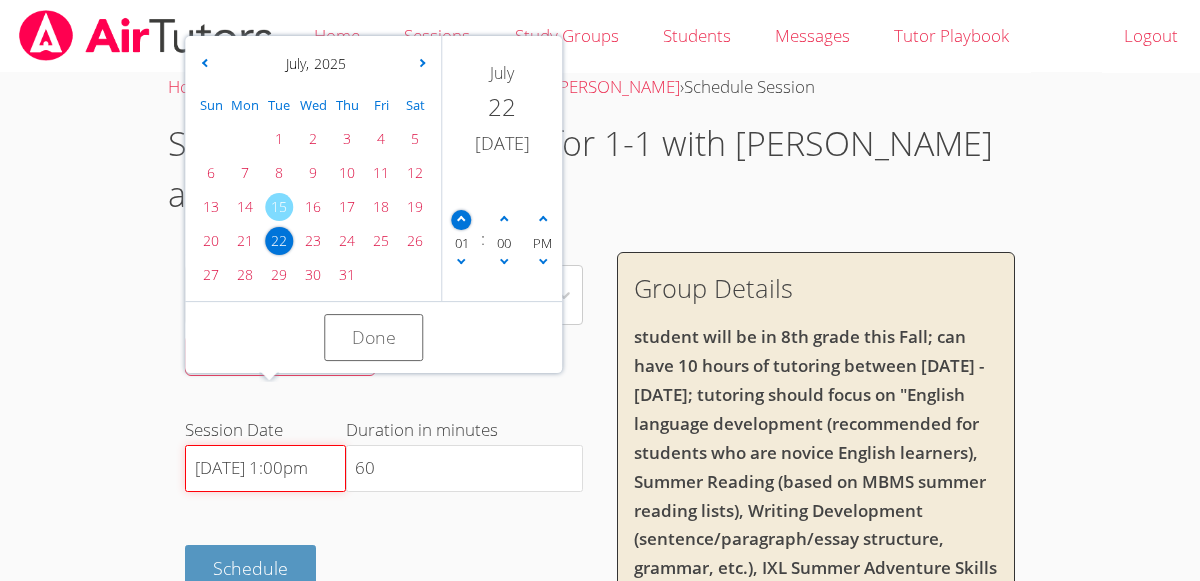 click on "7/22/2025 1:00pm" at bounding box center (265, 469) 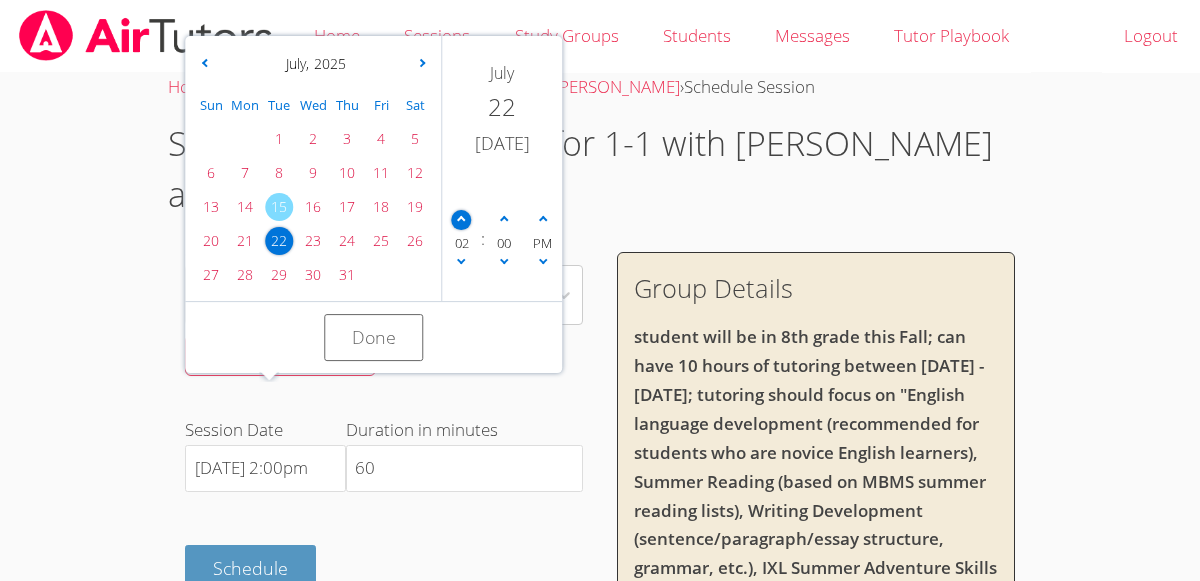 click at bounding box center (461, 220) 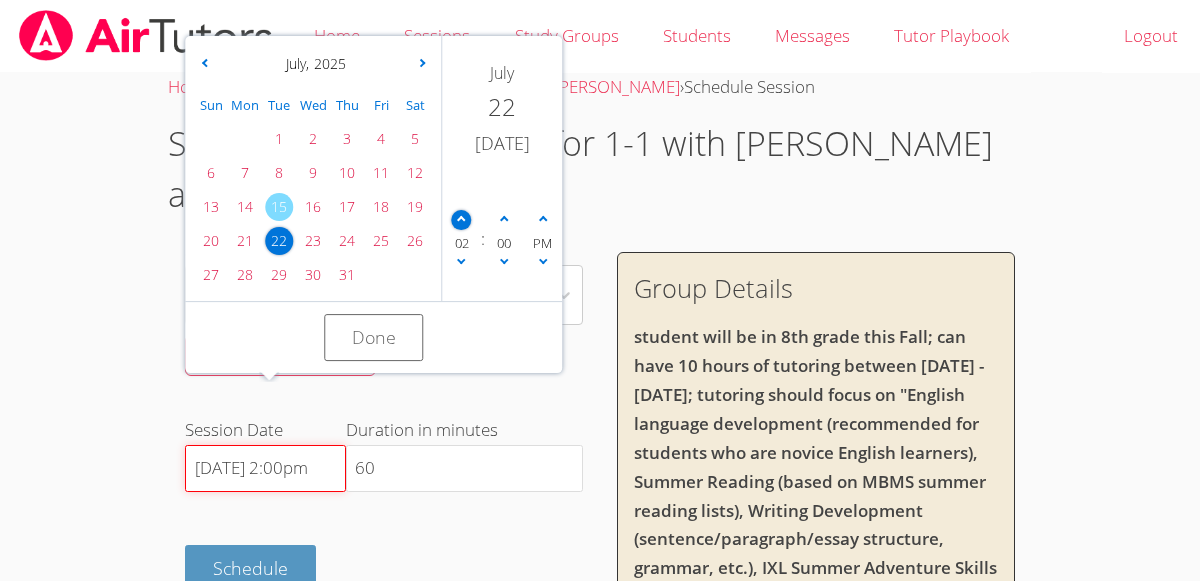 click on "7/22/2025 2:00pm" at bounding box center (265, 469) 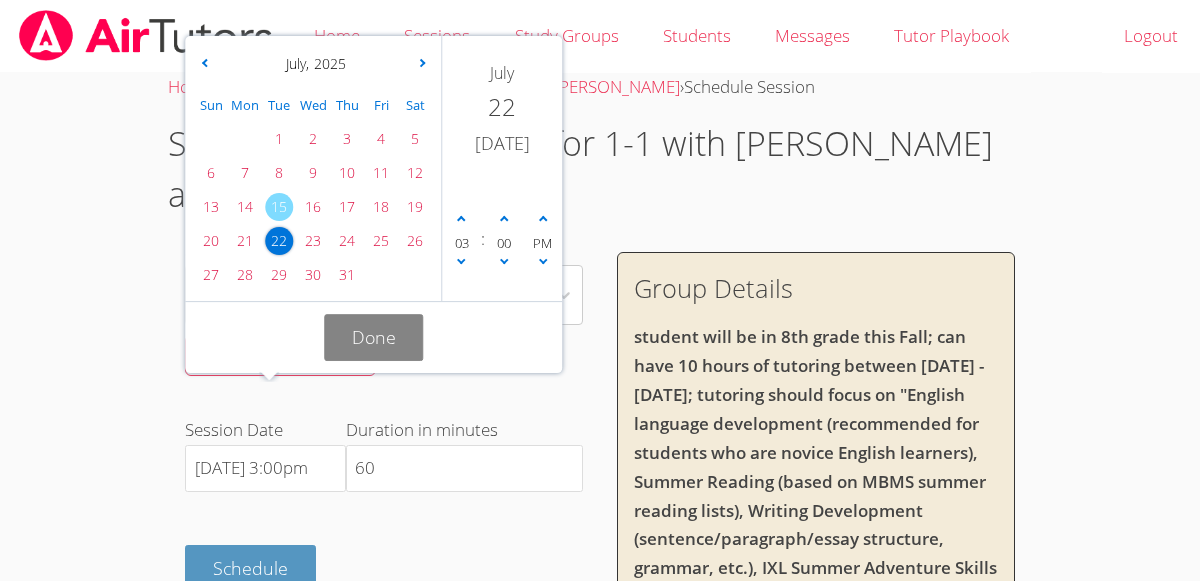 click on "Done" at bounding box center [374, 337] 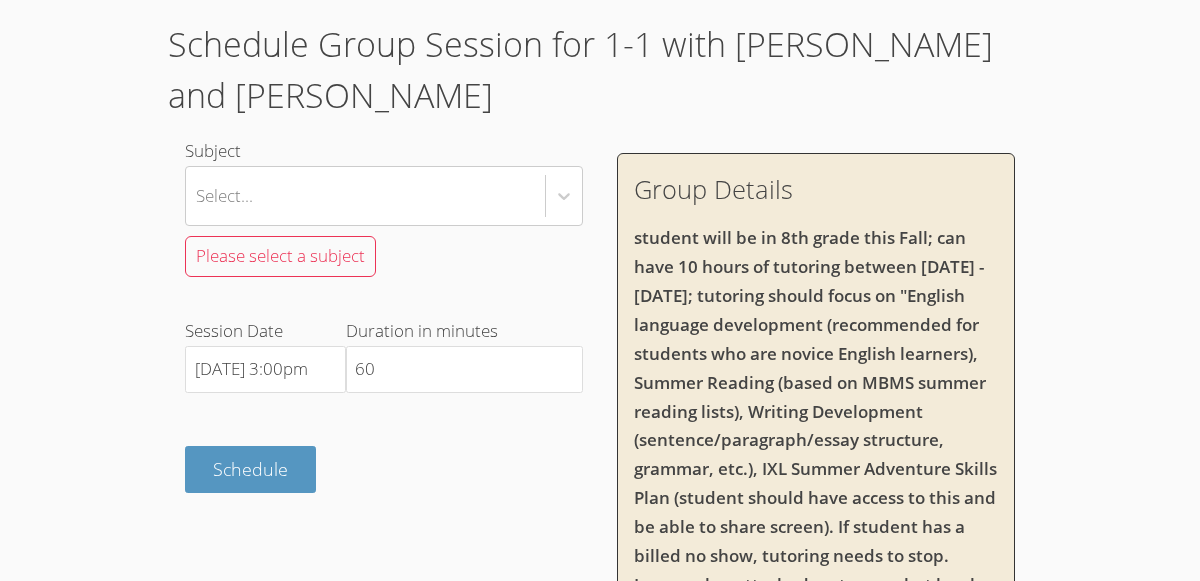 scroll, scrollTop: 107, scrollLeft: 0, axis: vertical 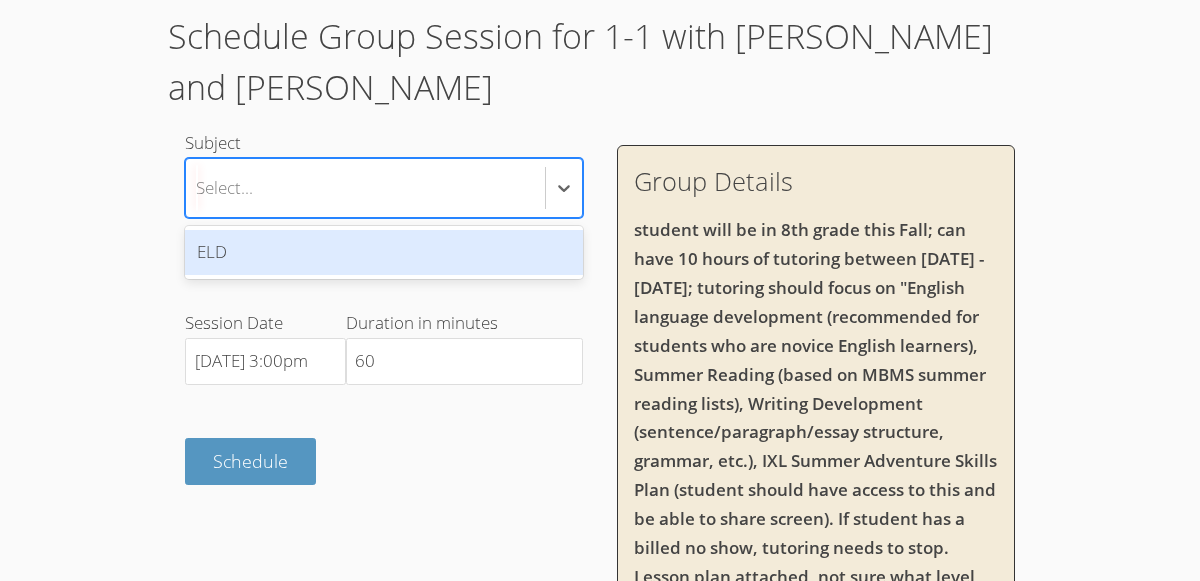 click on "ELD" at bounding box center (383, 252) 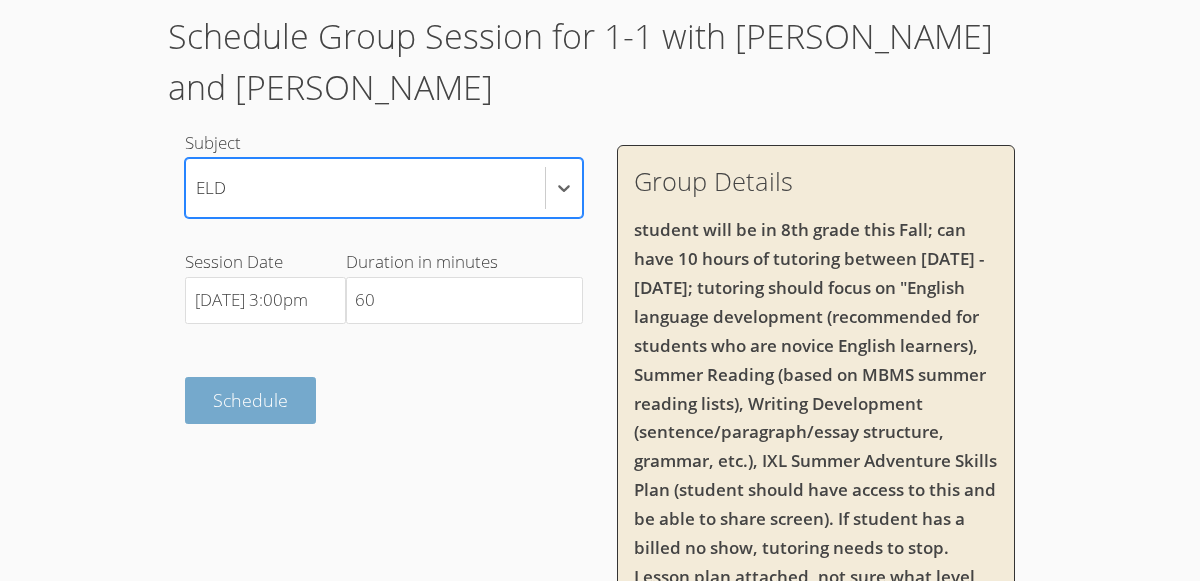 click on "Schedule" at bounding box center [250, 400] 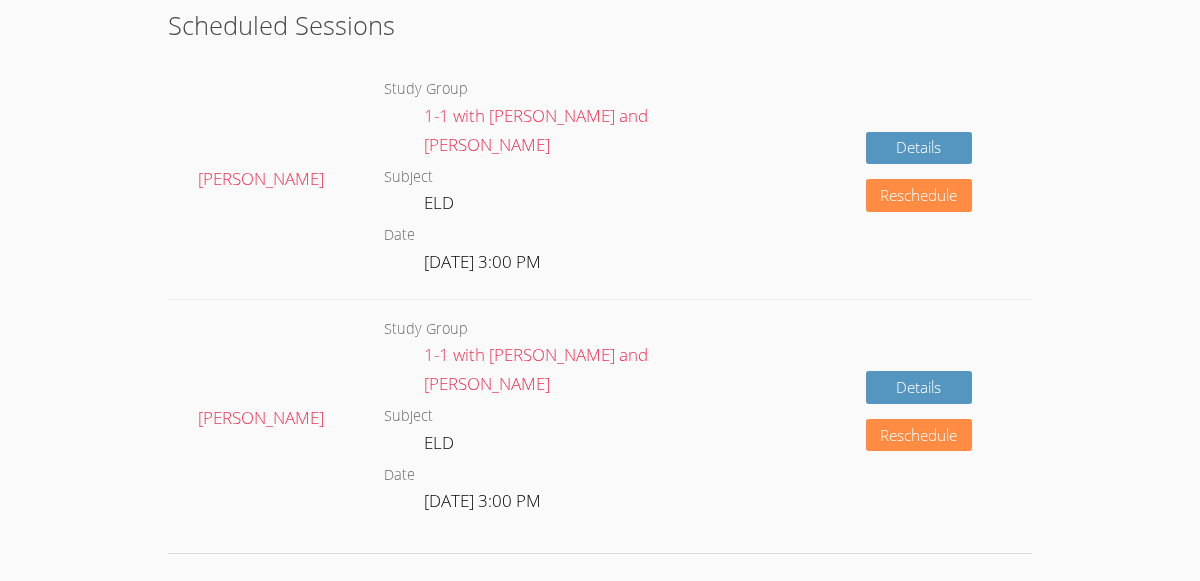 scroll, scrollTop: 539, scrollLeft: 0, axis: vertical 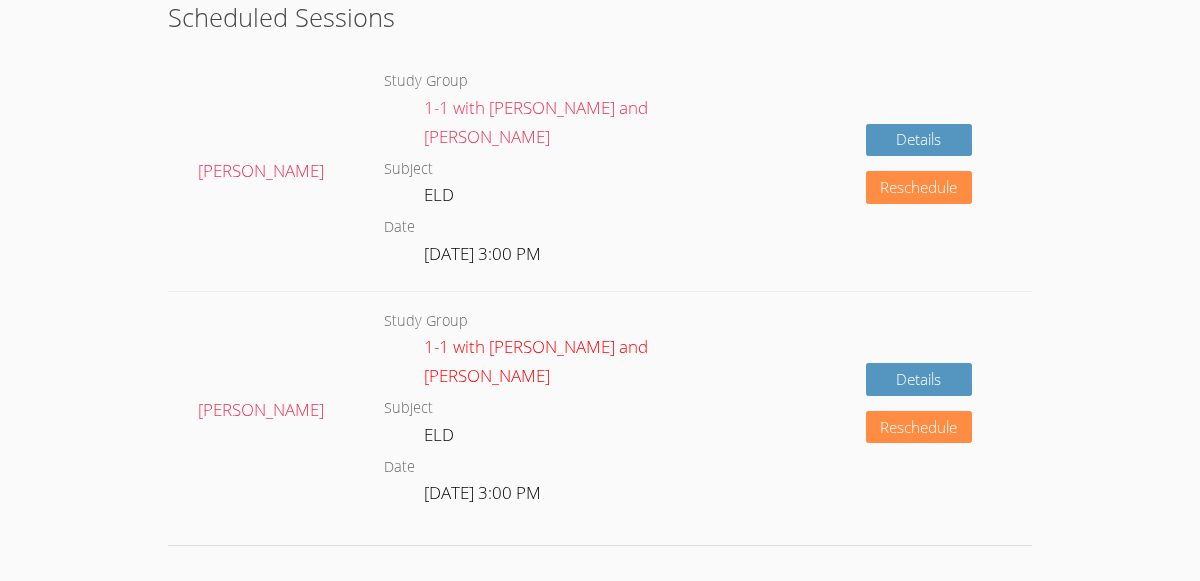 click on "1-1 with [PERSON_NAME] and [PERSON_NAME]" at bounding box center [536, 361] 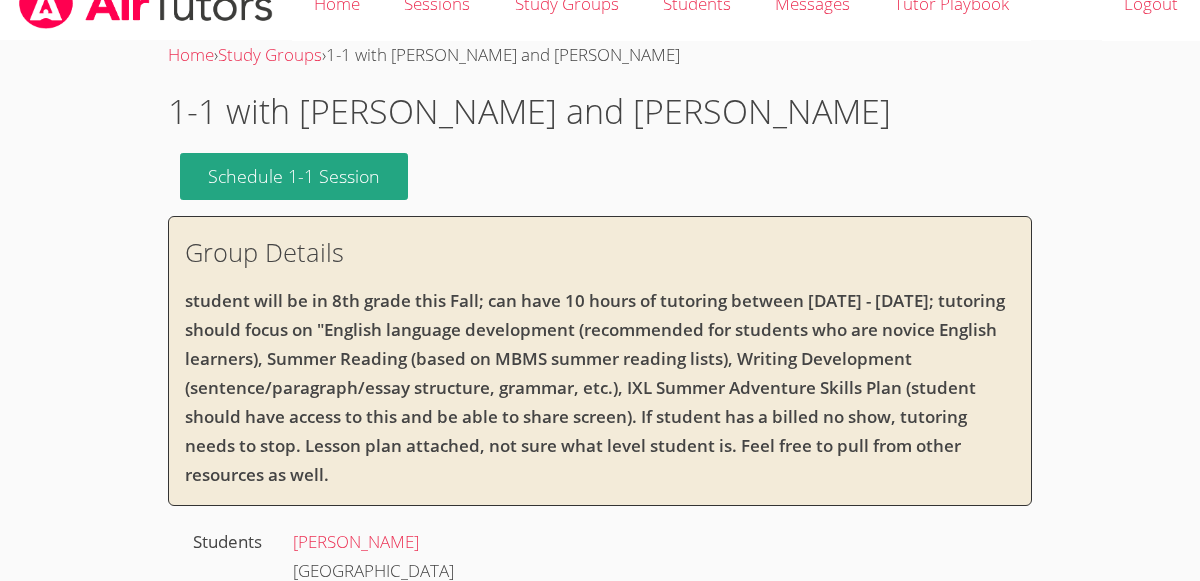scroll, scrollTop: 30, scrollLeft: 0, axis: vertical 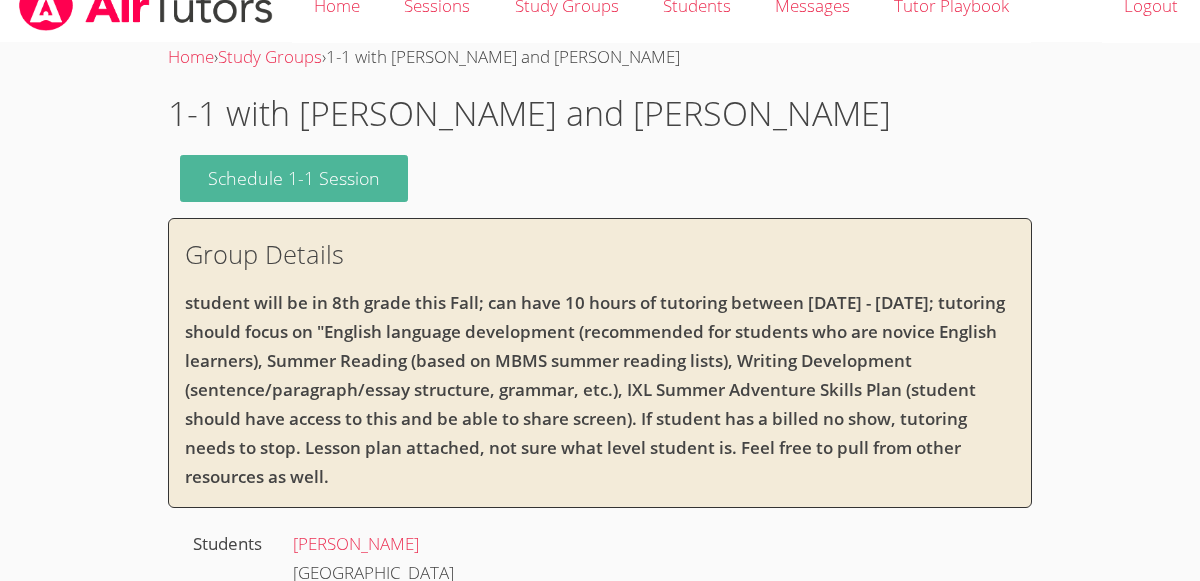 click on "Schedule 1-1 Session" at bounding box center (294, 178) 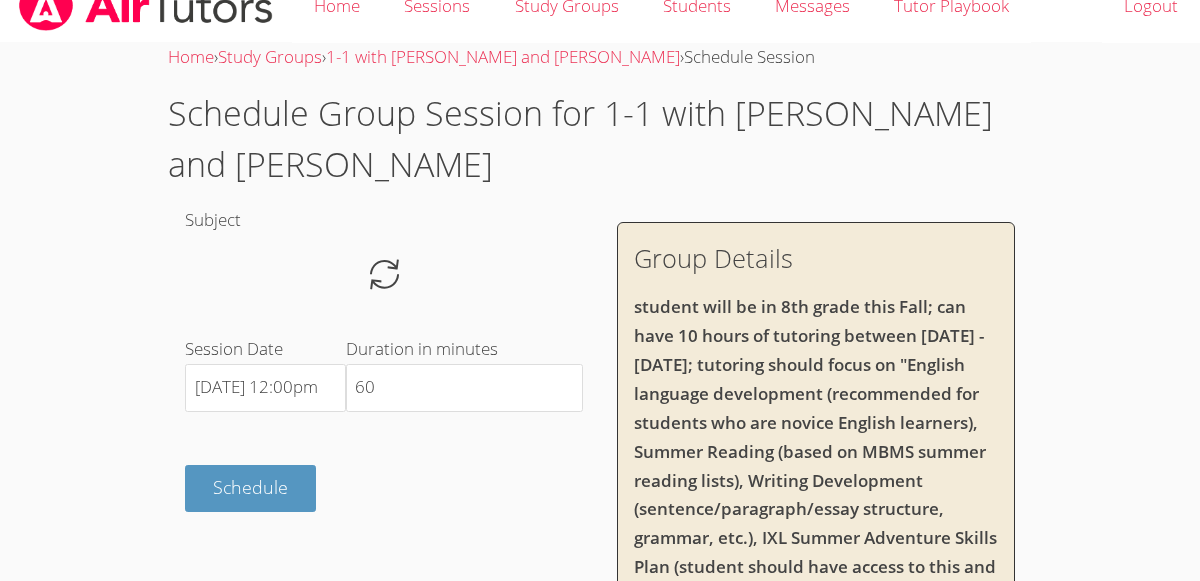 scroll, scrollTop: 0, scrollLeft: 0, axis: both 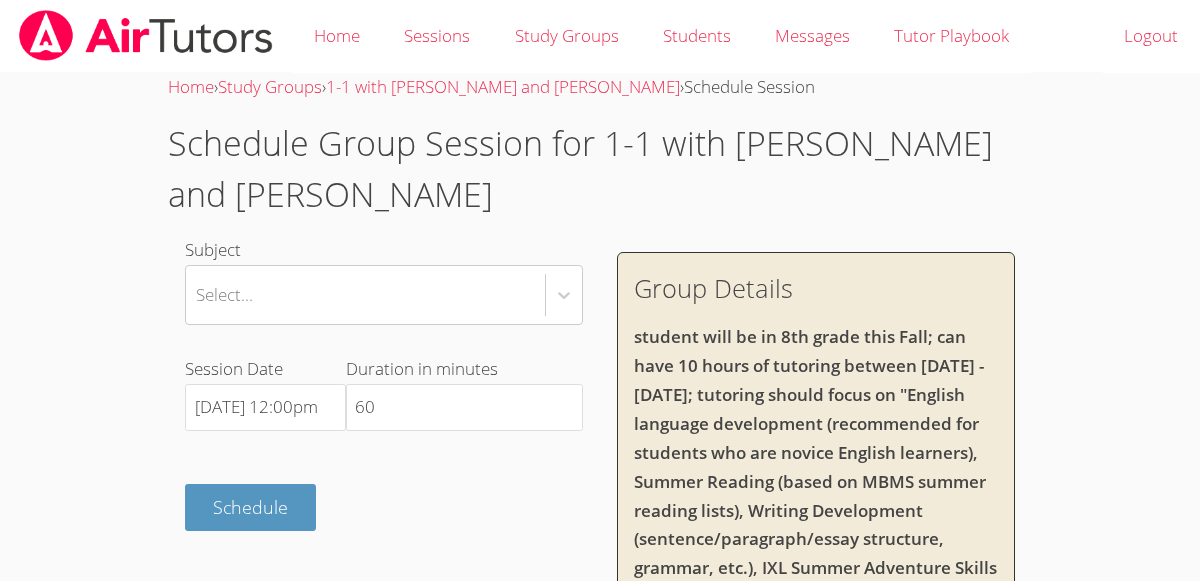 click on "Group Details student will be in 8th grade this Fall; can have 10 hours of tutoring between 7/7/2025 - 8/8/2025; tutoring should focus on "English language development (recommended for students who are novice English learners), Summer Reading (based on MBMS summer reading lists), Writing Development (sentence/paragraph/essay structure, grammar, etc.), IXL Summer Adventure Skills Plan (student should have access to this and be able to share screen). If student has a billed no show, tutoring needs to stop. Lesson plan attached, not sure what level student is. Feel free to pull from other resources as well." at bounding box center (815, 513) 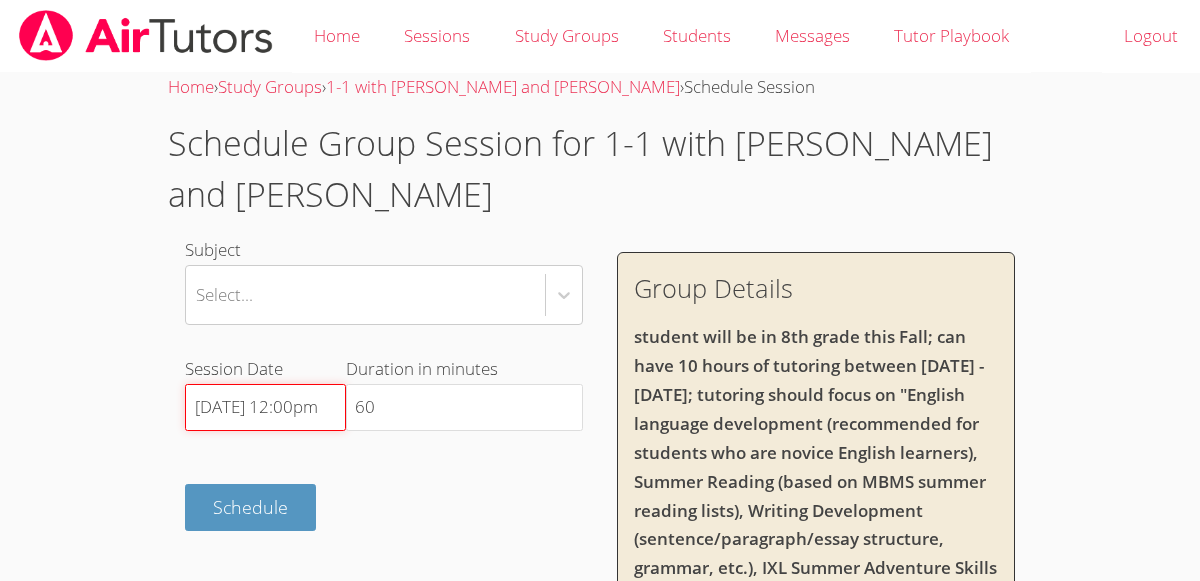 click on "[DATE] 12:00pm" at bounding box center (265, 408) 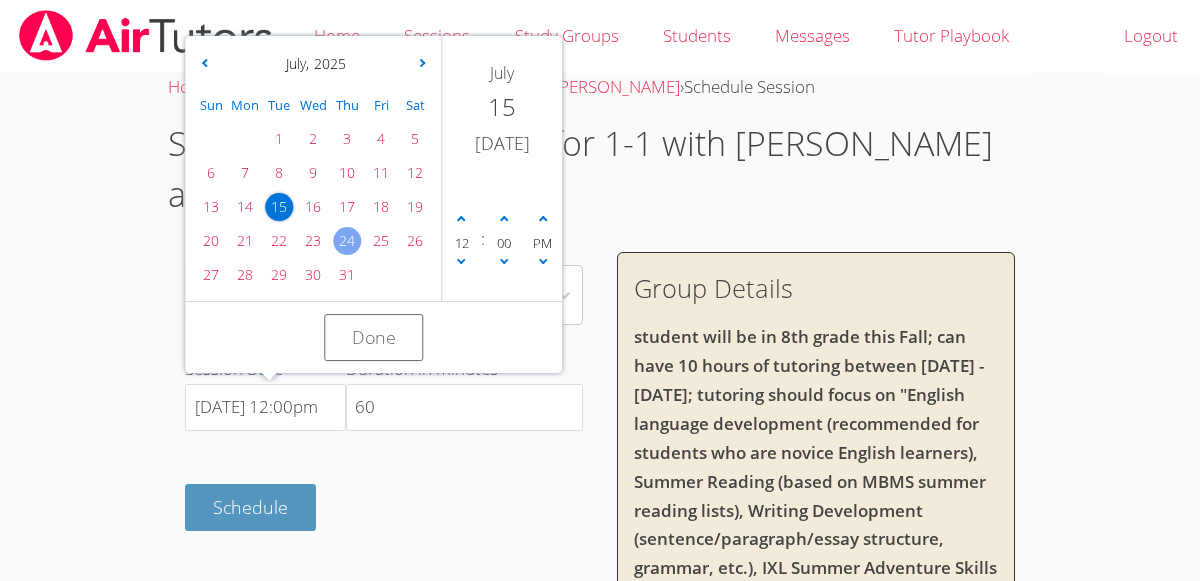 click on "24" at bounding box center [347, 241] 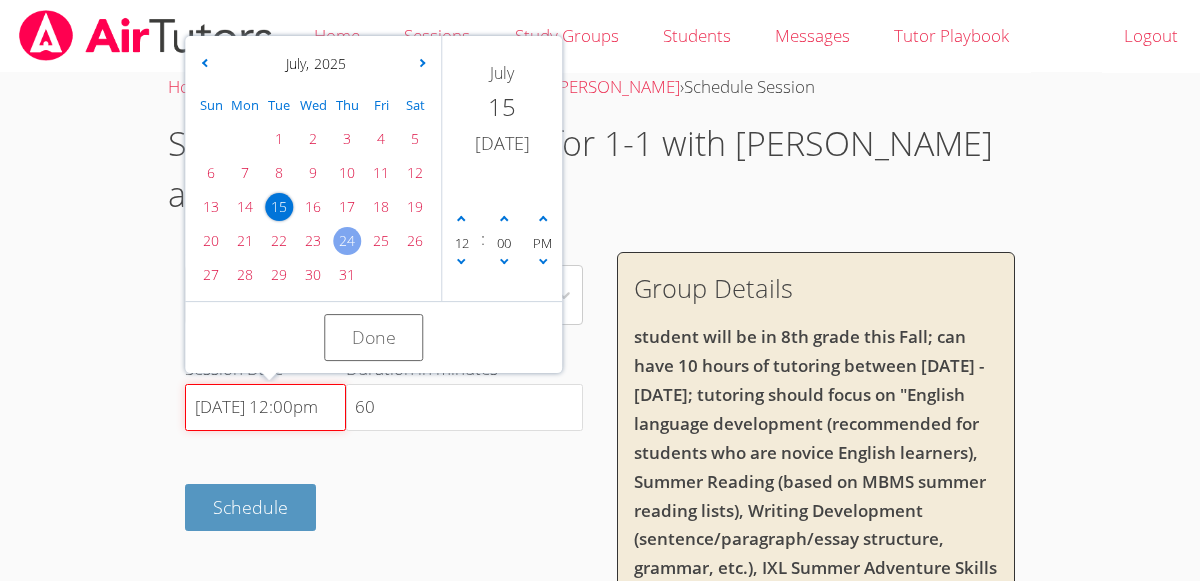 click on "[DATE] 12:00pm" at bounding box center (265, 408) 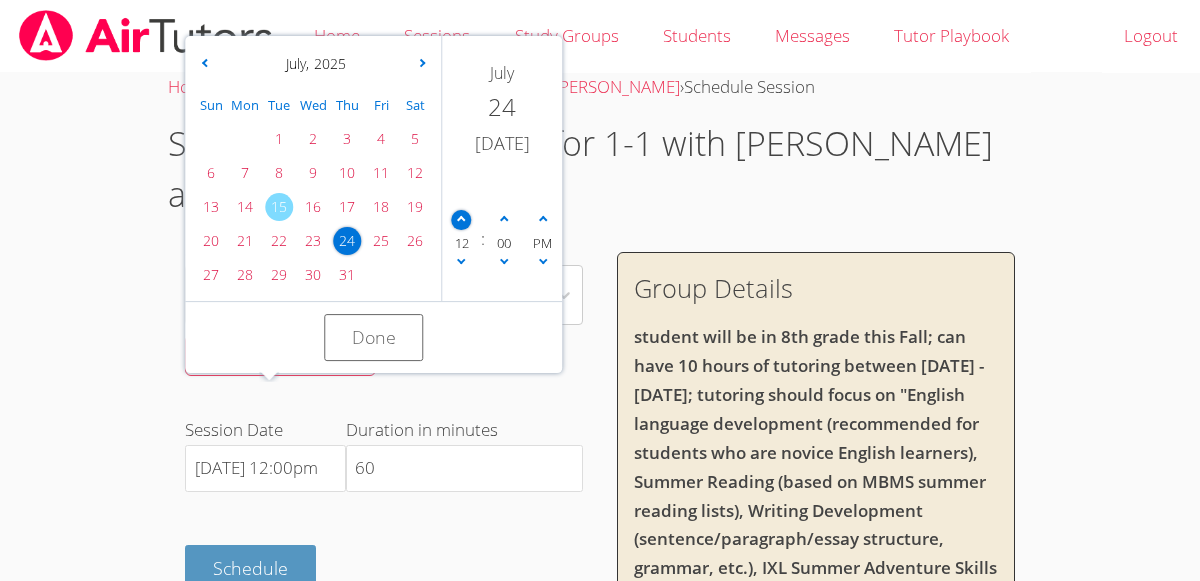 click at bounding box center [461, 220] 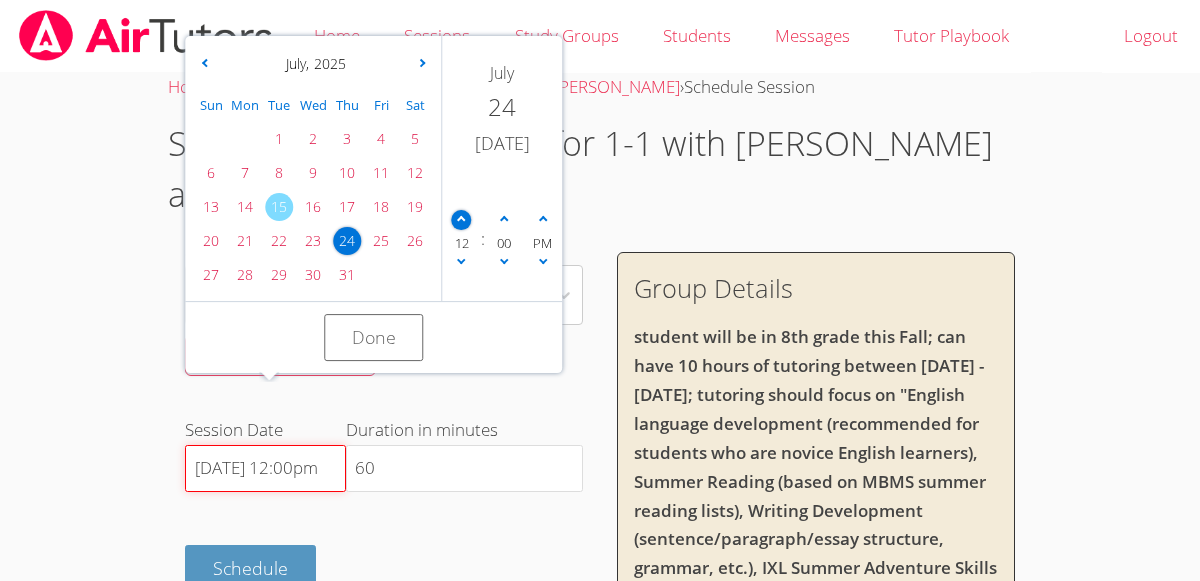 click on "7/24/2025 12:00pm" at bounding box center [265, 469] 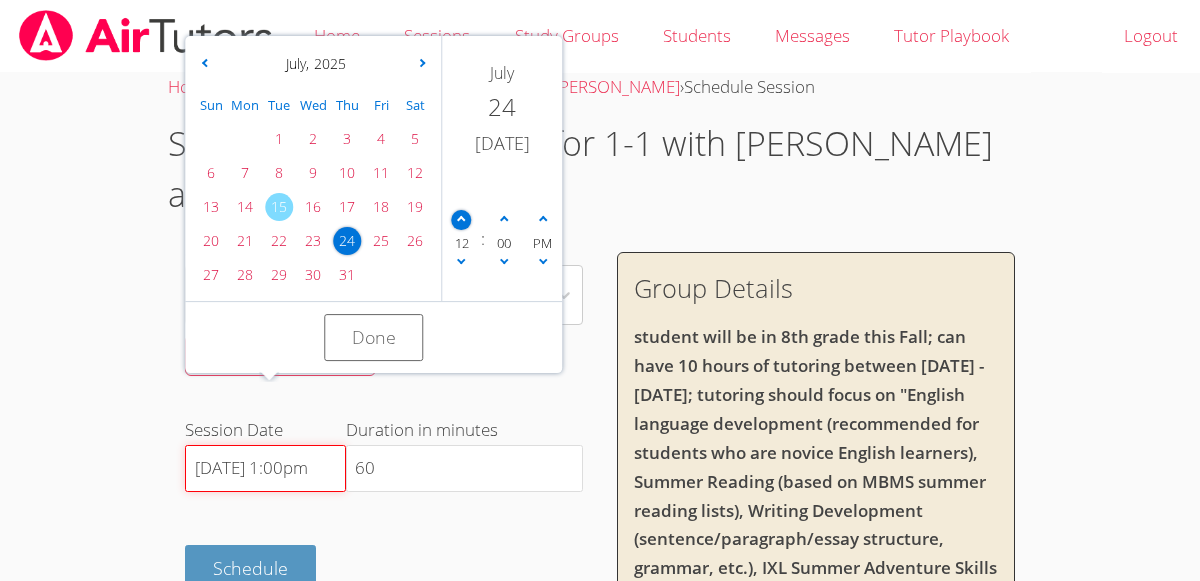 scroll, scrollTop: 0, scrollLeft: 0, axis: both 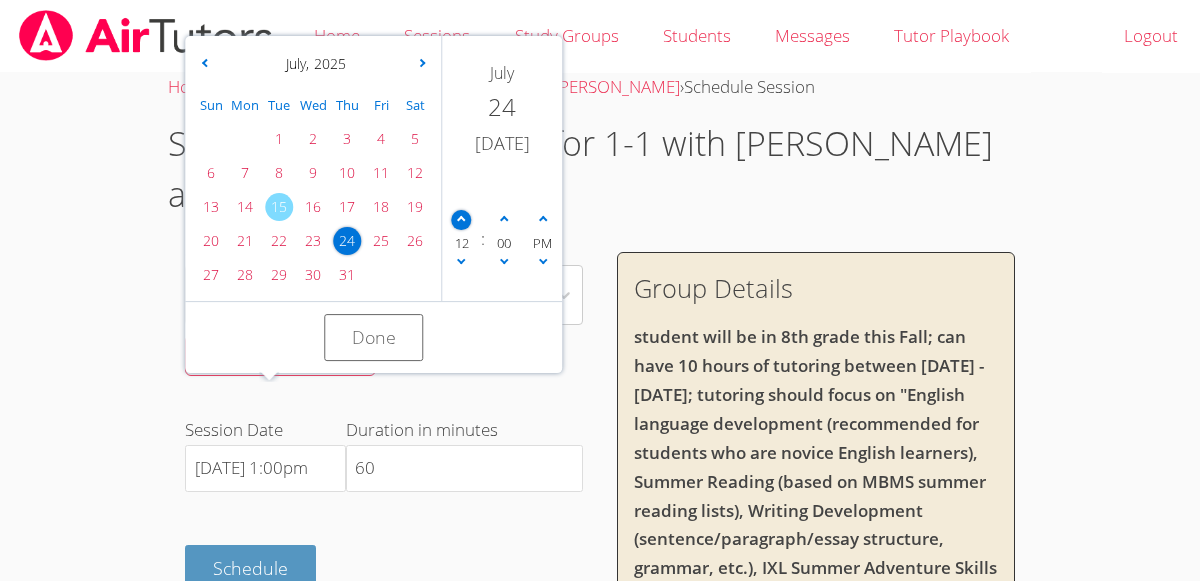 click at bounding box center (461, 220) 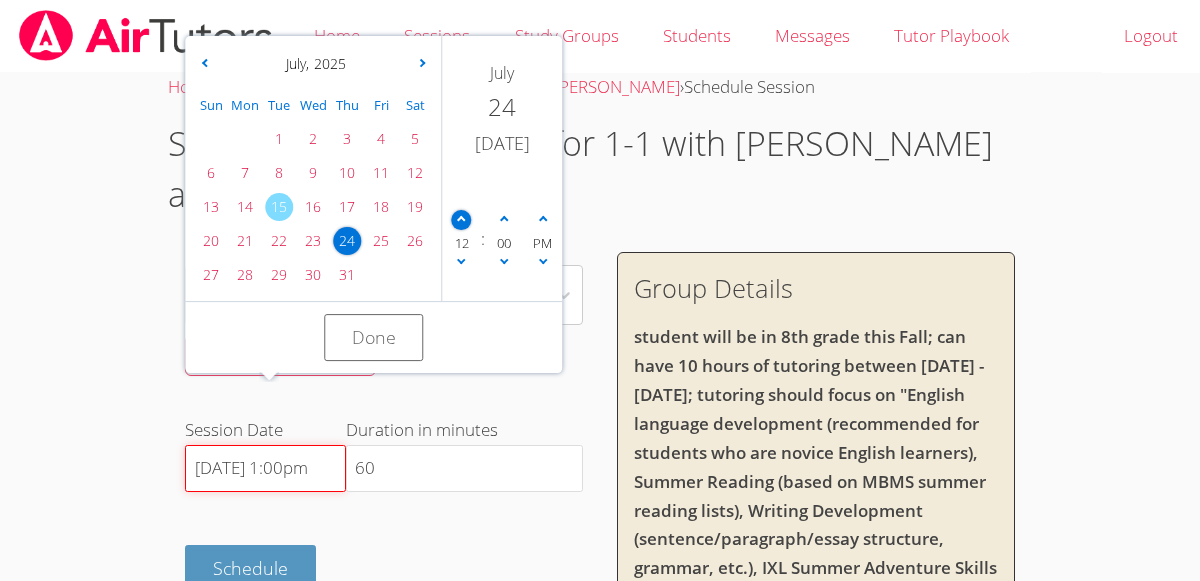 click on "7/24/2025 1:00pm" at bounding box center [265, 469] 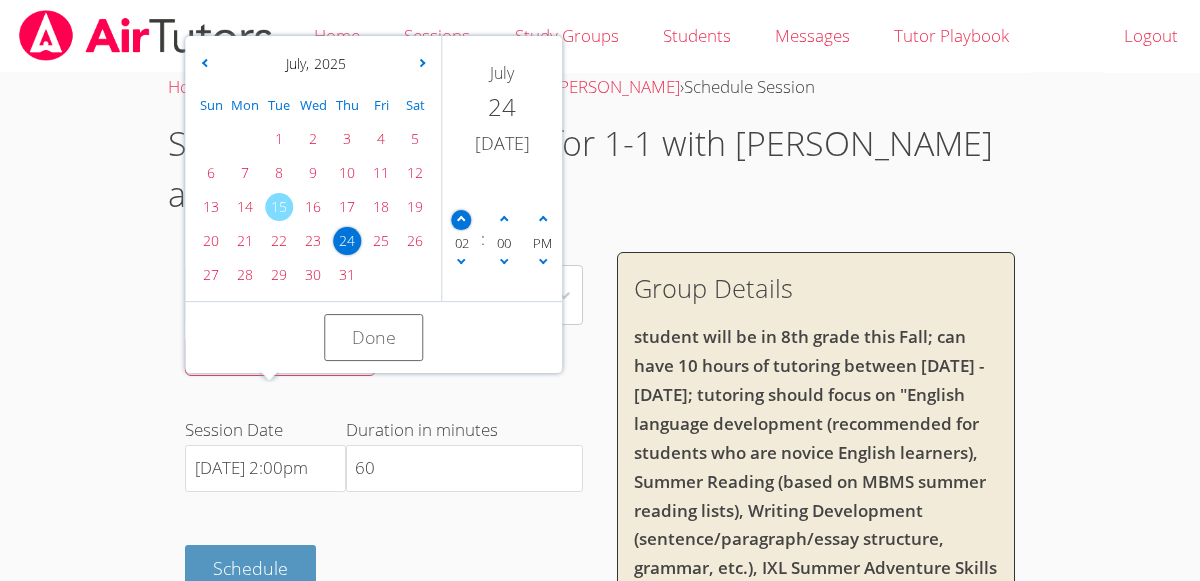 click at bounding box center (461, 220) 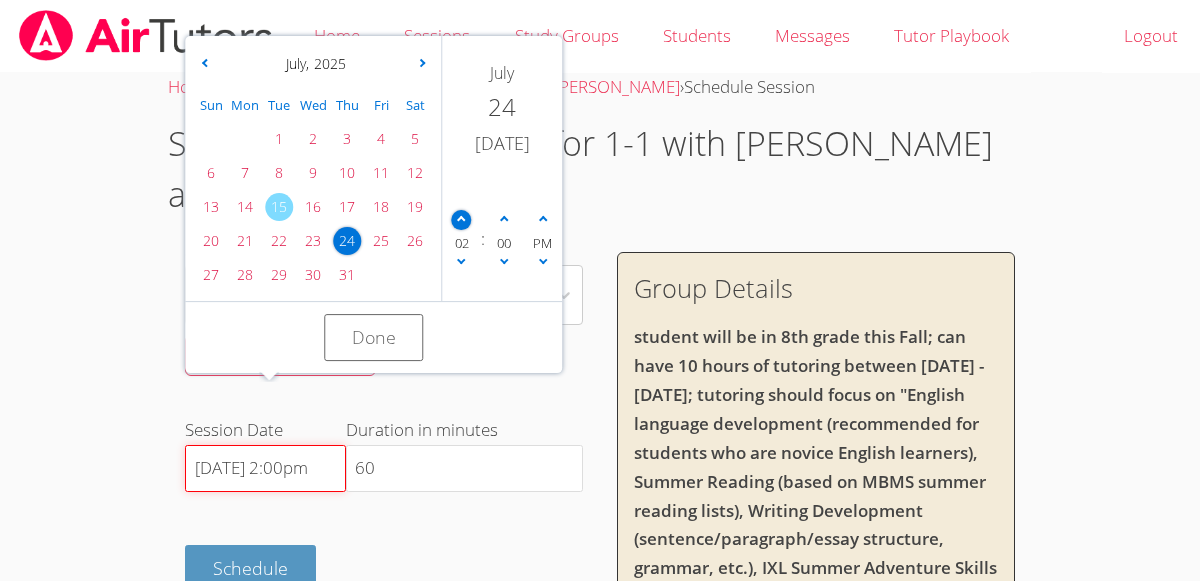 click on "7/24/2025 2:00pm" at bounding box center (265, 469) 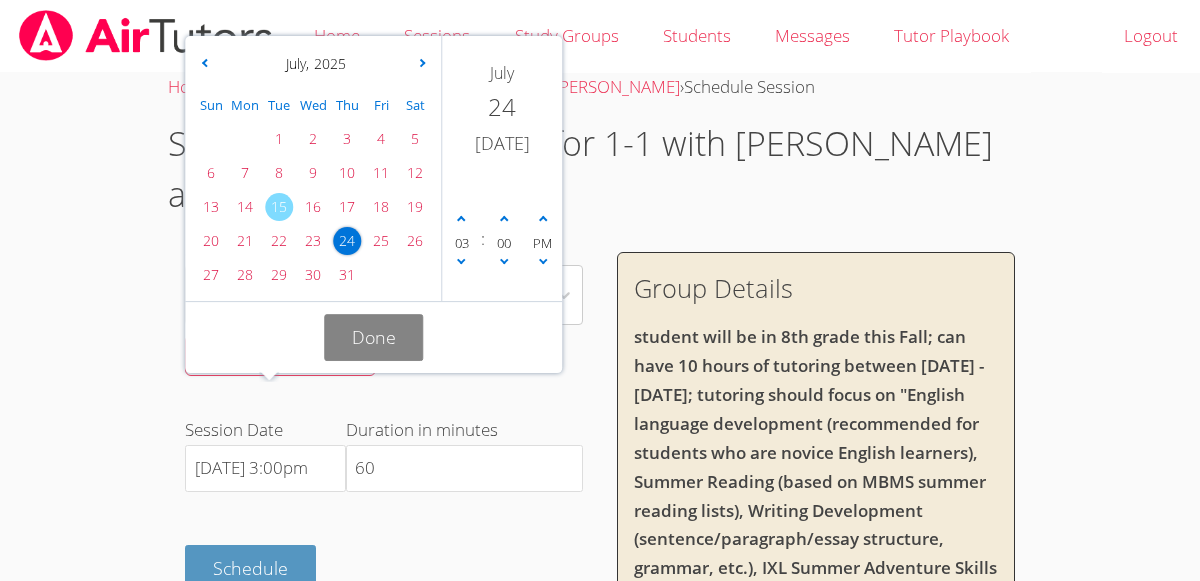 click on "Done" at bounding box center (374, 337) 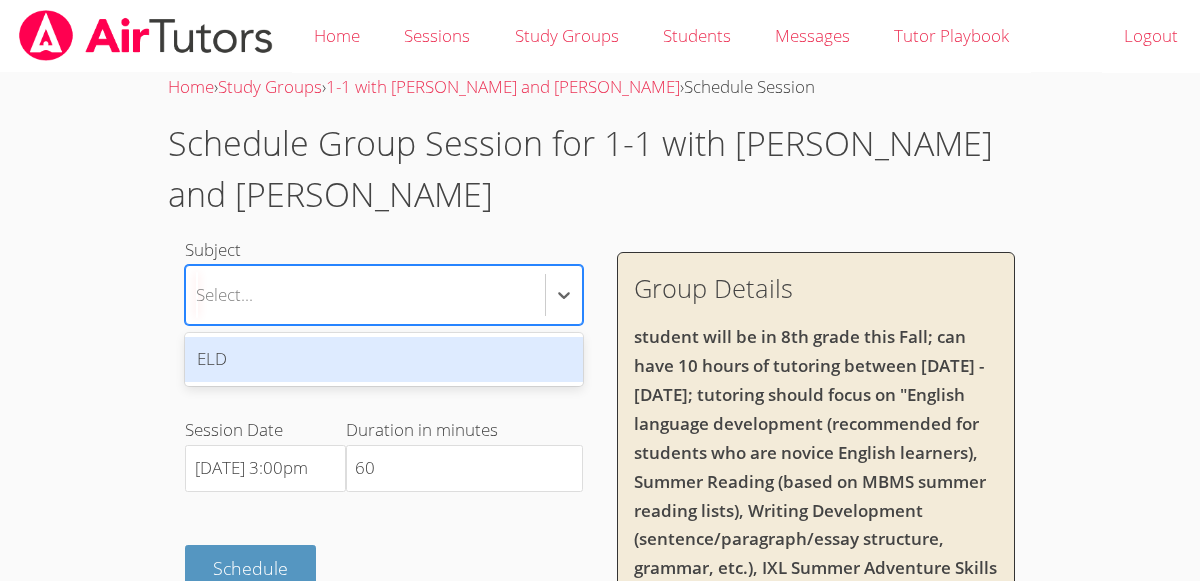 click on "ELD" at bounding box center (383, 359) 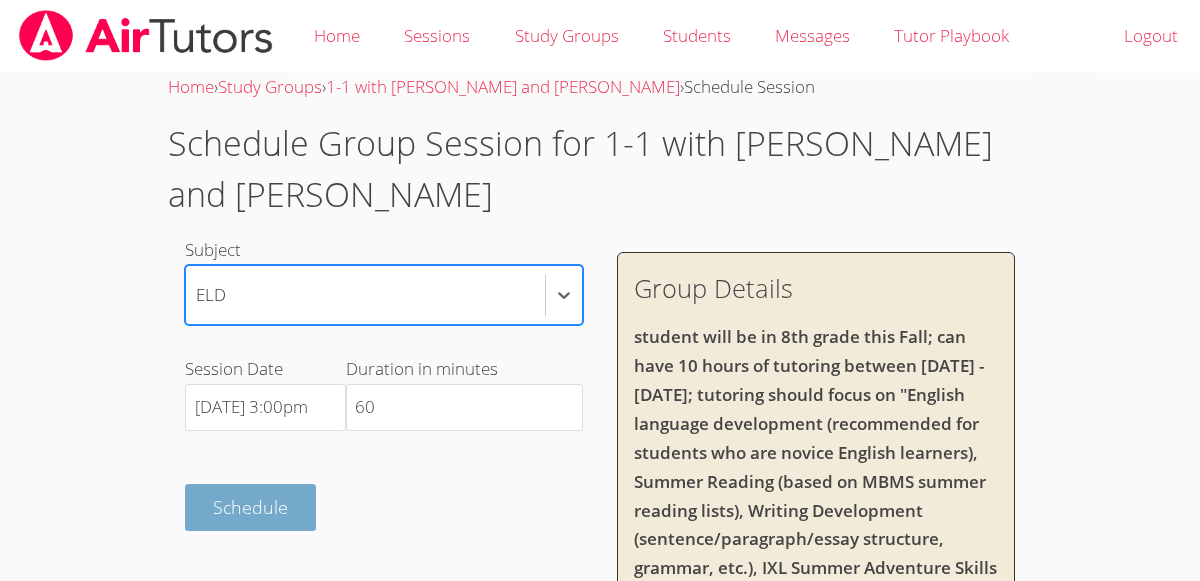 click on "Schedule" at bounding box center [250, 507] 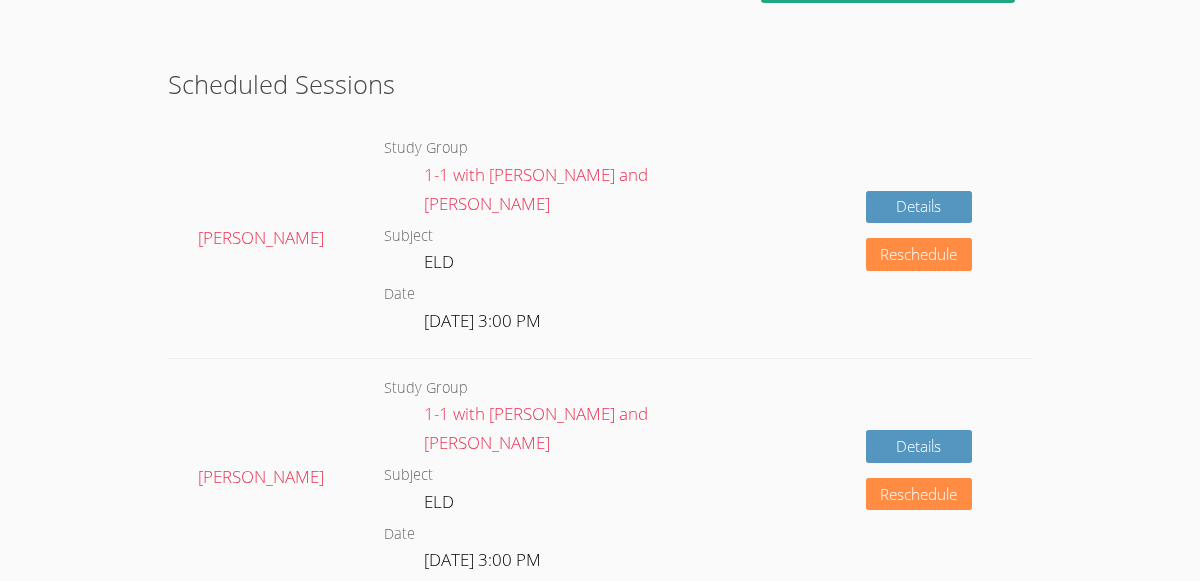 scroll, scrollTop: 463, scrollLeft: 0, axis: vertical 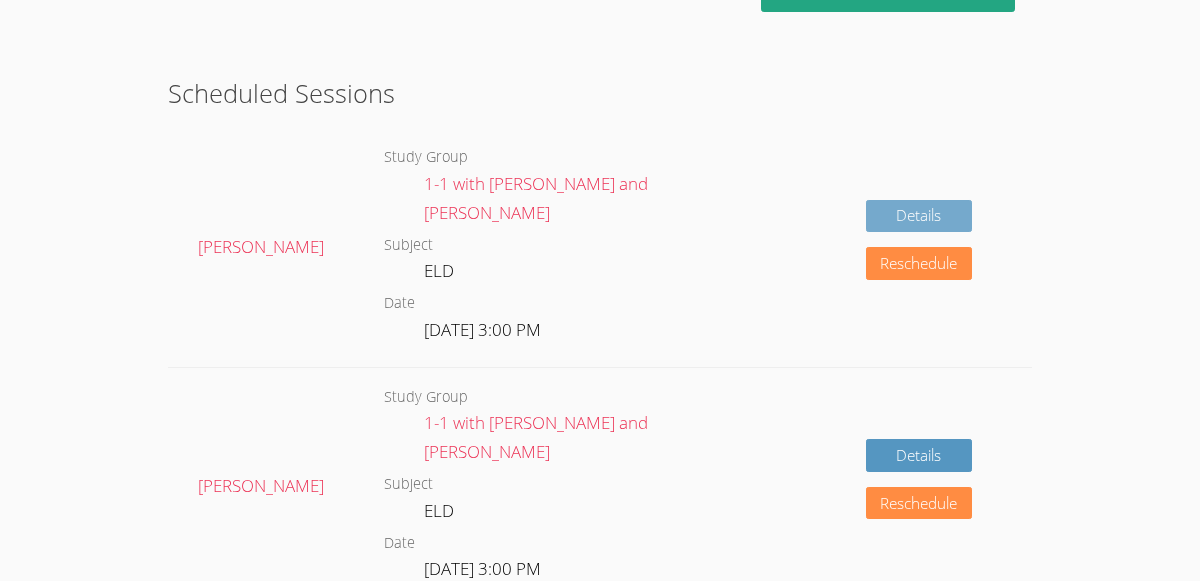 click on "Details" at bounding box center [919, 216] 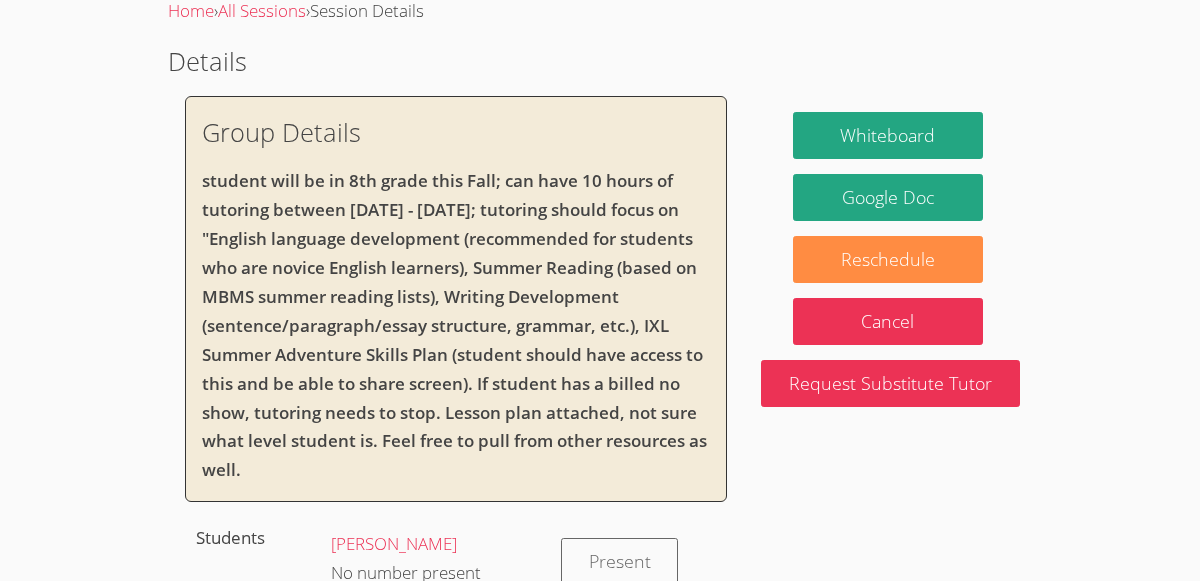 scroll, scrollTop: 81, scrollLeft: 0, axis: vertical 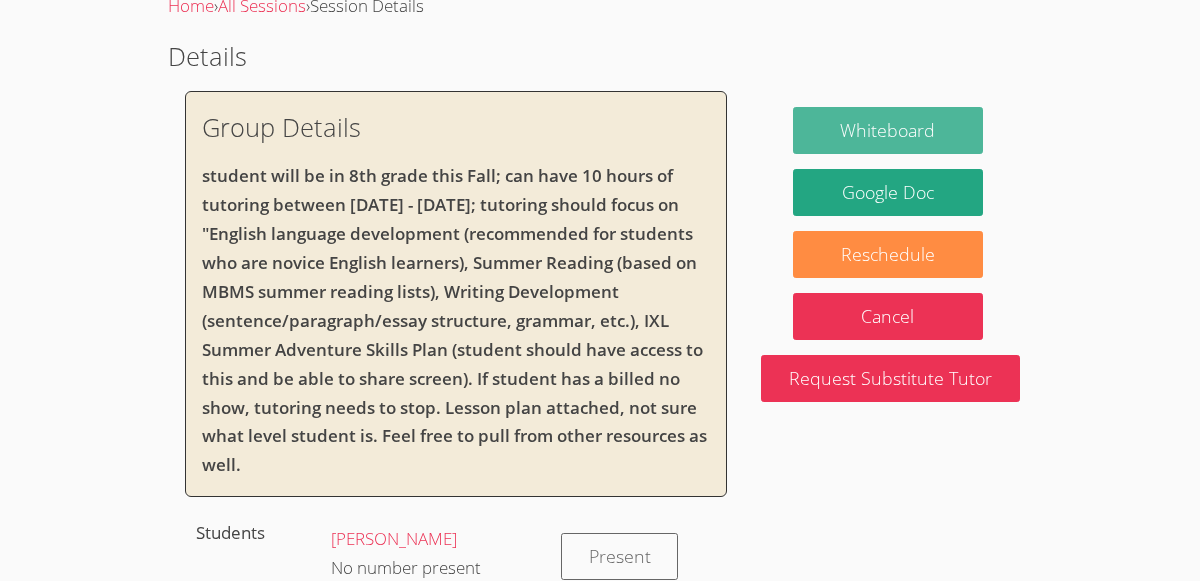 click on "Whiteboard" at bounding box center (888, 130) 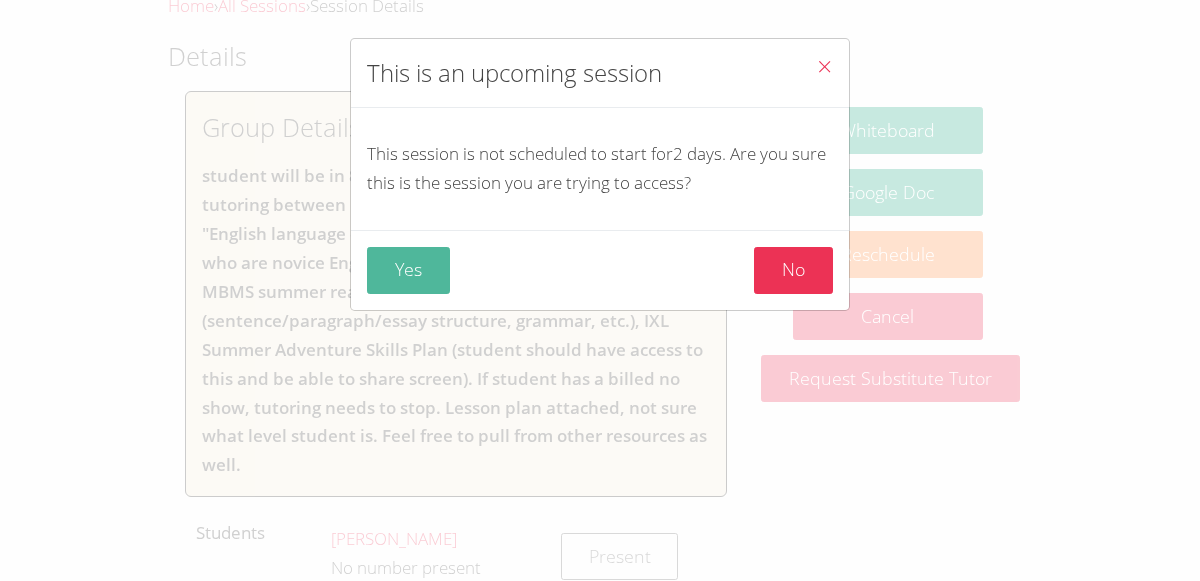 click on "Yes" at bounding box center [408, 270] 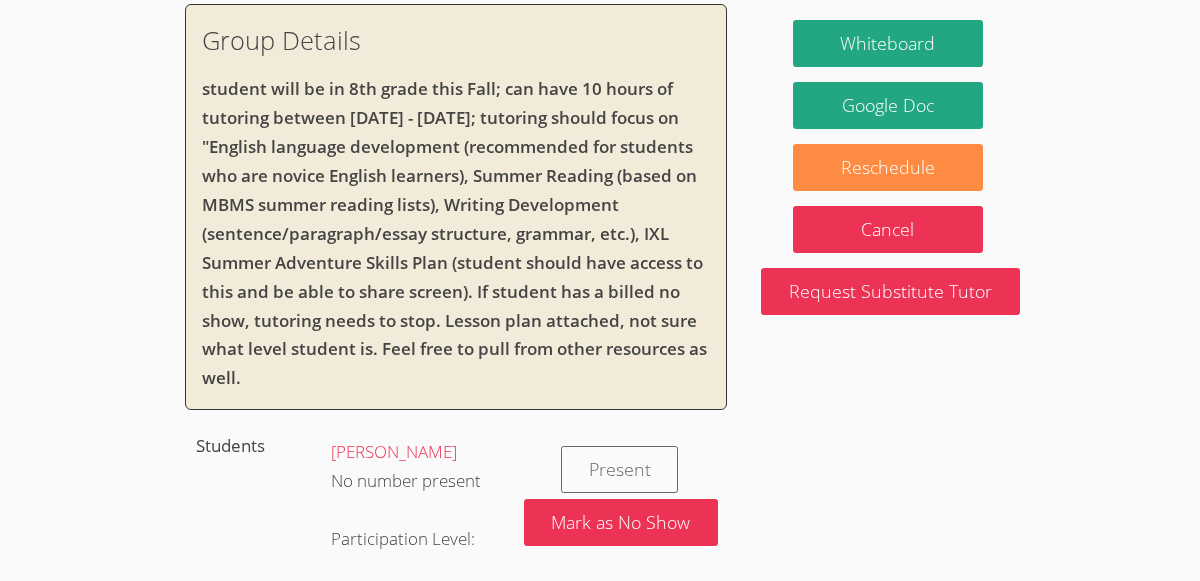 scroll, scrollTop: 0, scrollLeft: 0, axis: both 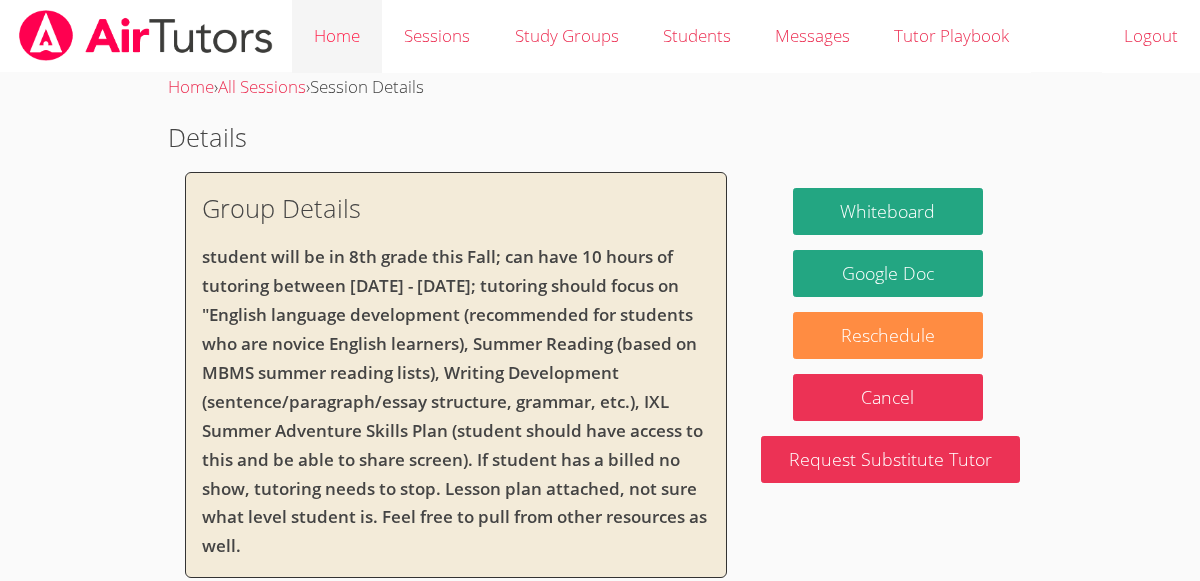 click on "Home" at bounding box center (337, 36) 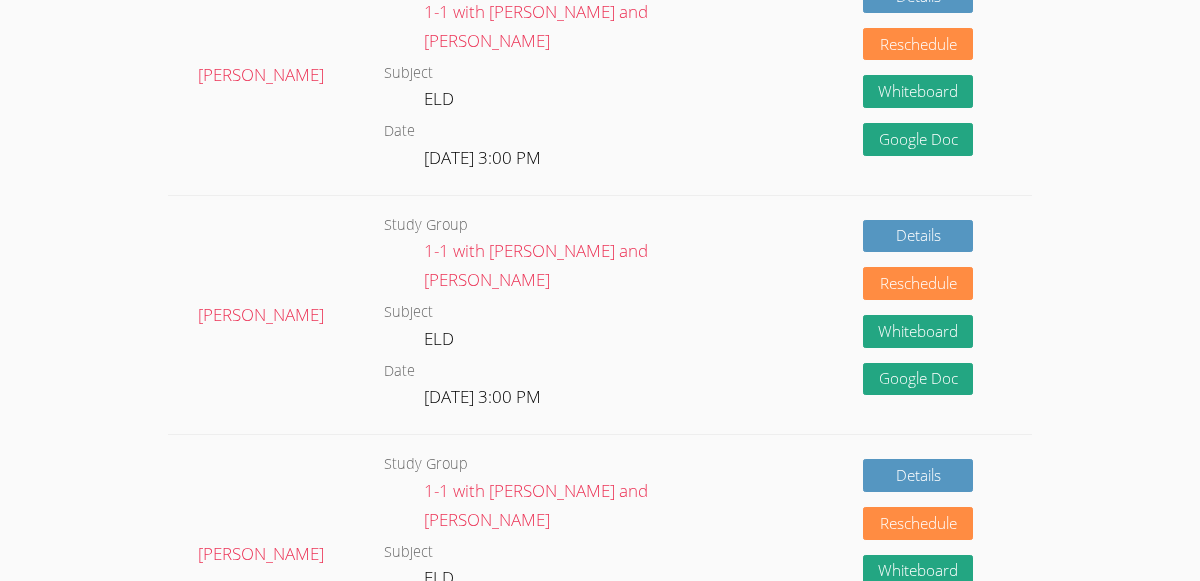 scroll, scrollTop: 730, scrollLeft: 0, axis: vertical 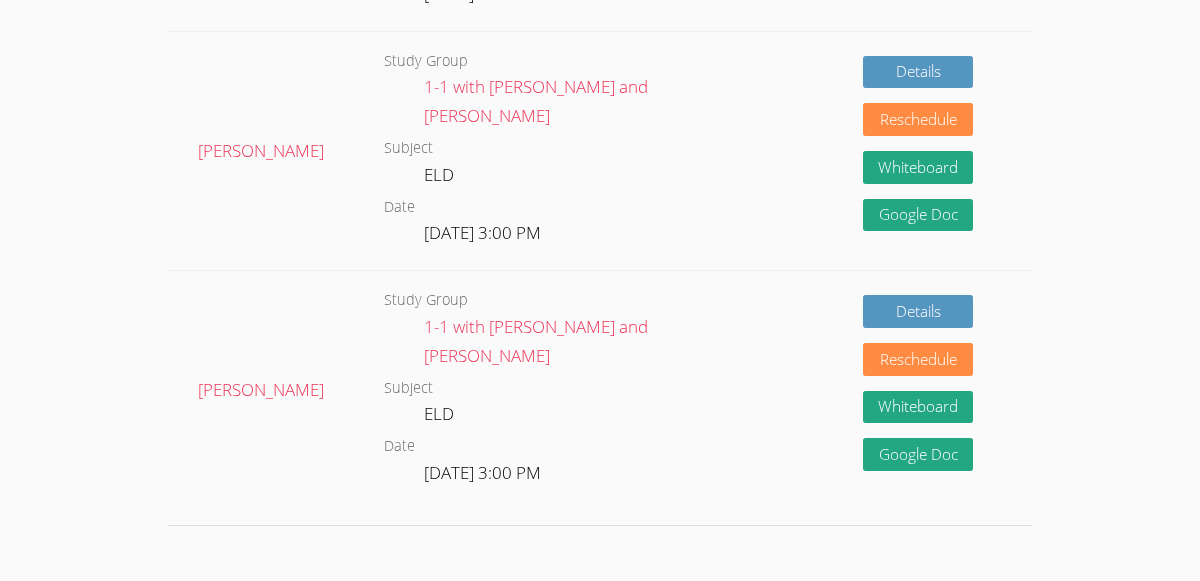 click on "Details Reschedule Whiteboard Hidden Google Doc" at bounding box center (859, 151) 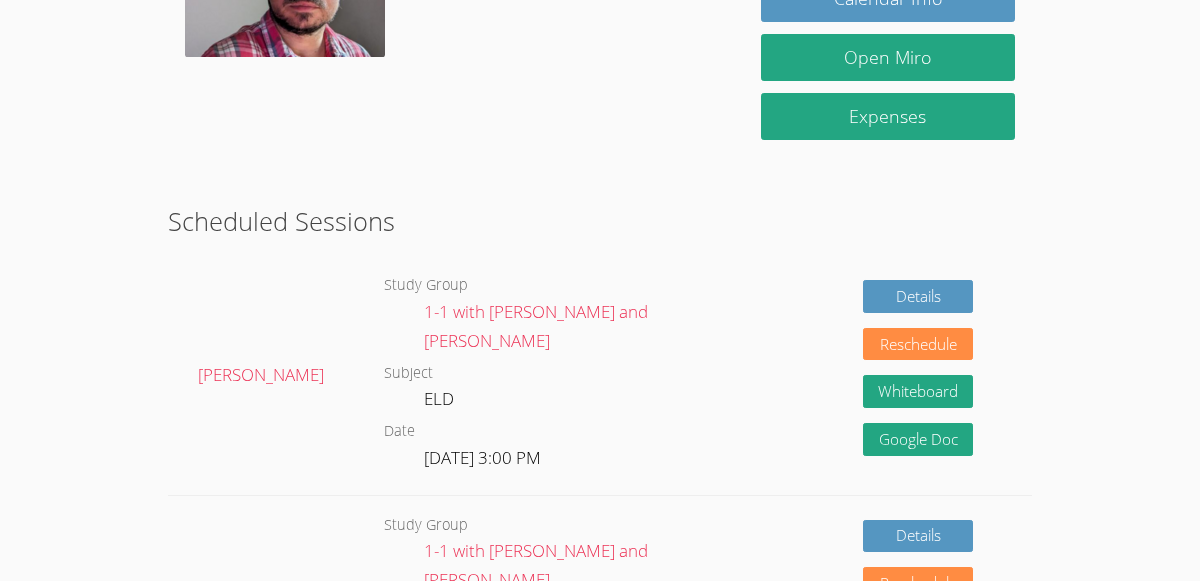 scroll, scrollTop: 277, scrollLeft: 0, axis: vertical 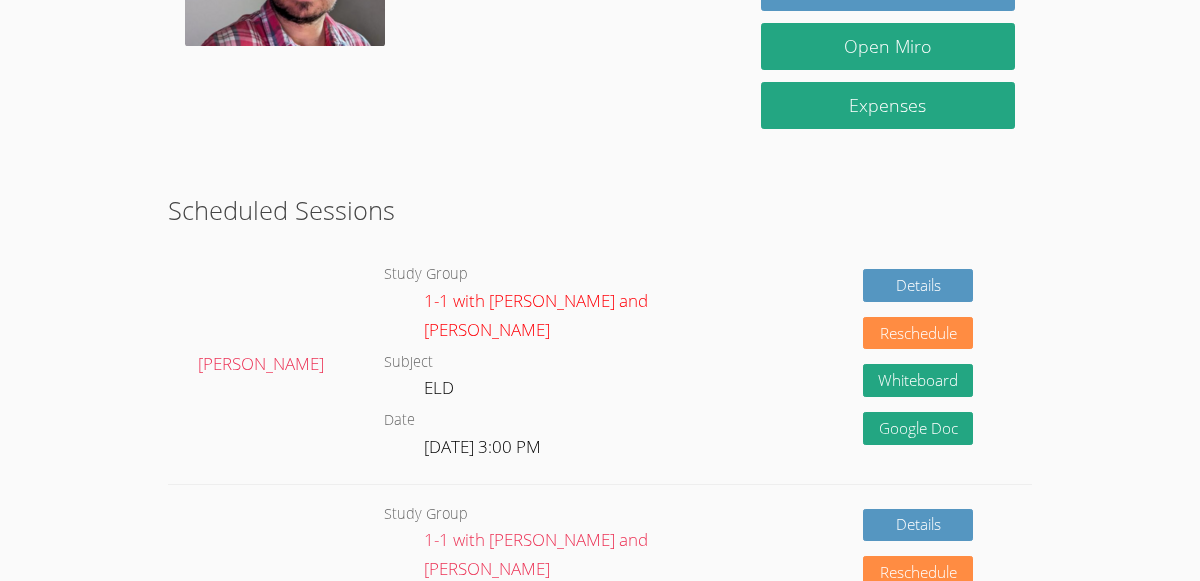 click on "1-1 with [PERSON_NAME] and [PERSON_NAME]" at bounding box center (536, 315) 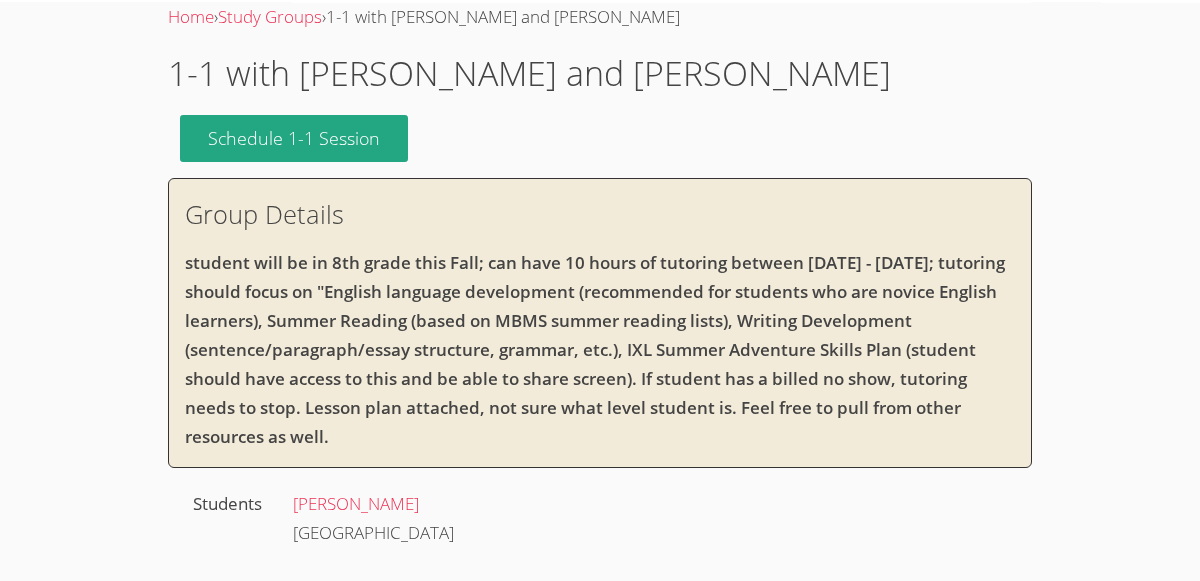 scroll, scrollTop: 65, scrollLeft: 0, axis: vertical 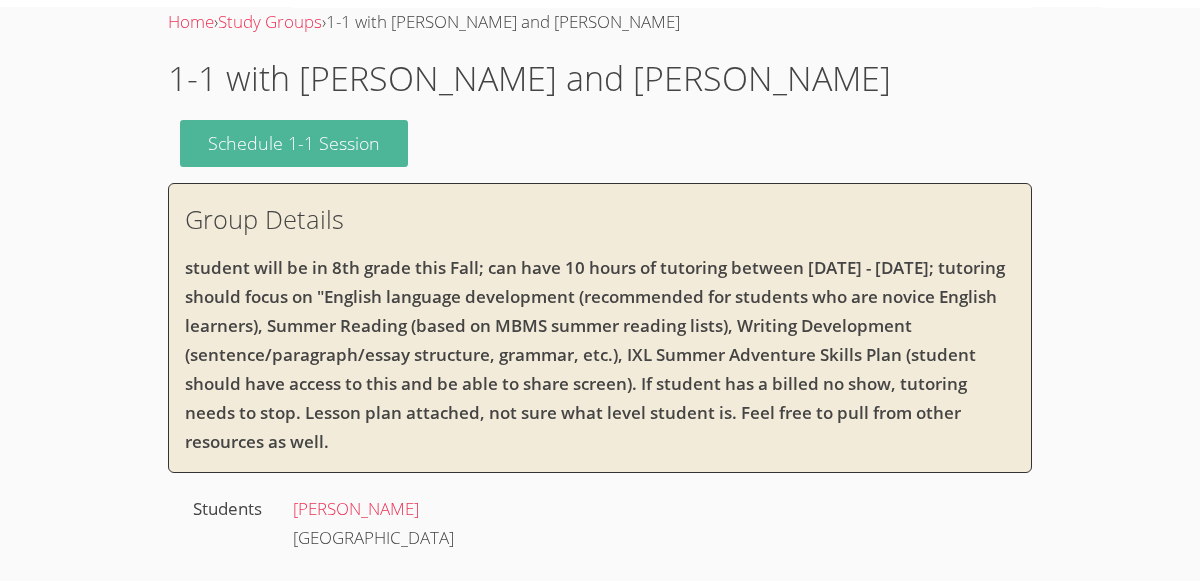 click on "Schedule 1-1 Session" at bounding box center (294, 143) 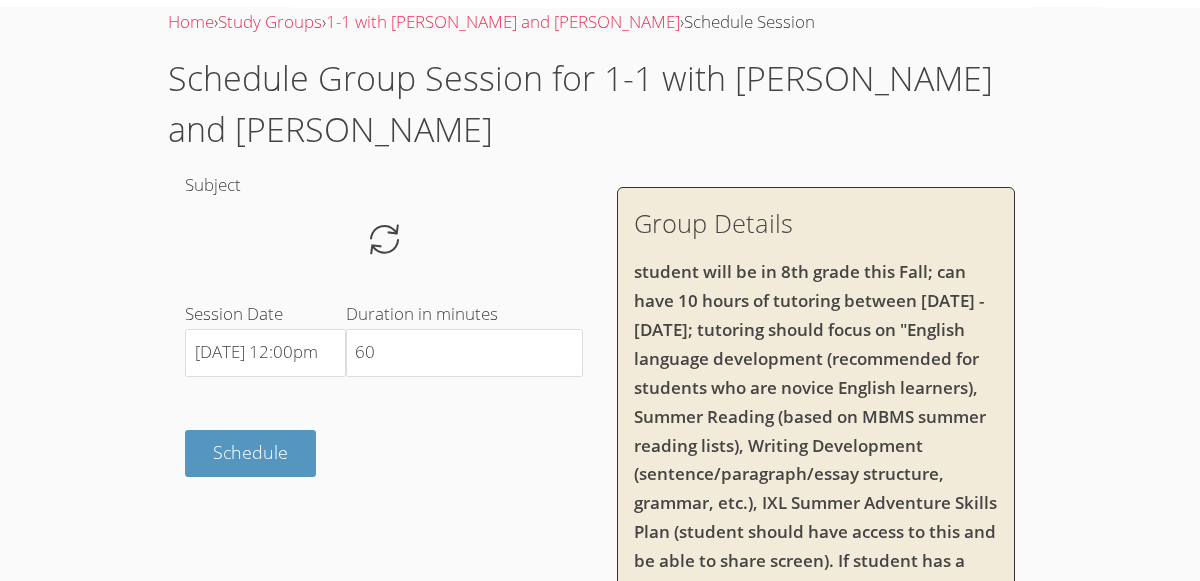 scroll, scrollTop: 0, scrollLeft: 0, axis: both 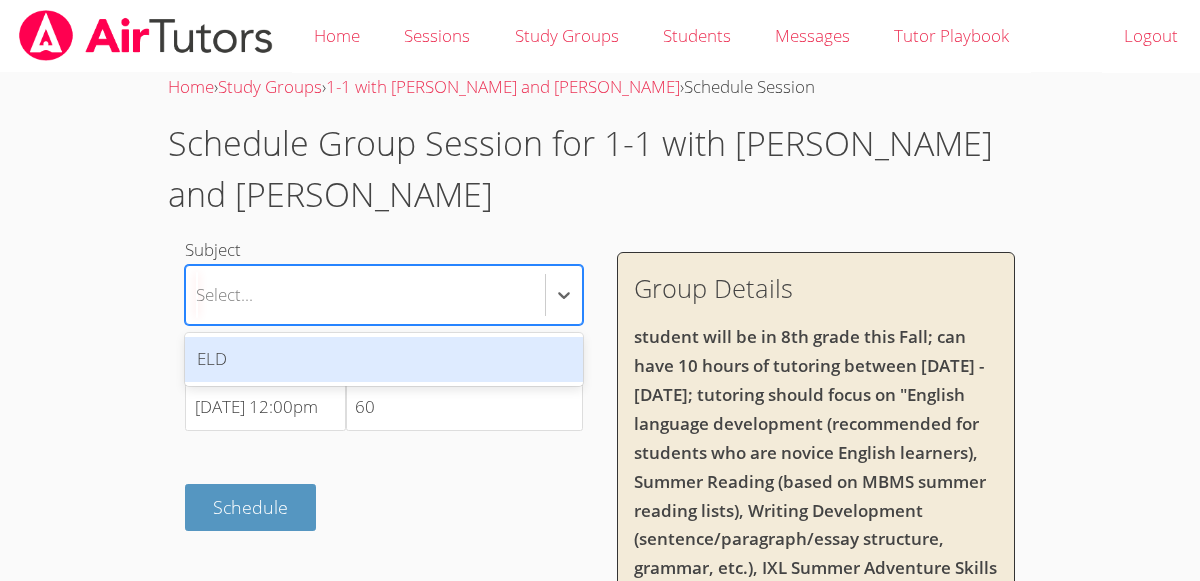 click on "ELD" at bounding box center [383, 359] 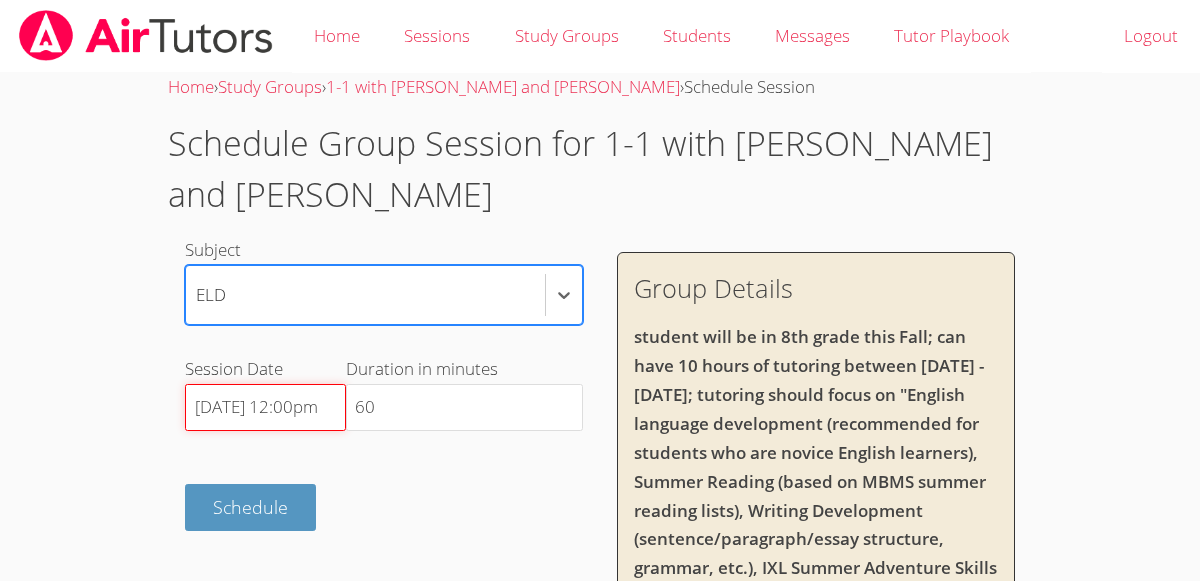 click on "[DATE] 12:00pm" at bounding box center (265, 408) 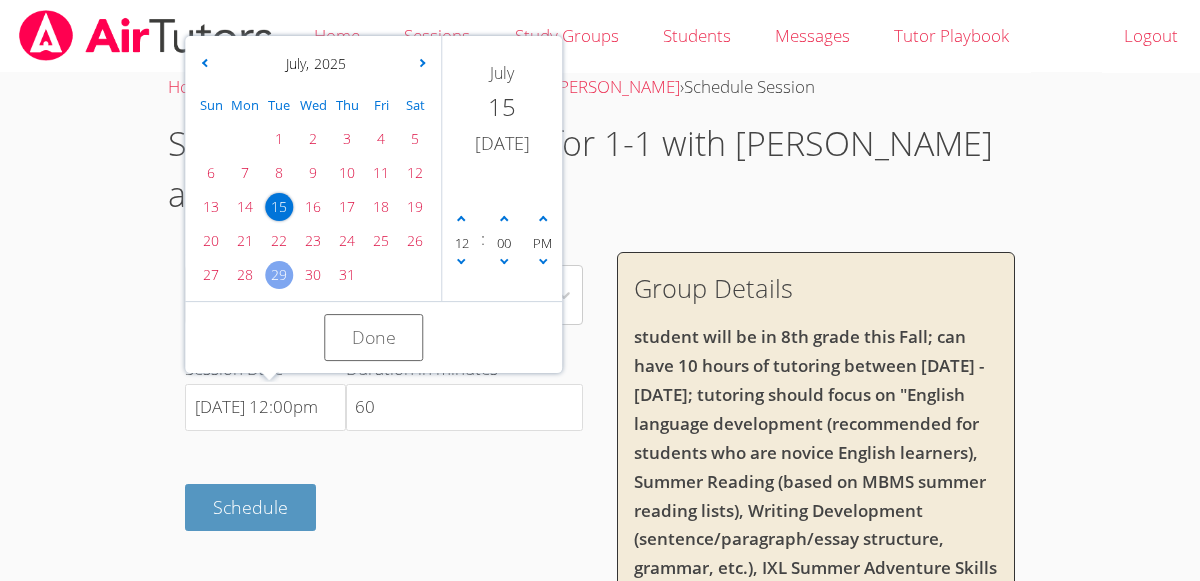 click on "29" at bounding box center (279, 275) 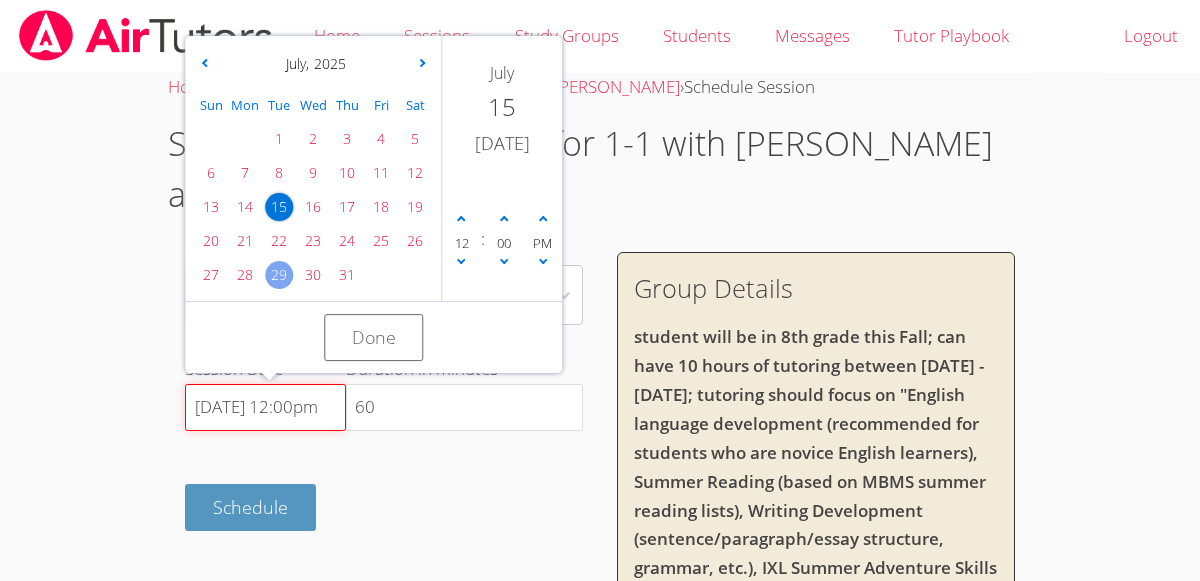 click on "[DATE] 12:00pm" at bounding box center [265, 408] 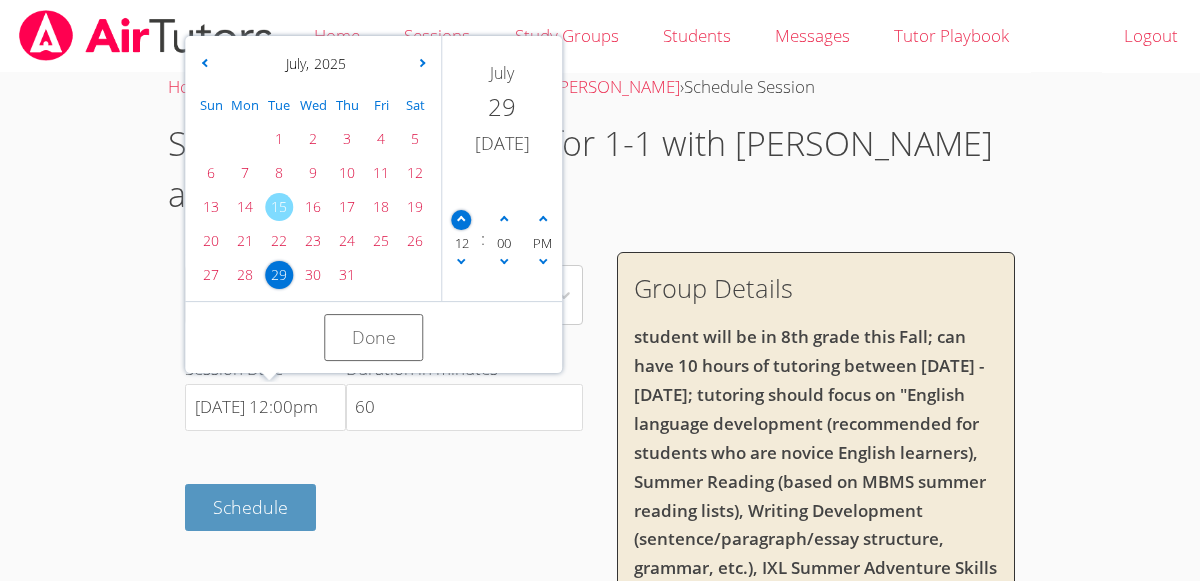 click at bounding box center (461, 220) 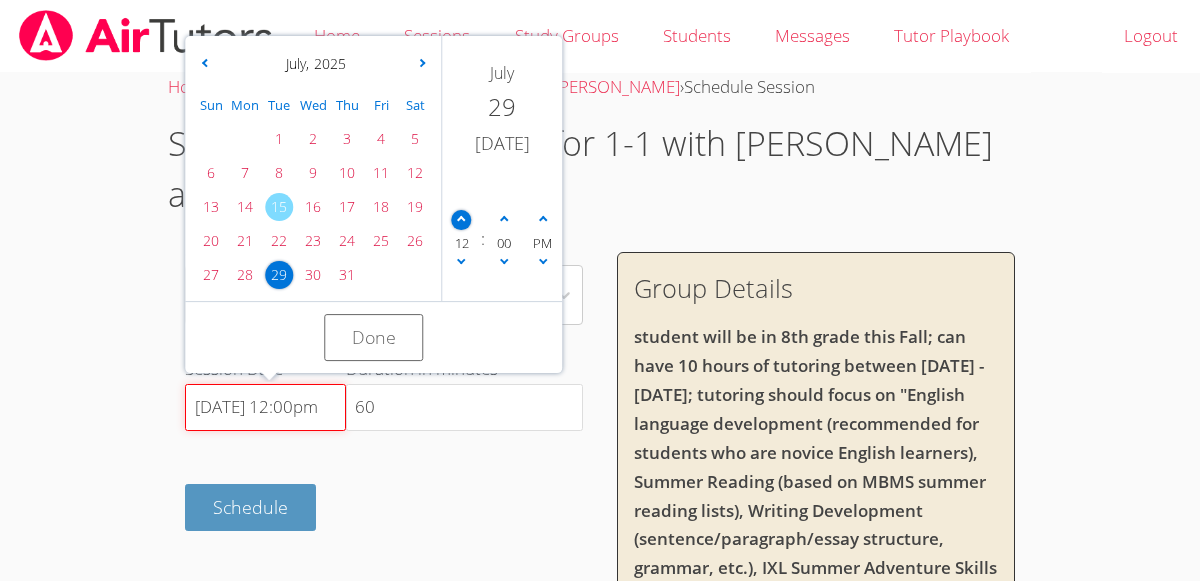 click on "7/29/2025 12:00pm" at bounding box center (265, 408) 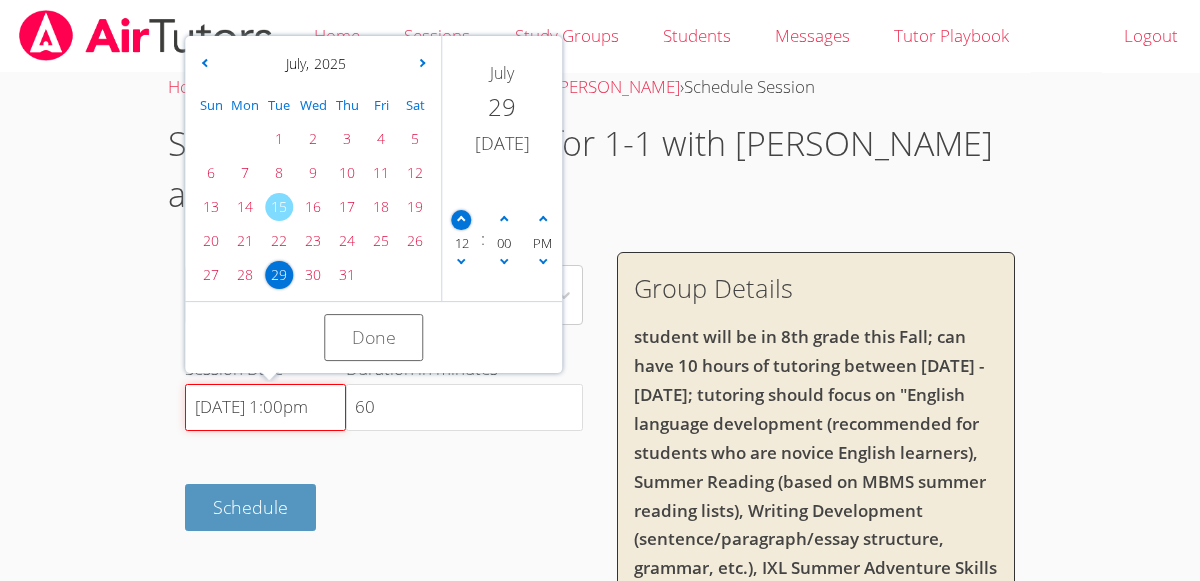 scroll, scrollTop: 0, scrollLeft: 0, axis: both 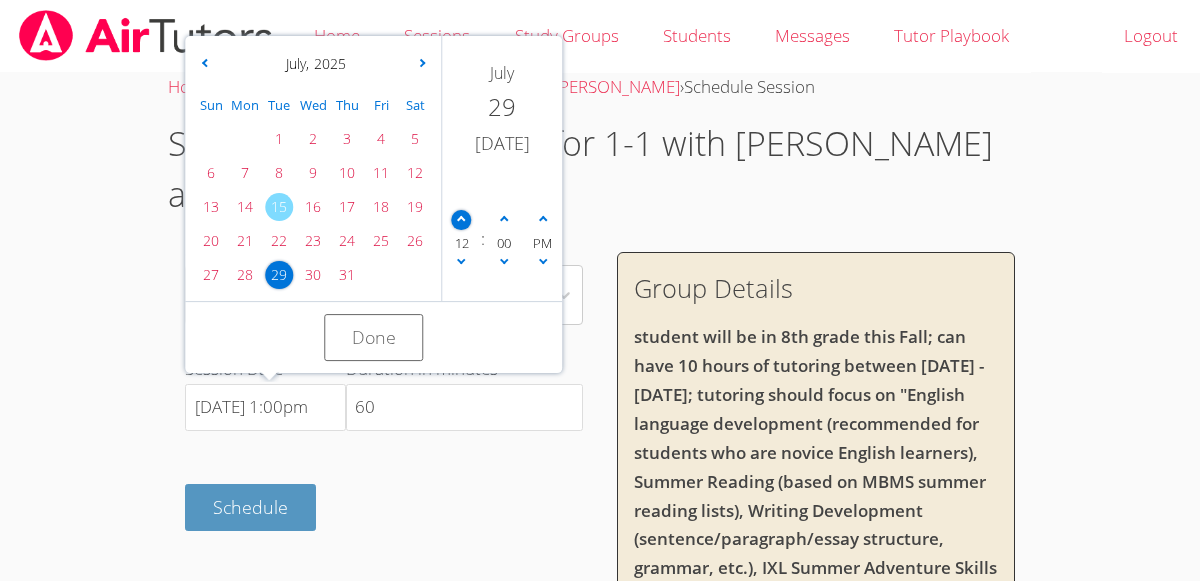 click at bounding box center [461, 220] 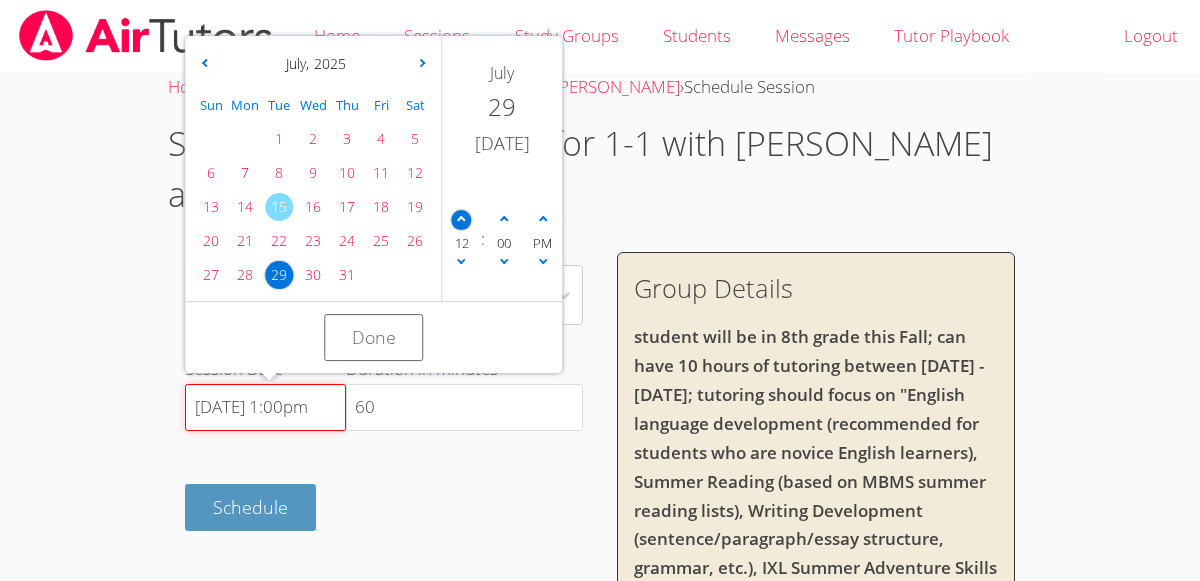 click on "7/29/2025 1:00pm" at bounding box center [265, 408] 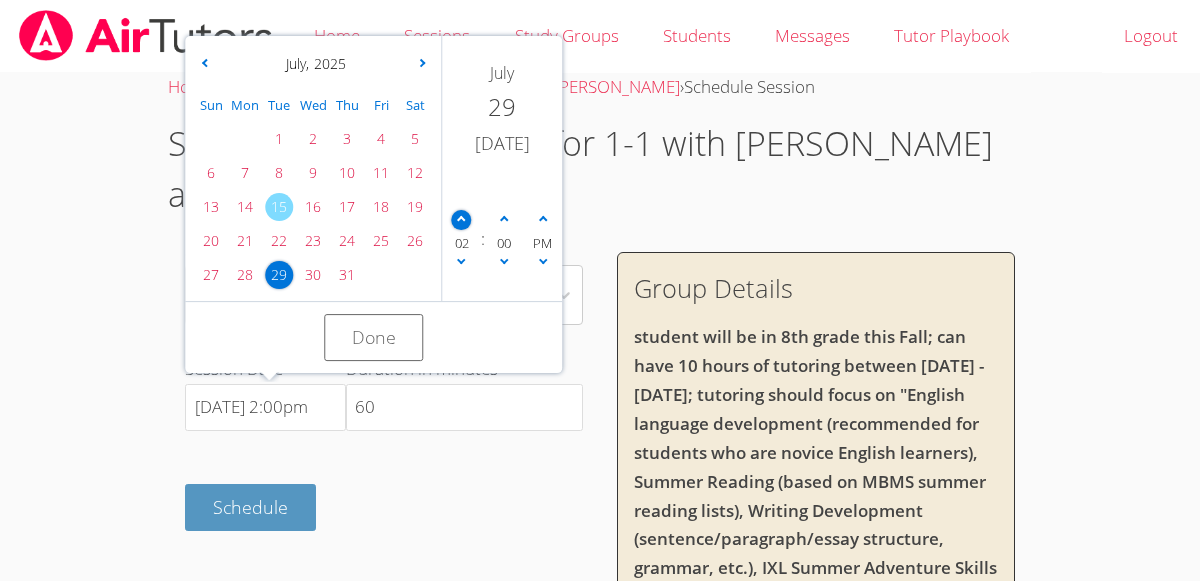 click at bounding box center (461, 220) 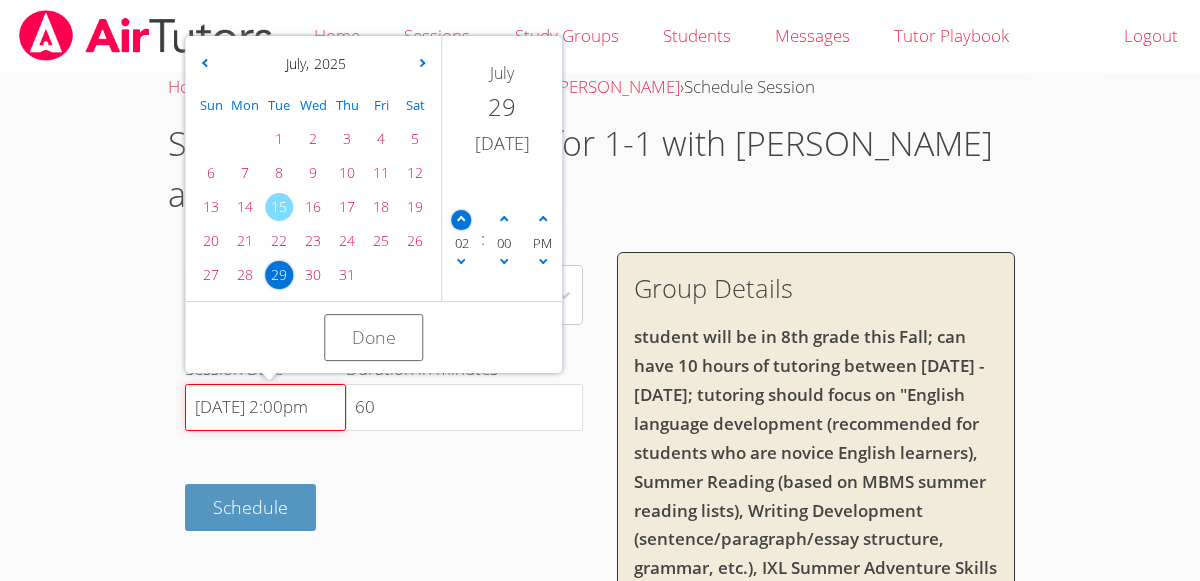 click on "7/29/2025 2:00pm" at bounding box center (265, 408) 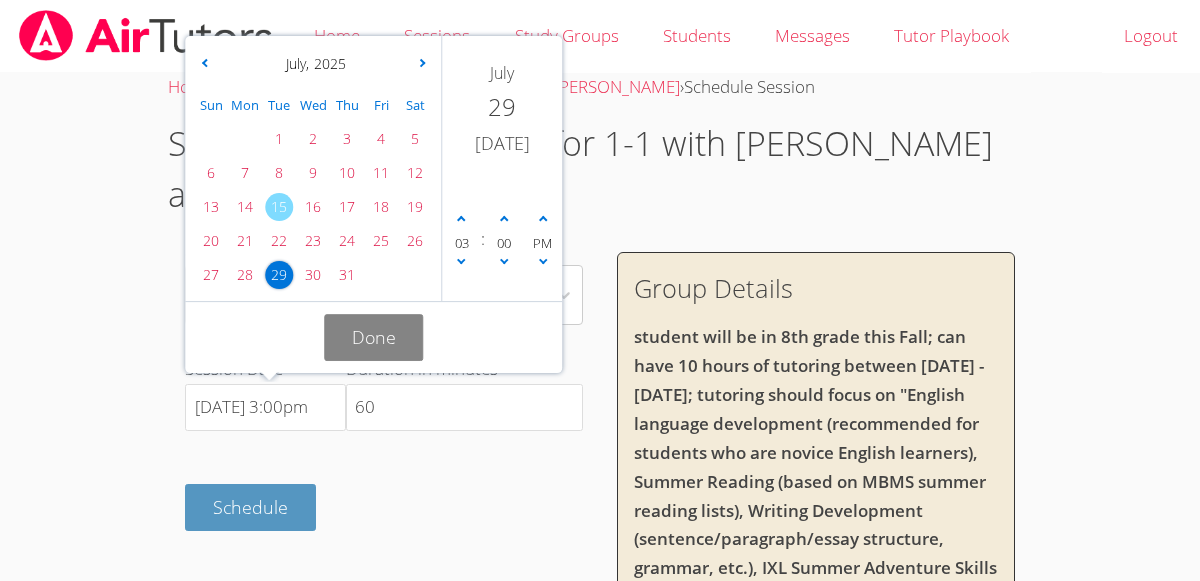 click on "Done" at bounding box center (374, 337) 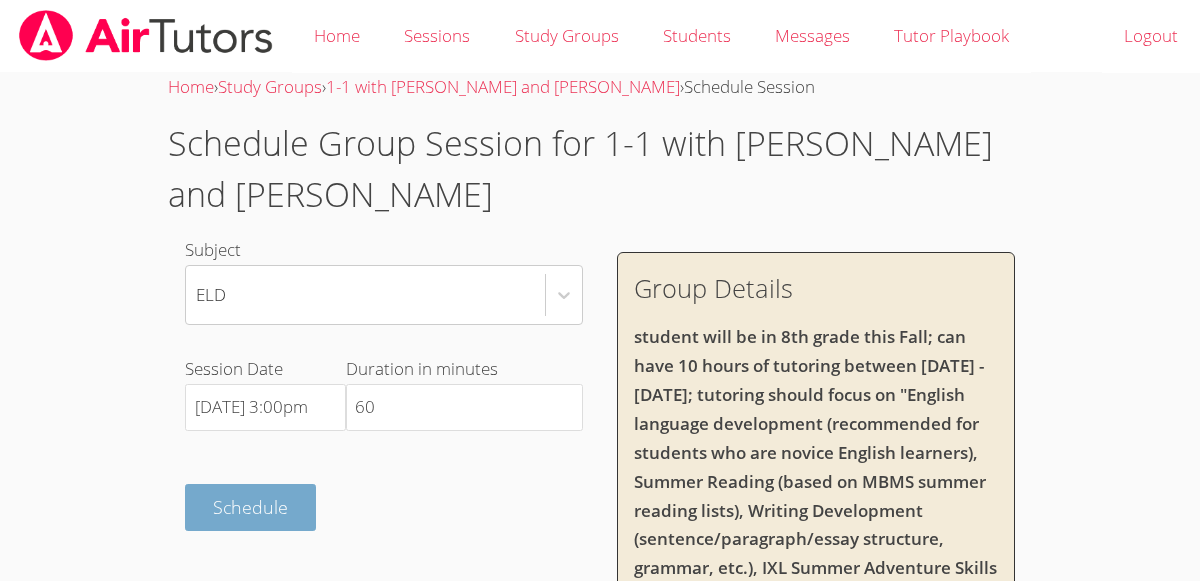 click on "Schedule" at bounding box center [250, 507] 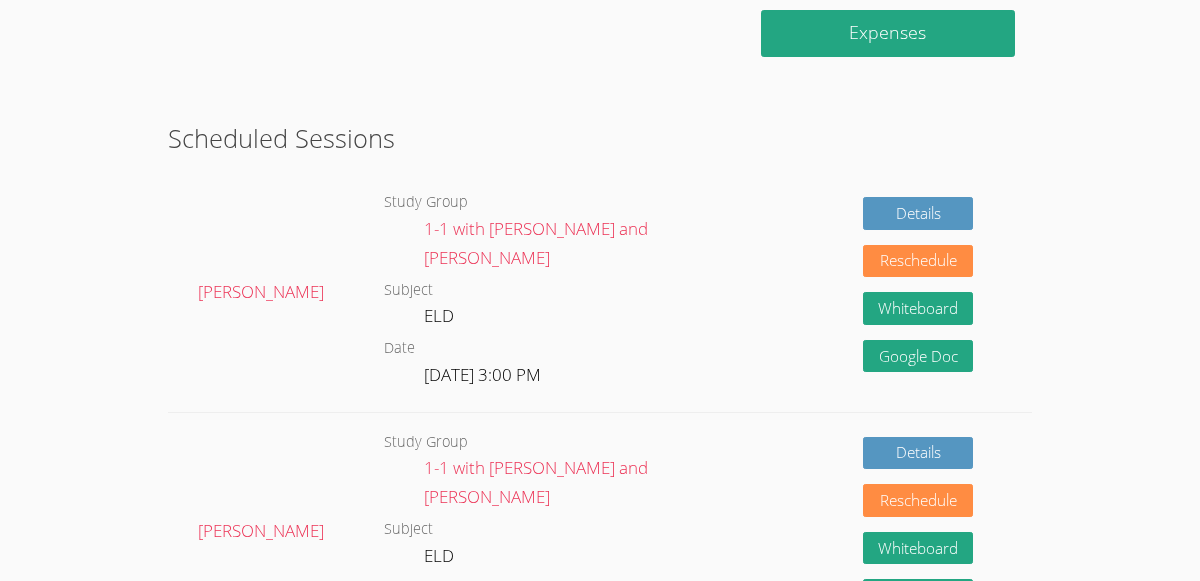 scroll, scrollTop: 505, scrollLeft: 0, axis: vertical 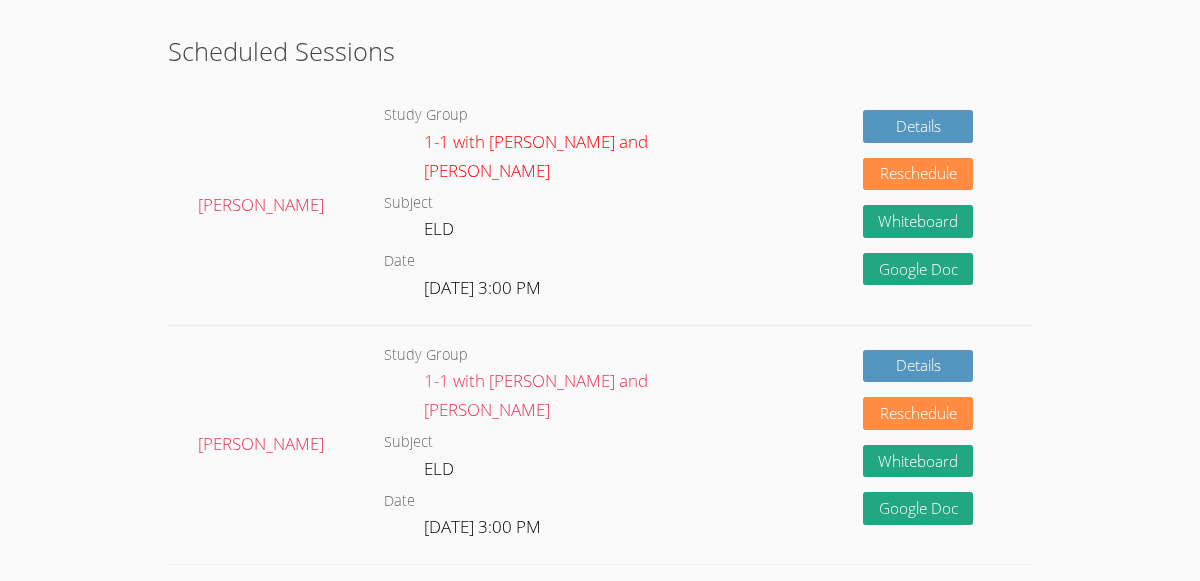 click on "1-1 with [PERSON_NAME] and [PERSON_NAME]" at bounding box center [536, 156] 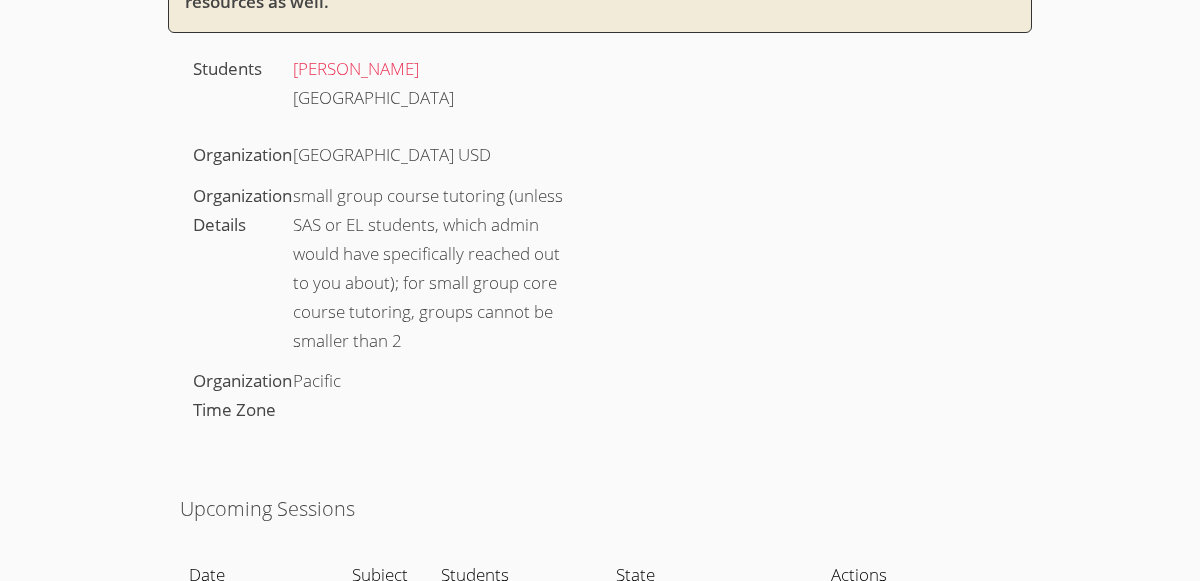 scroll, scrollTop: 0, scrollLeft: 0, axis: both 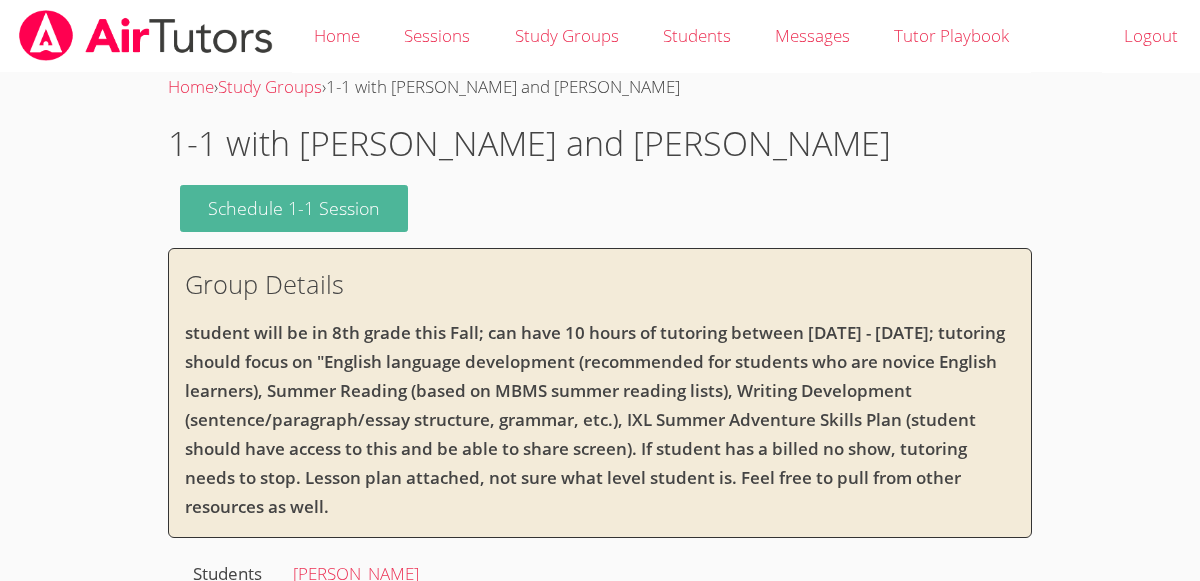 click on "Schedule 1-1 Session" at bounding box center (294, 208) 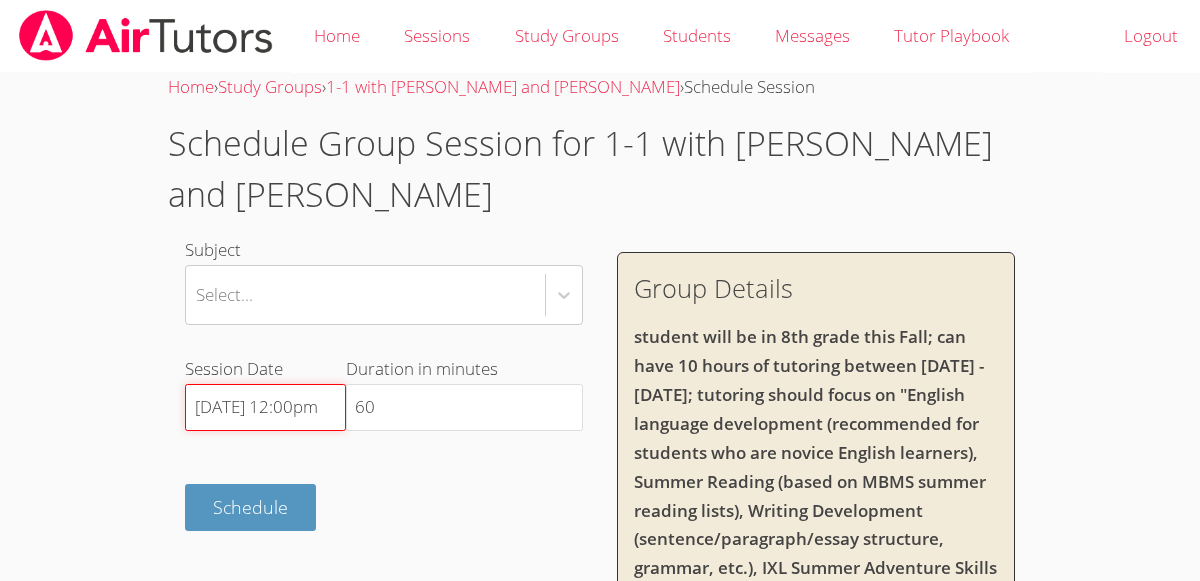 click on "[DATE] 12:00pm" at bounding box center (265, 408) 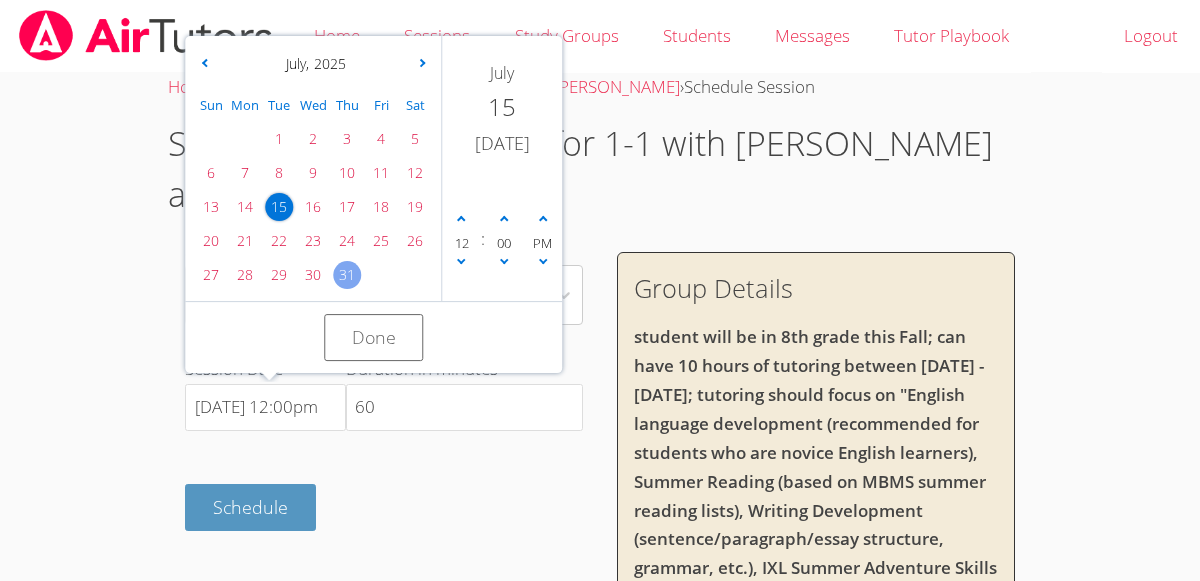 click on "31" at bounding box center [347, 275] 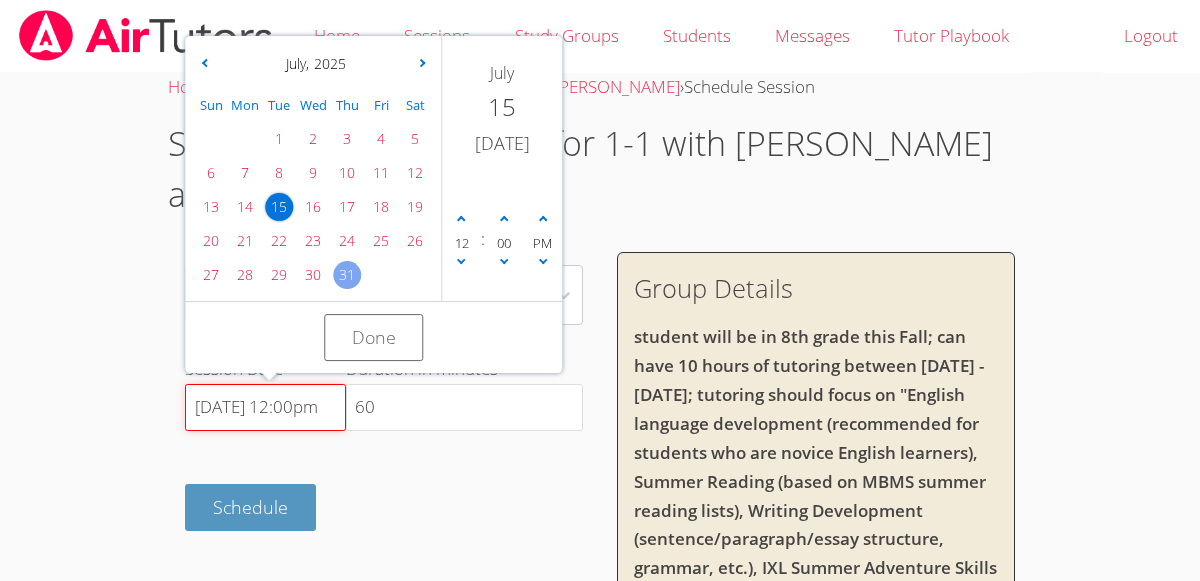 click on "[DATE] 12:00pm" at bounding box center [265, 408] 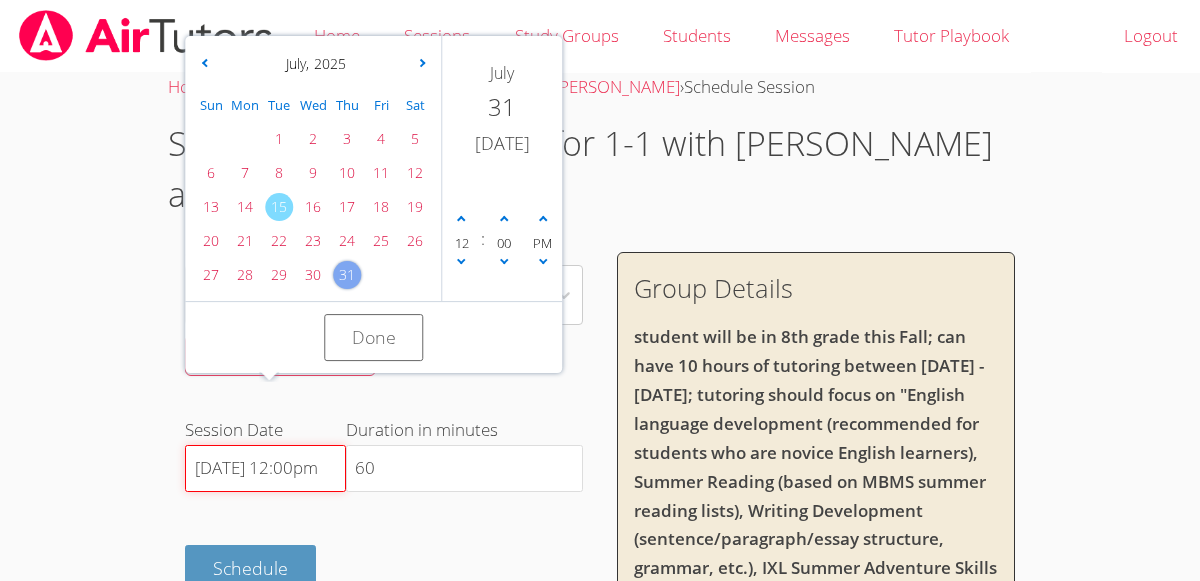 scroll, scrollTop: 0, scrollLeft: 1, axis: horizontal 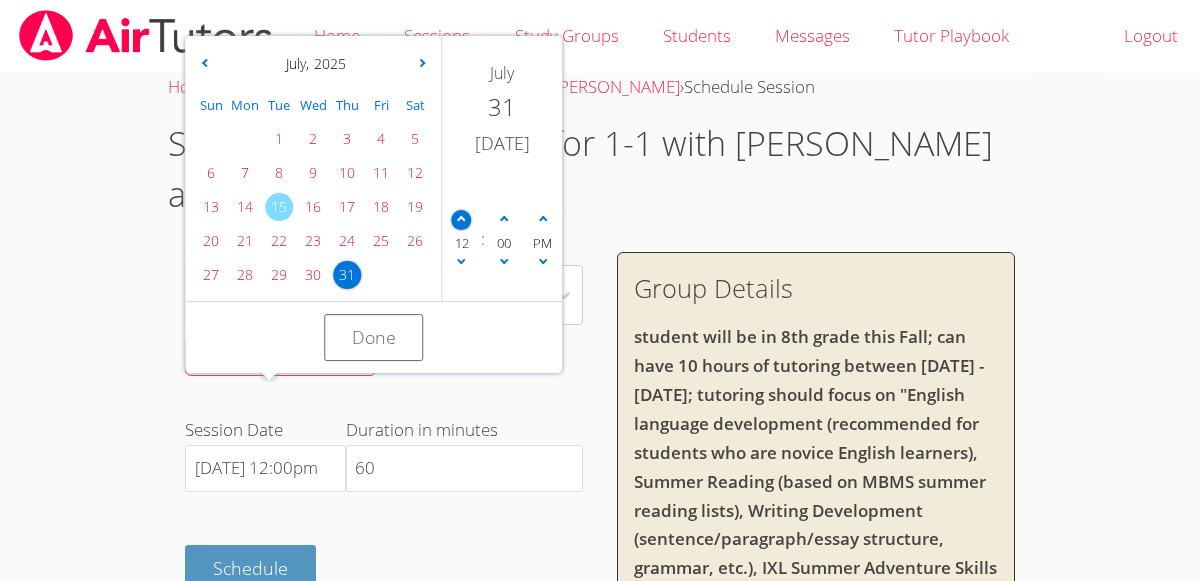click at bounding box center [461, 220] 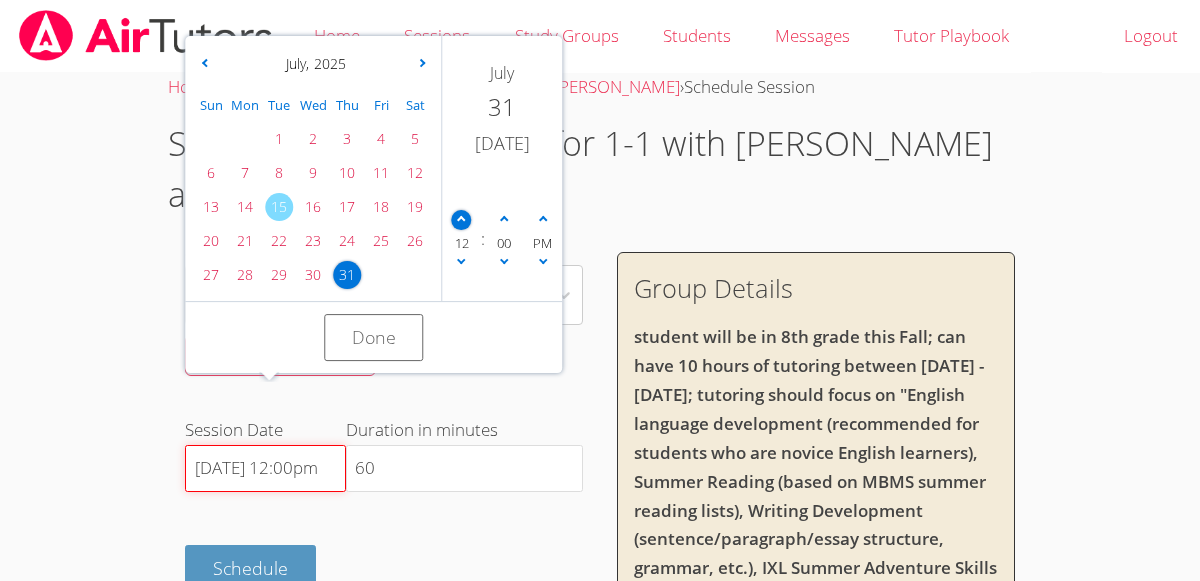 click on "7/31/2025 12:00pm" at bounding box center [265, 469] 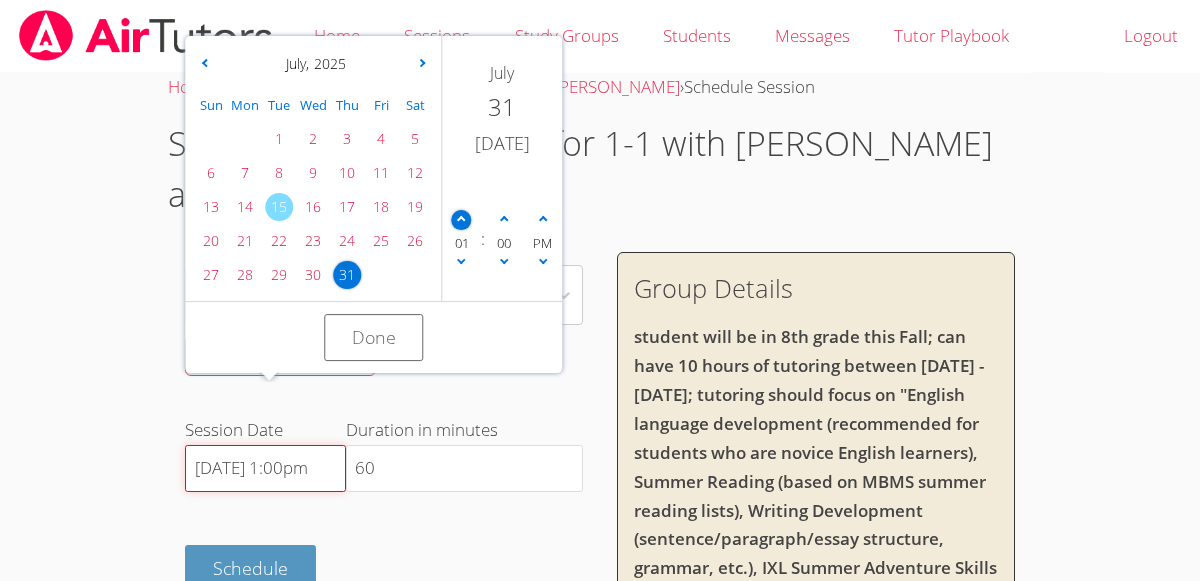 scroll, scrollTop: 0, scrollLeft: 0, axis: both 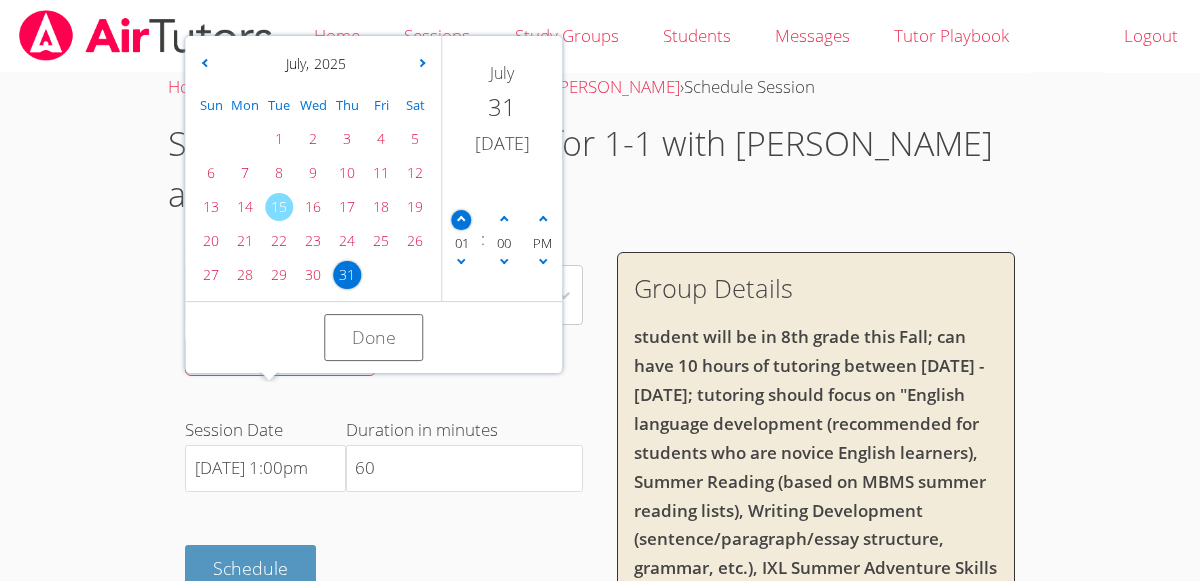 click at bounding box center (461, 220) 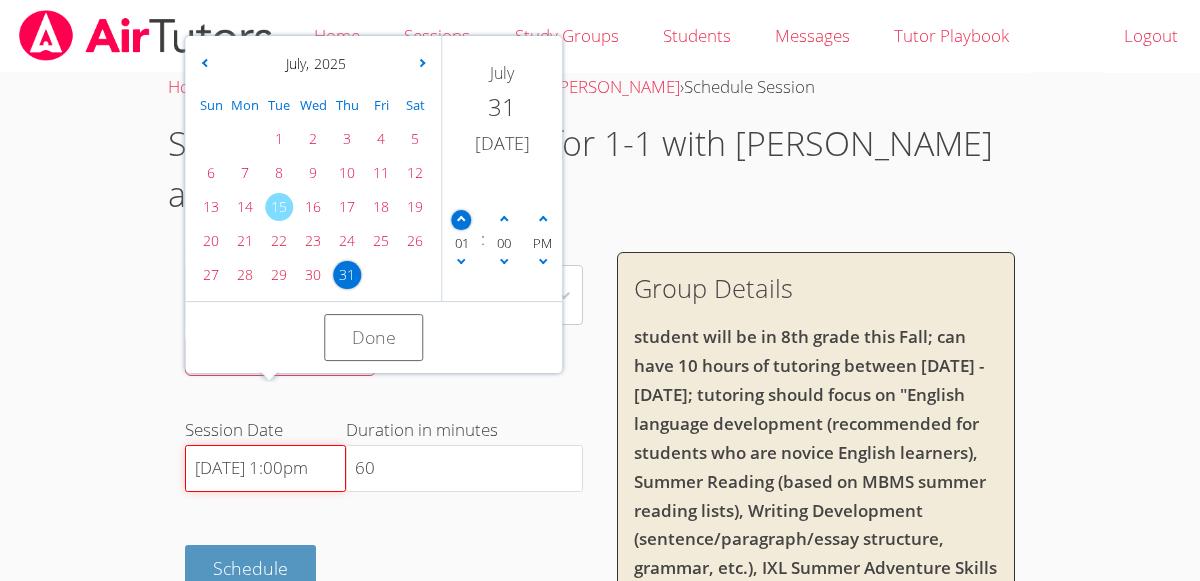 click on "7/31/2025 1:00pm" at bounding box center [265, 469] 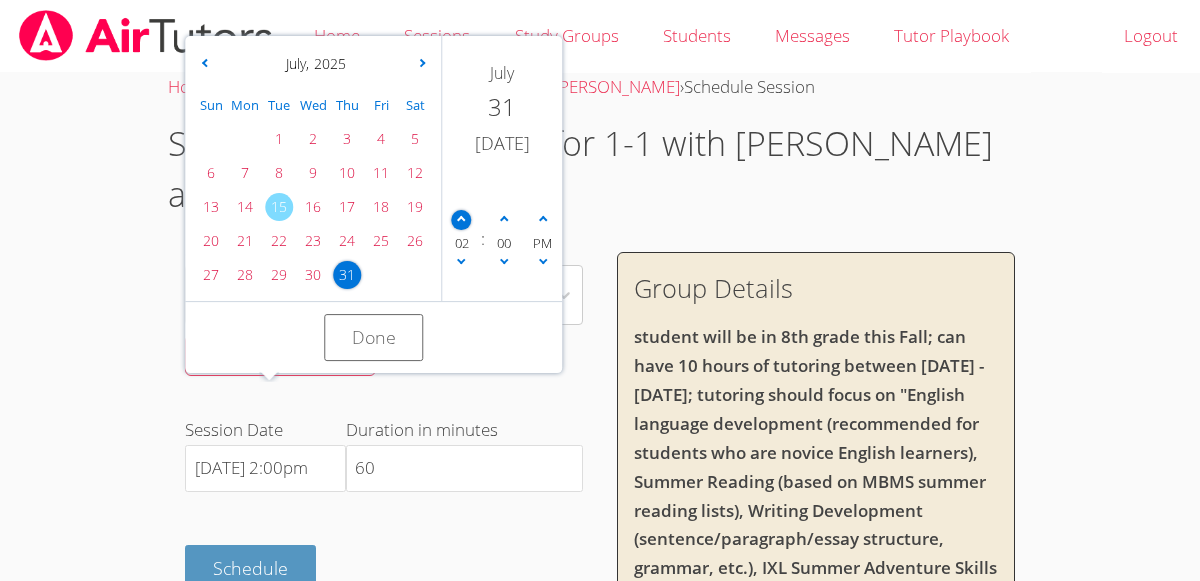 click at bounding box center (461, 220) 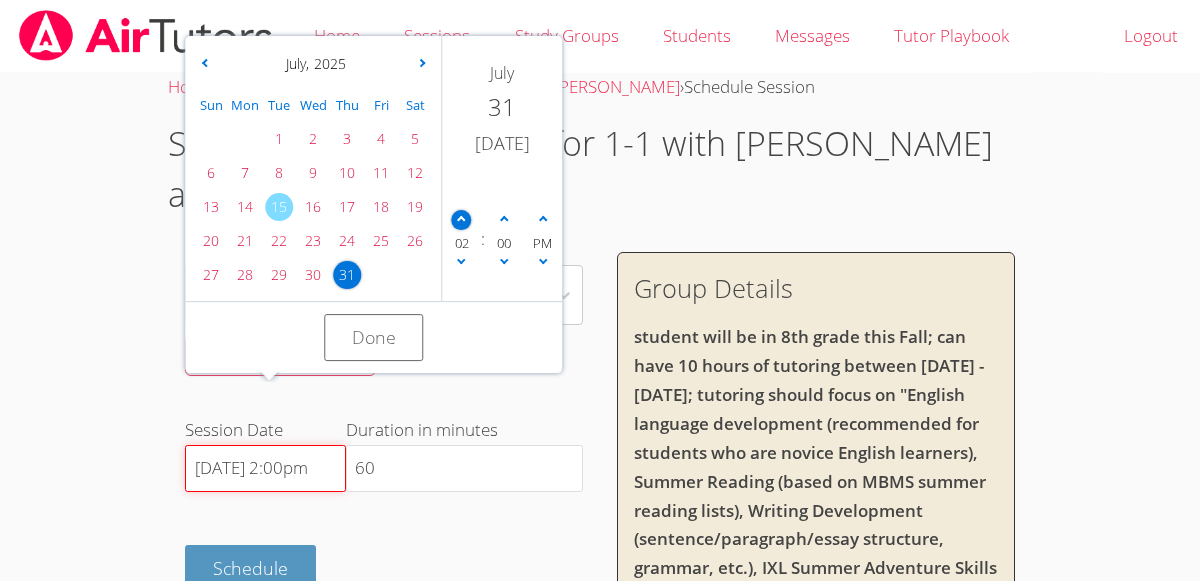 click on "7/31/2025 2:00pm" at bounding box center (265, 469) 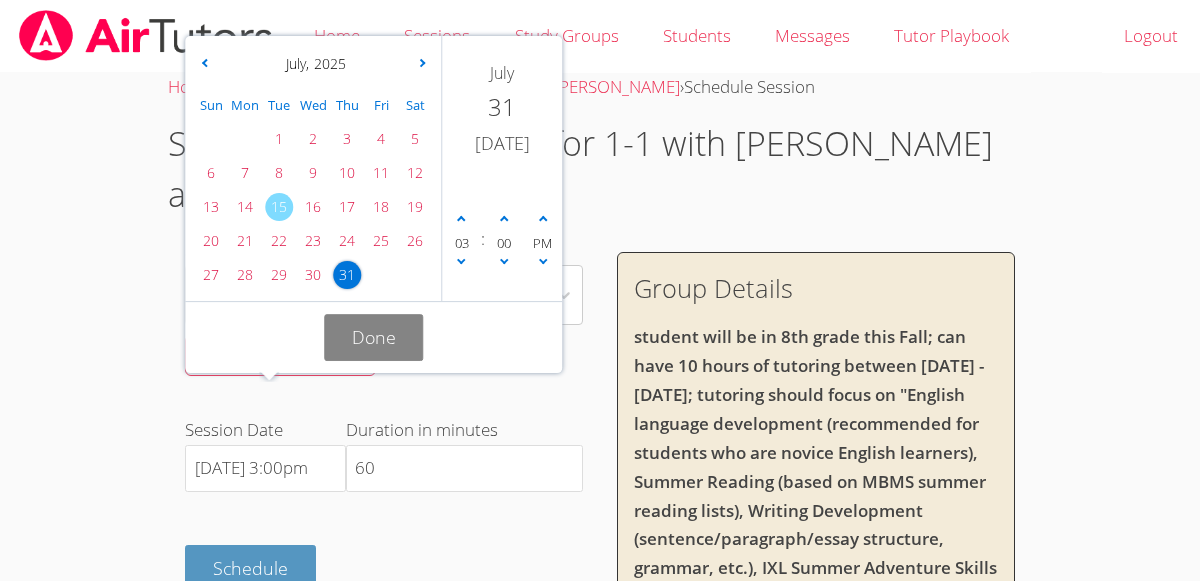 click on "Done" at bounding box center [374, 337] 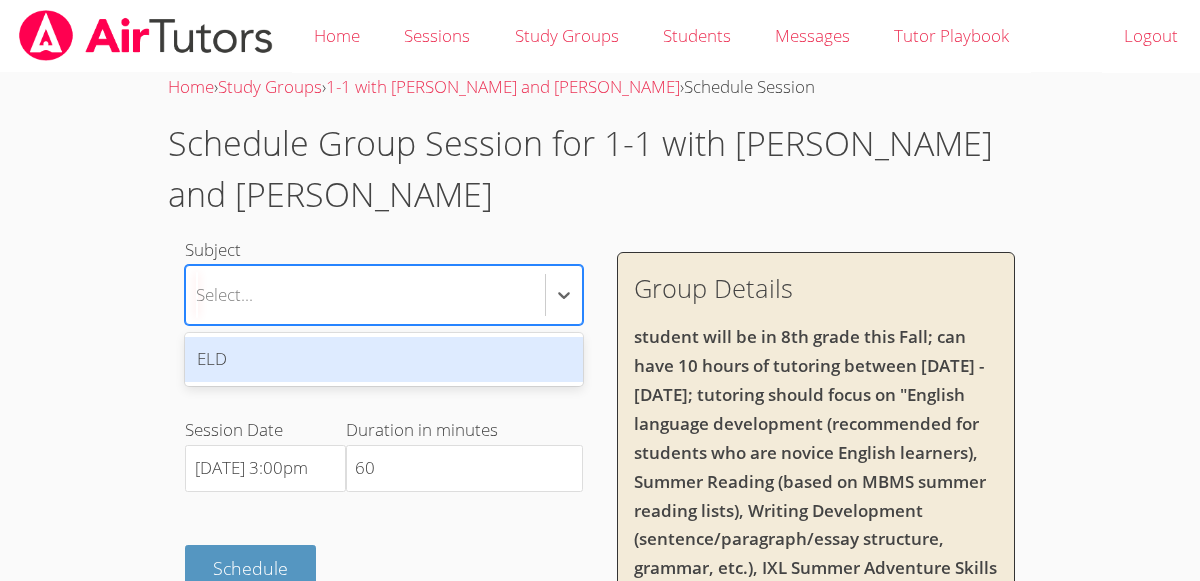 click on "ELD" at bounding box center (383, 359) 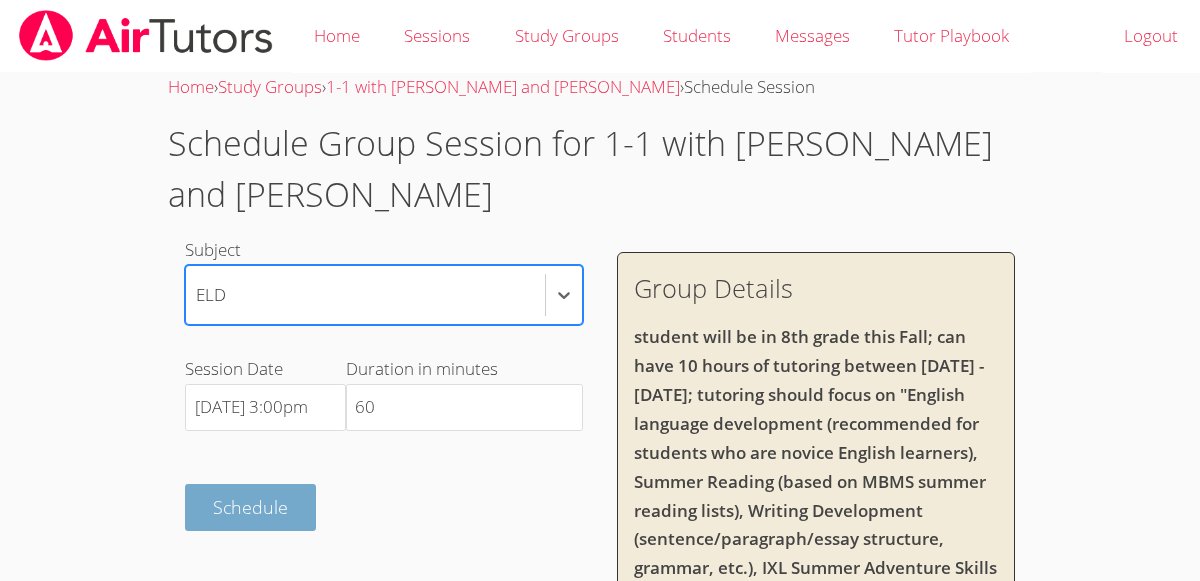 click on "Schedule" at bounding box center (250, 507) 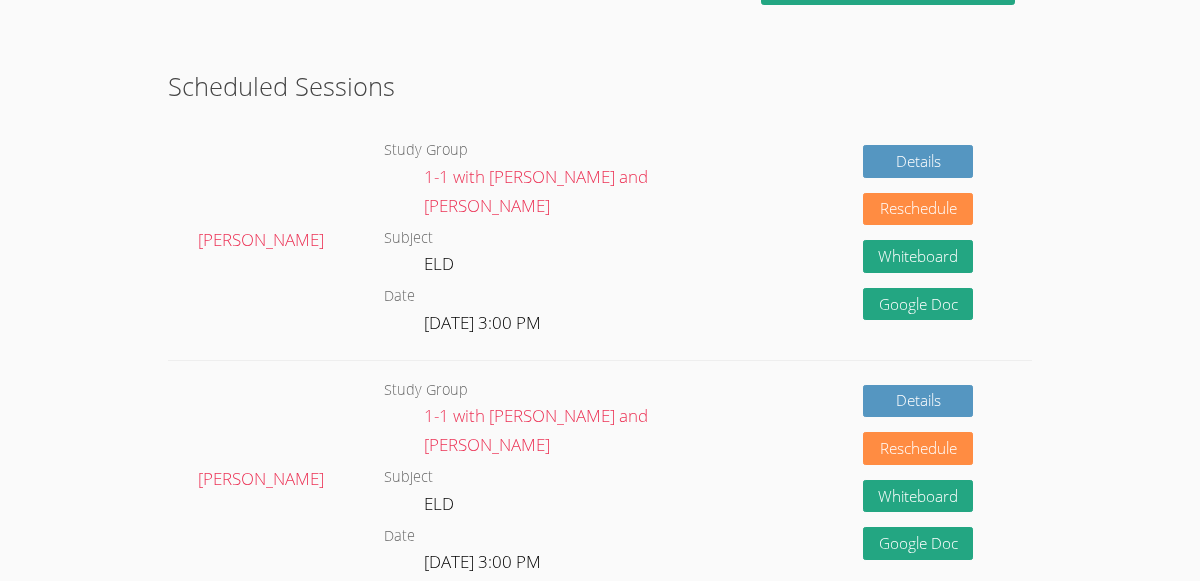 scroll, scrollTop: 480, scrollLeft: 0, axis: vertical 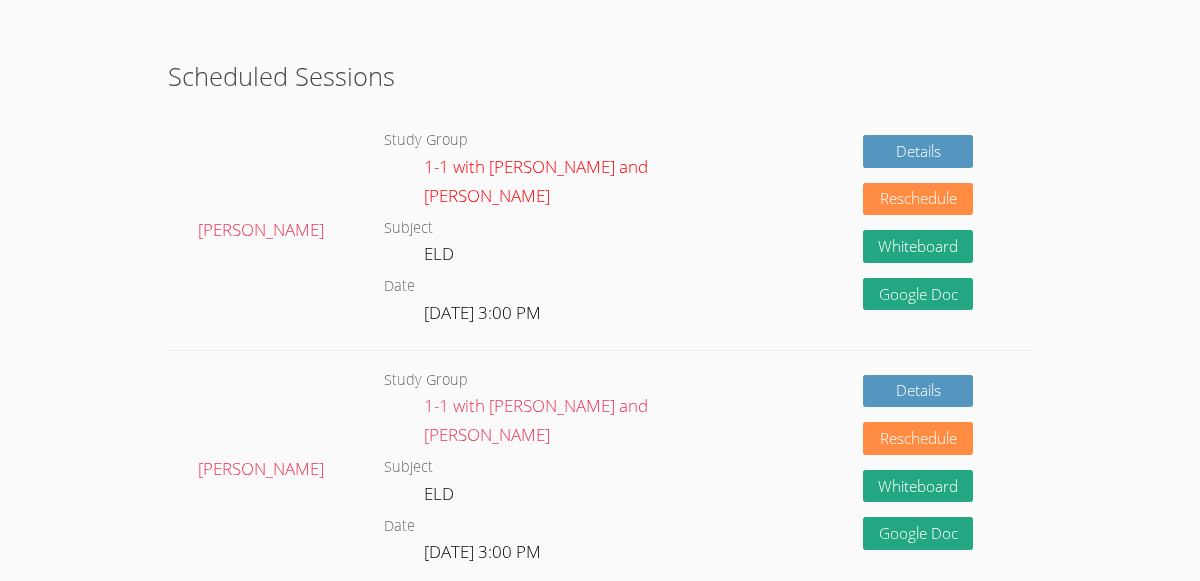 click on "1-1 with [PERSON_NAME] and [PERSON_NAME]" at bounding box center [536, 181] 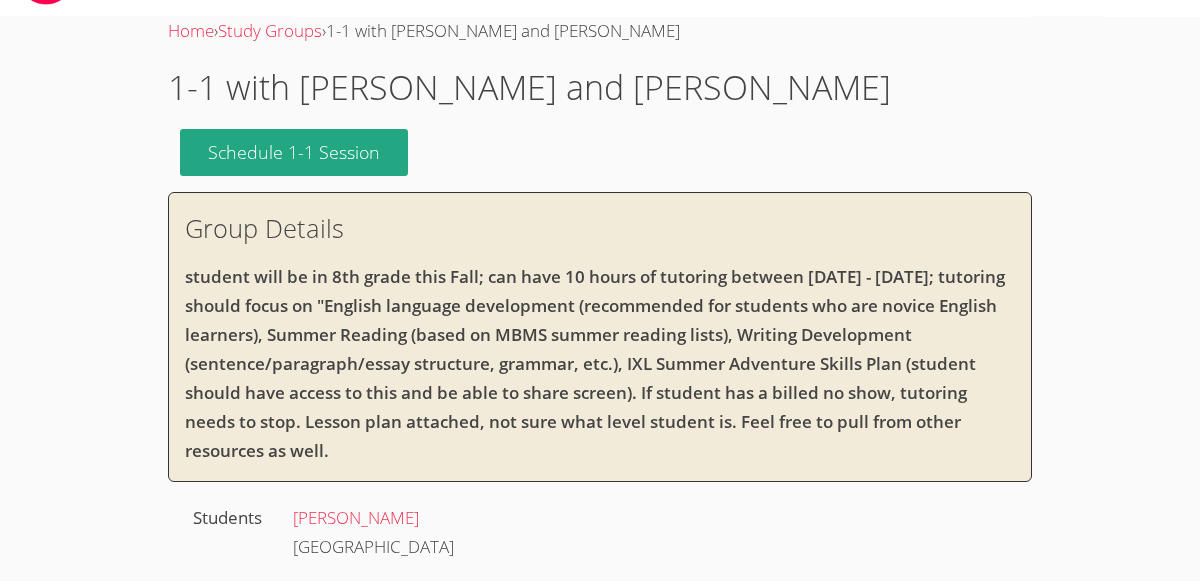 scroll, scrollTop: 0, scrollLeft: 0, axis: both 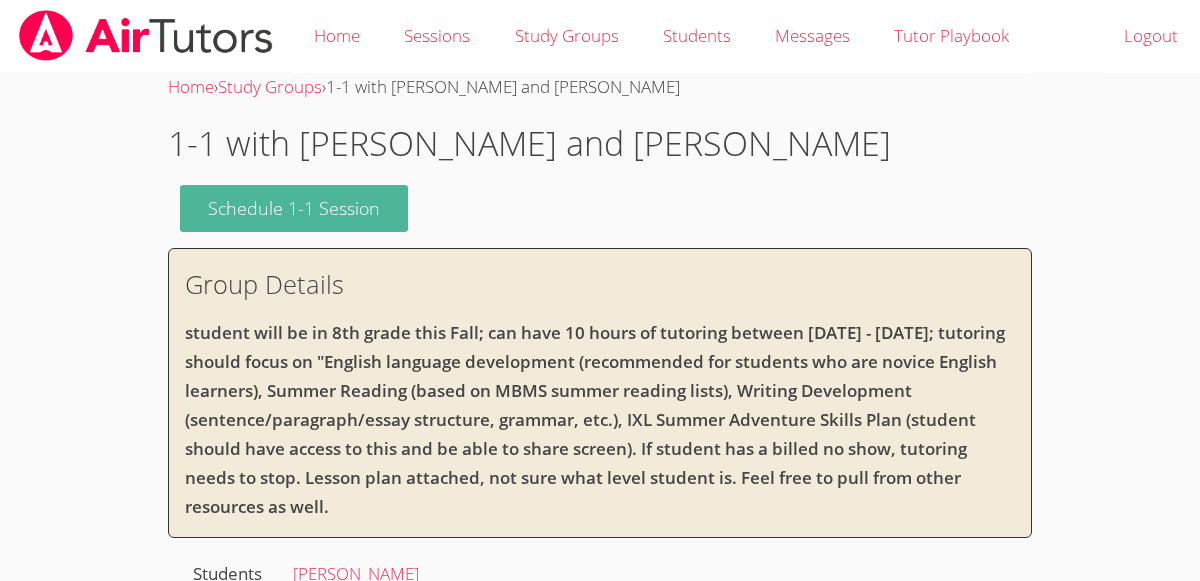 click on "Schedule 1-1 Session" at bounding box center [294, 208] 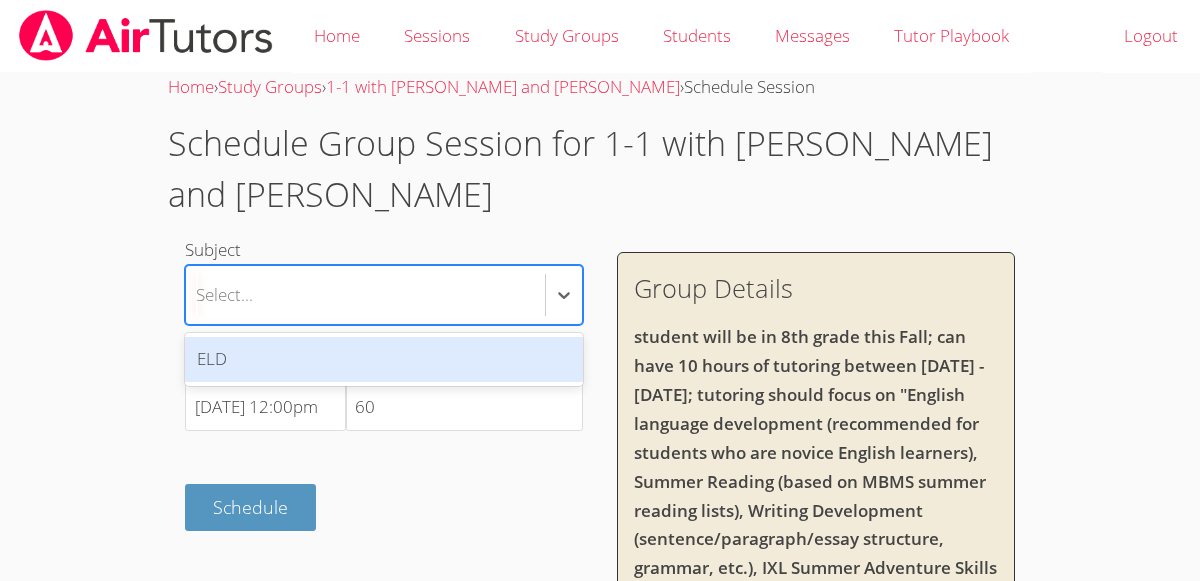 click on "ELD" at bounding box center [383, 359] 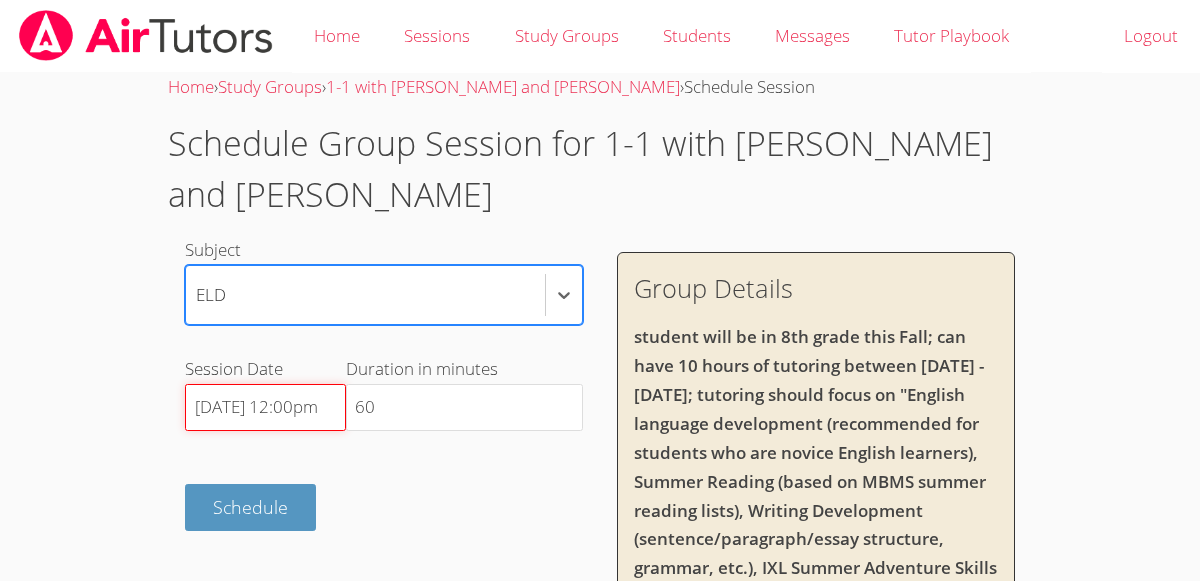click on "[DATE] 12:00pm" at bounding box center (265, 408) 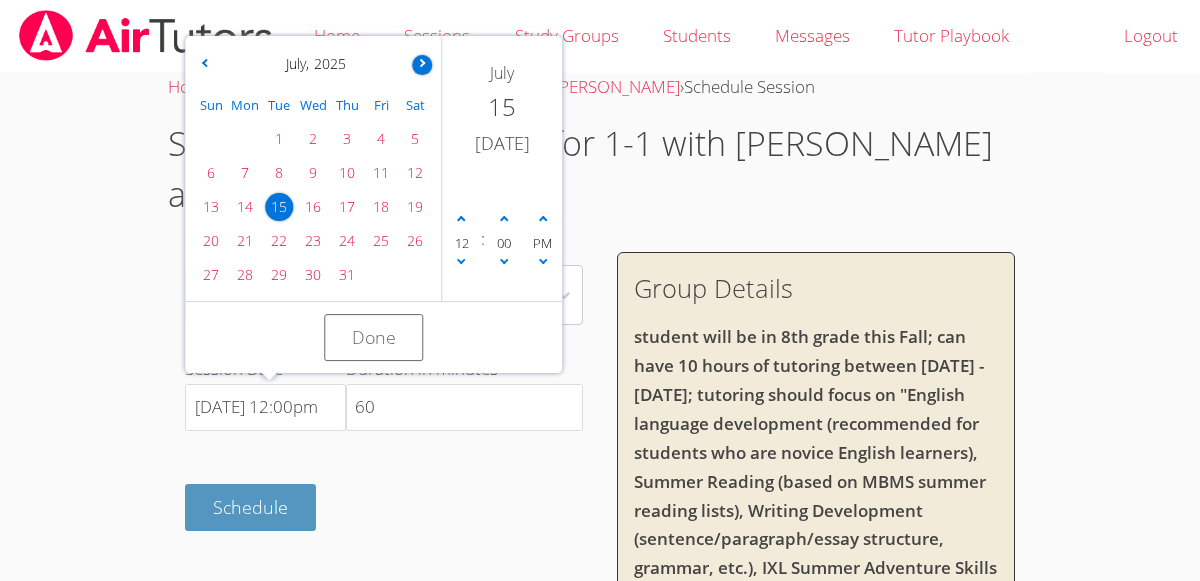 click at bounding box center [422, 65] 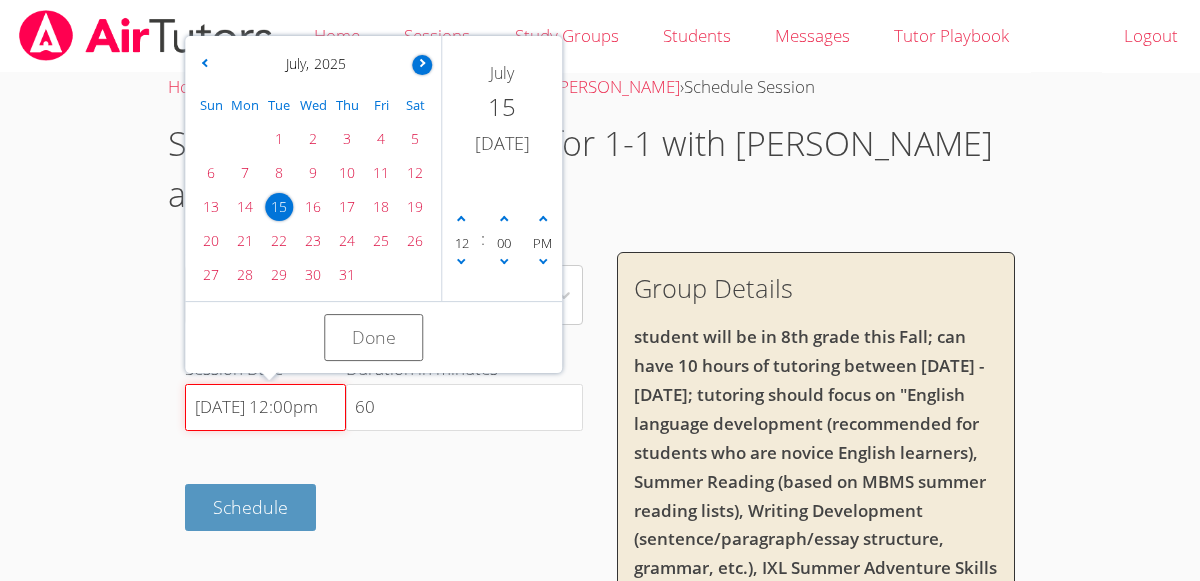 click on "[DATE] 12:00pm" at bounding box center [265, 408] 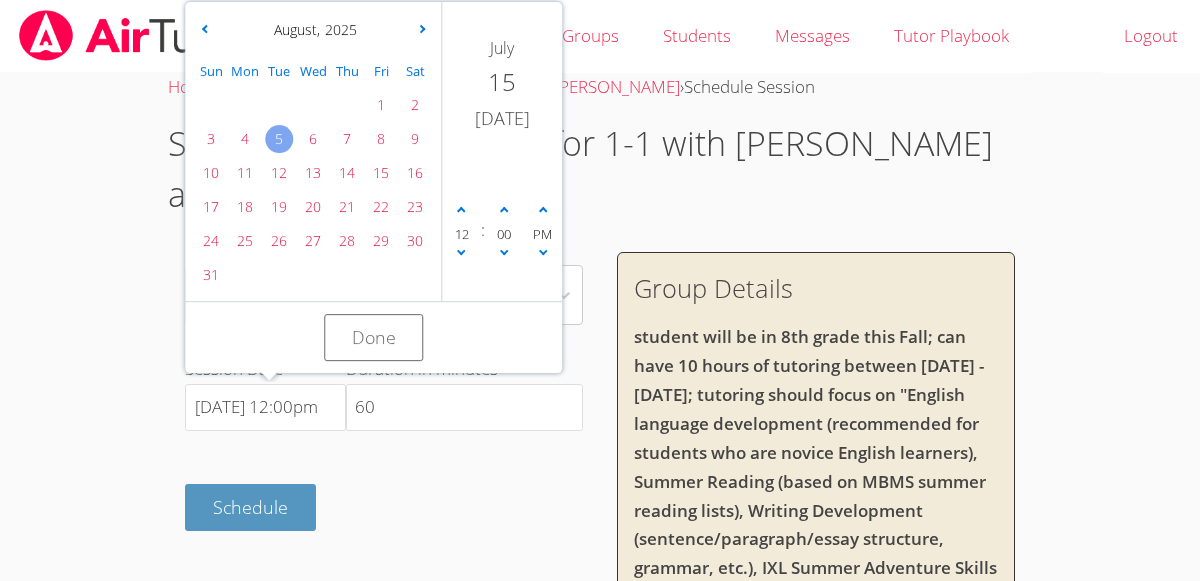 click on "5" at bounding box center [279, 139] 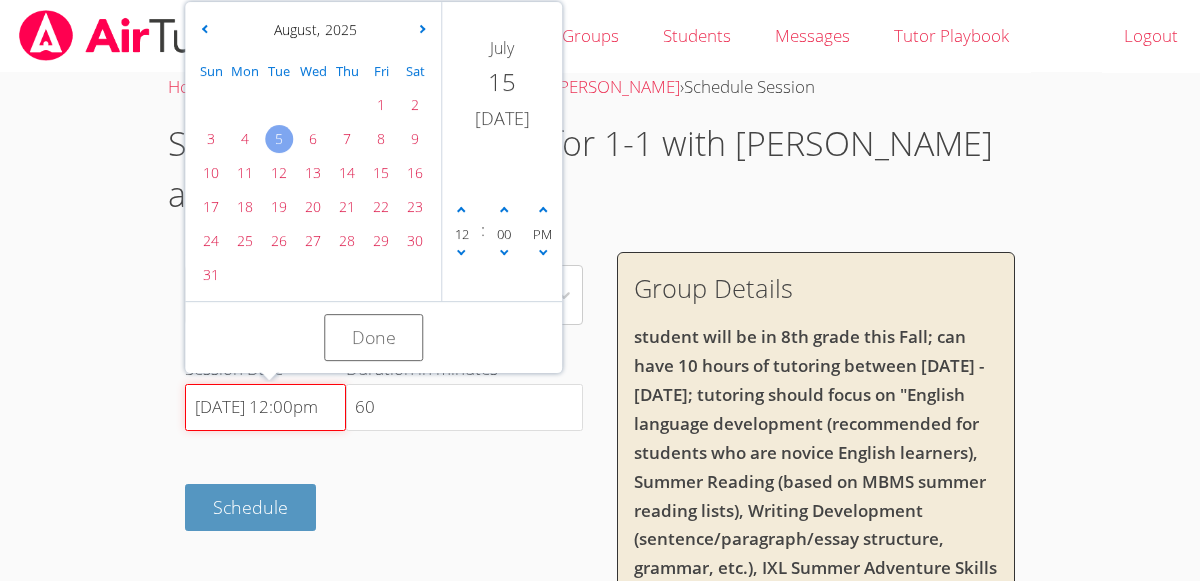 click on "[DATE] 12:00pm" at bounding box center [265, 408] 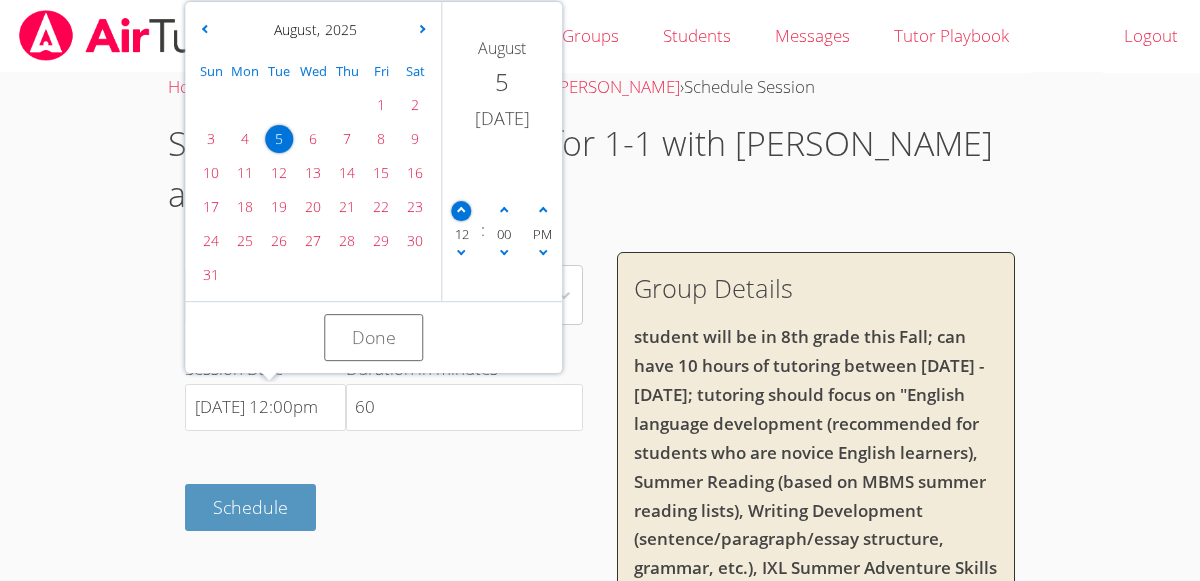 click at bounding box center (461, 211) 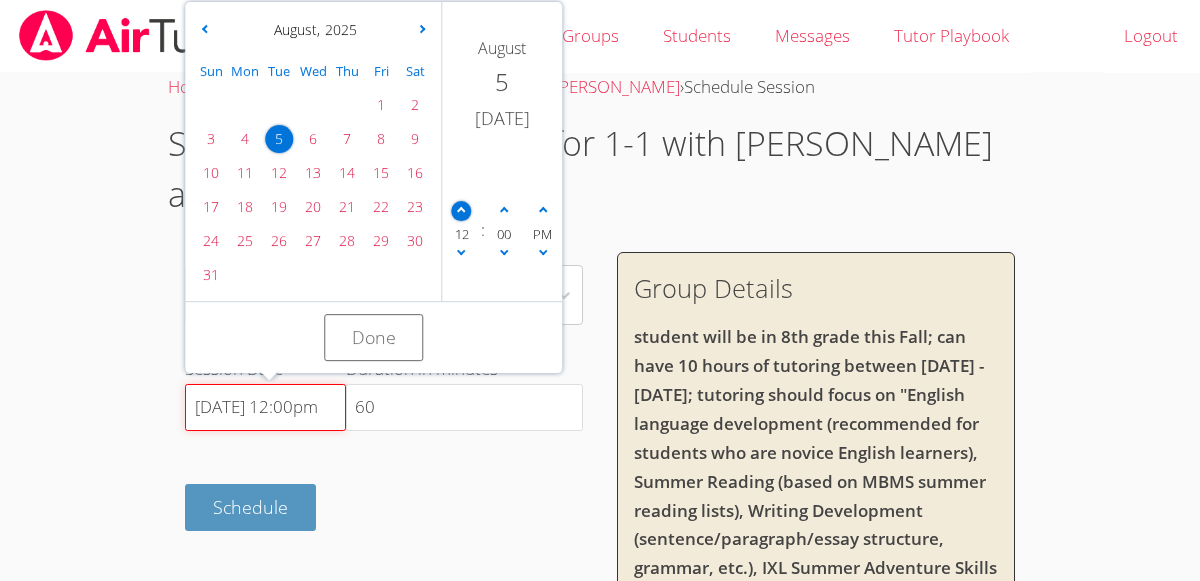 click on "8/5/2025 12:00pm" at bounding box center (265, 408) 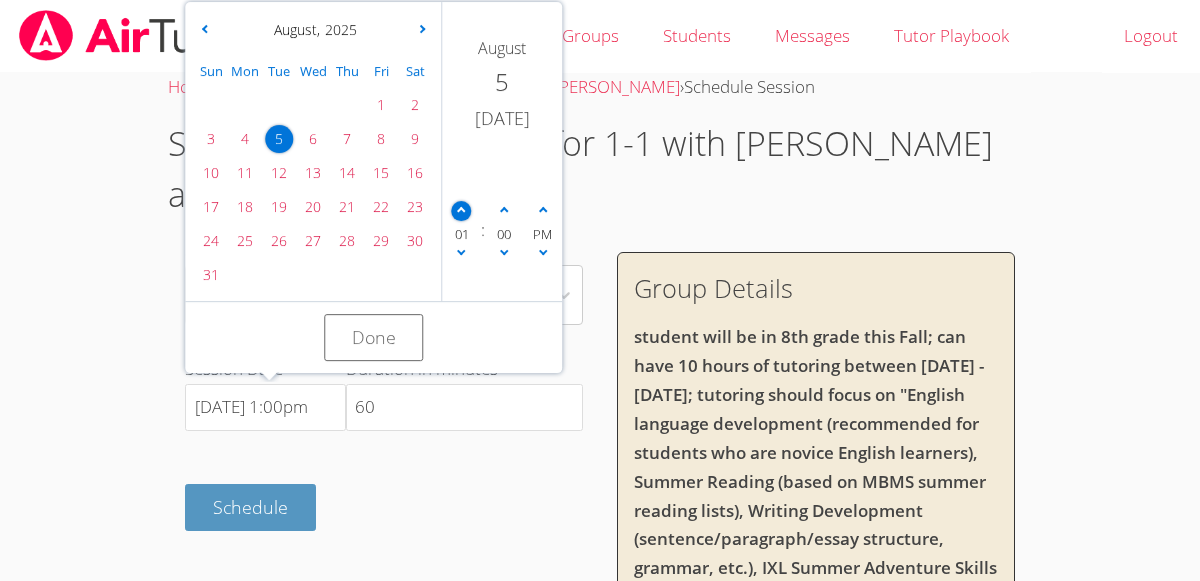 click at bounding box center (462, 211) 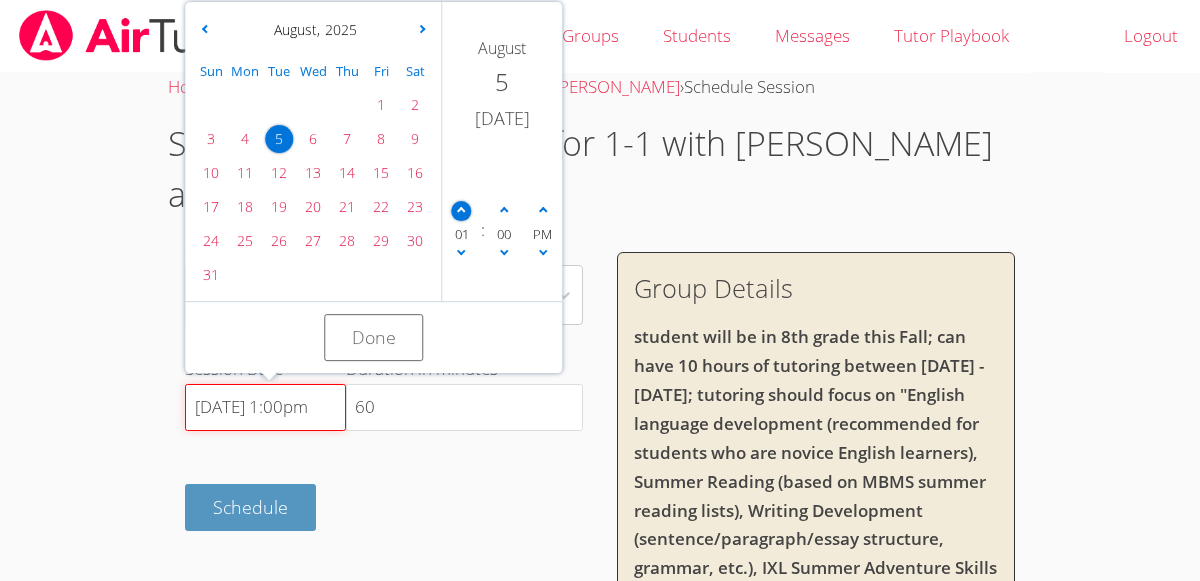 click on "8/5/2025 1:00pm" at bounding box center [265, 408] 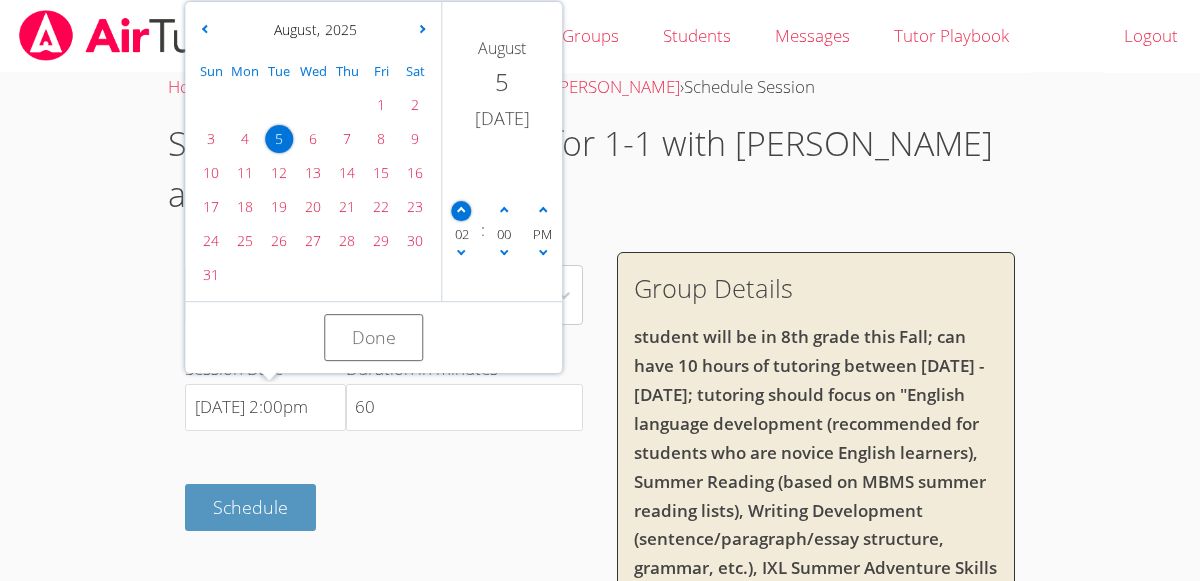 click at bounding box center [461, 211] 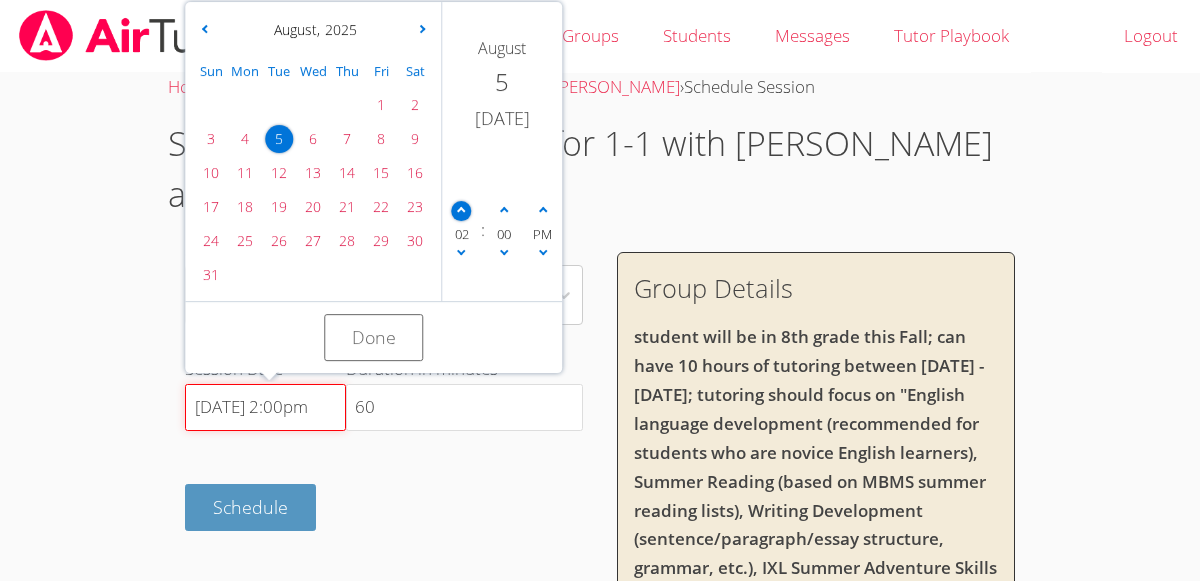 click on "8/5/2025 2:00pm" at bounding box center [265, 408] 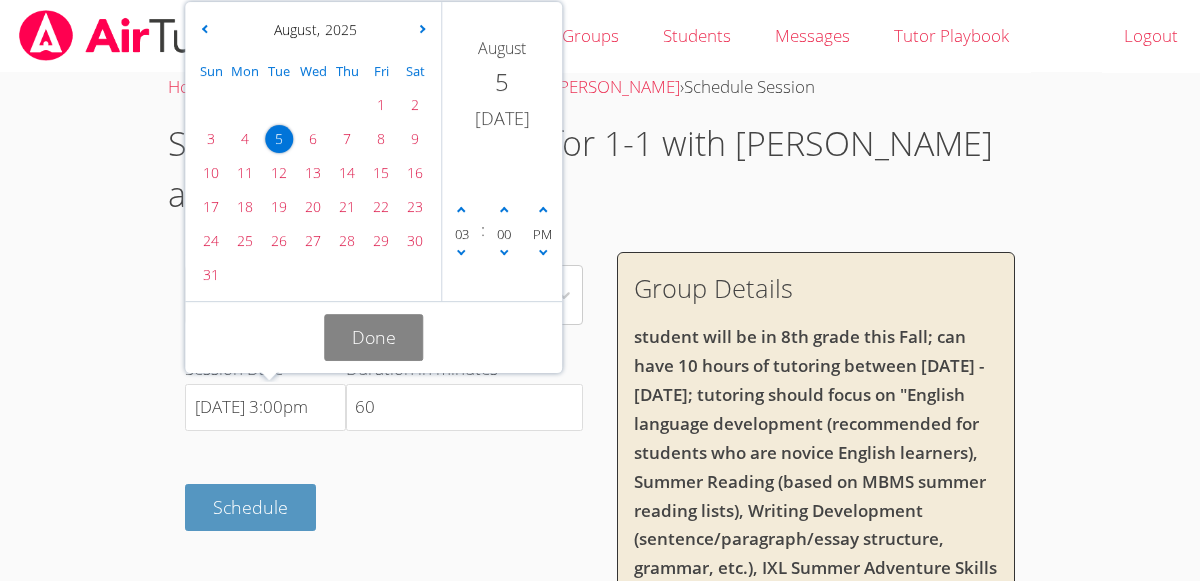 click on "Done" at bounding box center [374, 337] 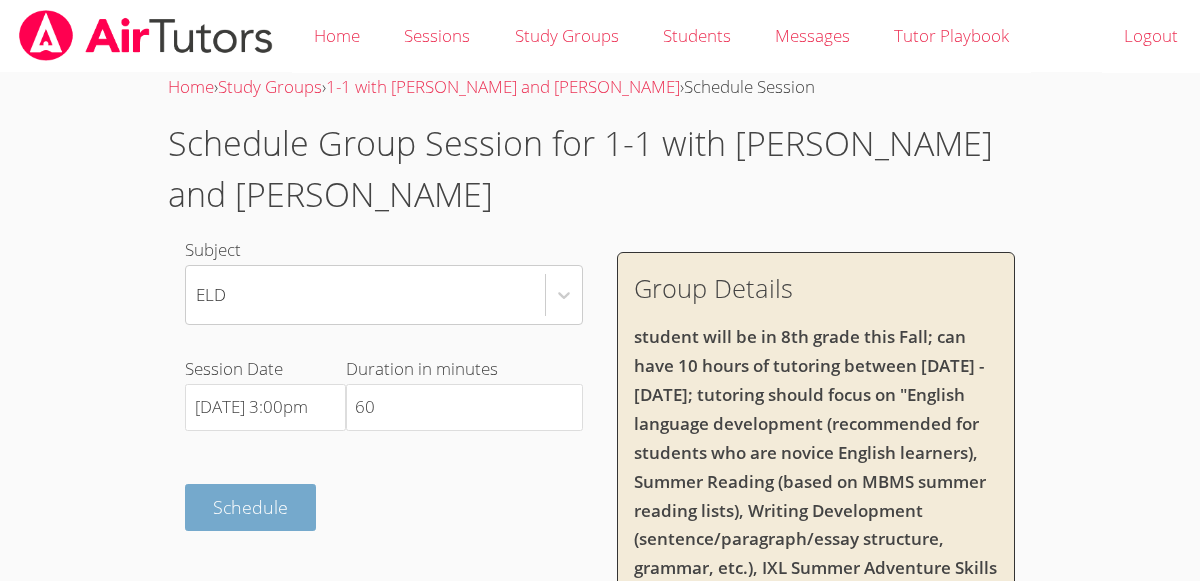 click on "Schedule" at bounding box center [250, 507] 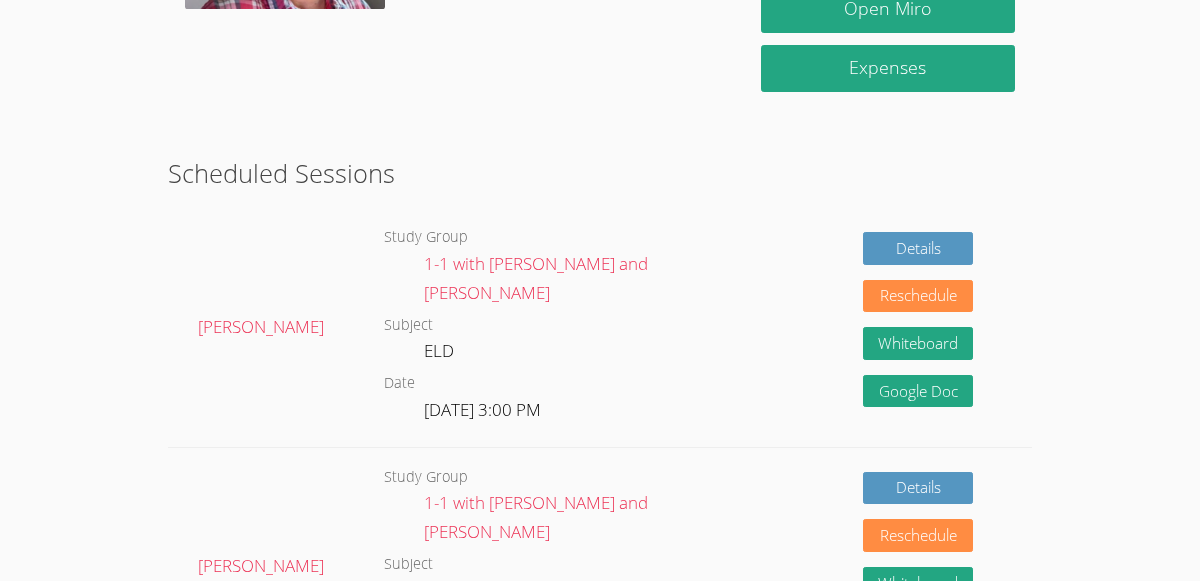 scroll, scrollTop: 383, scrollLeft: 0, axis: vertical 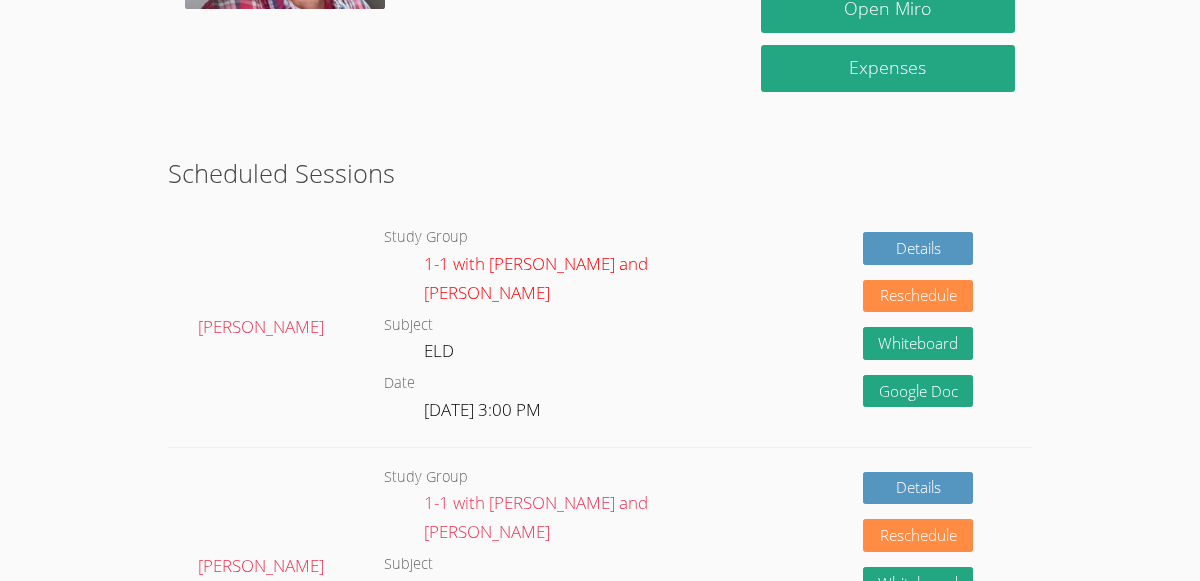 click on "1-1 with [PERSON_NAME] and [PERSON_NAME]" at bounding box center (536, 278) 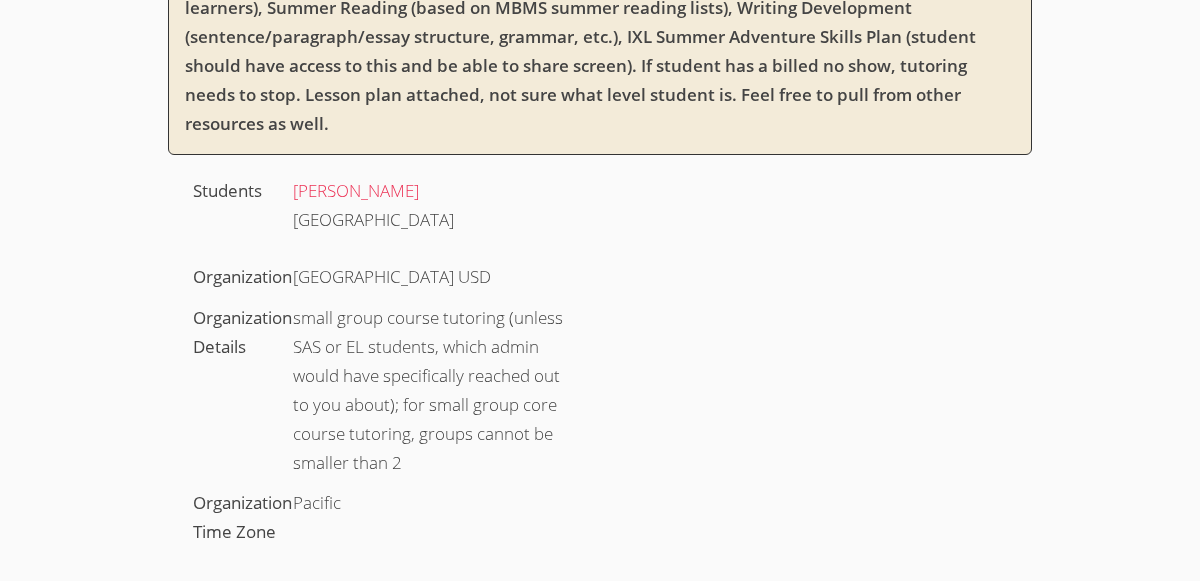 scroll, scrollTop: 0, scrollLeft: 0, axis: both 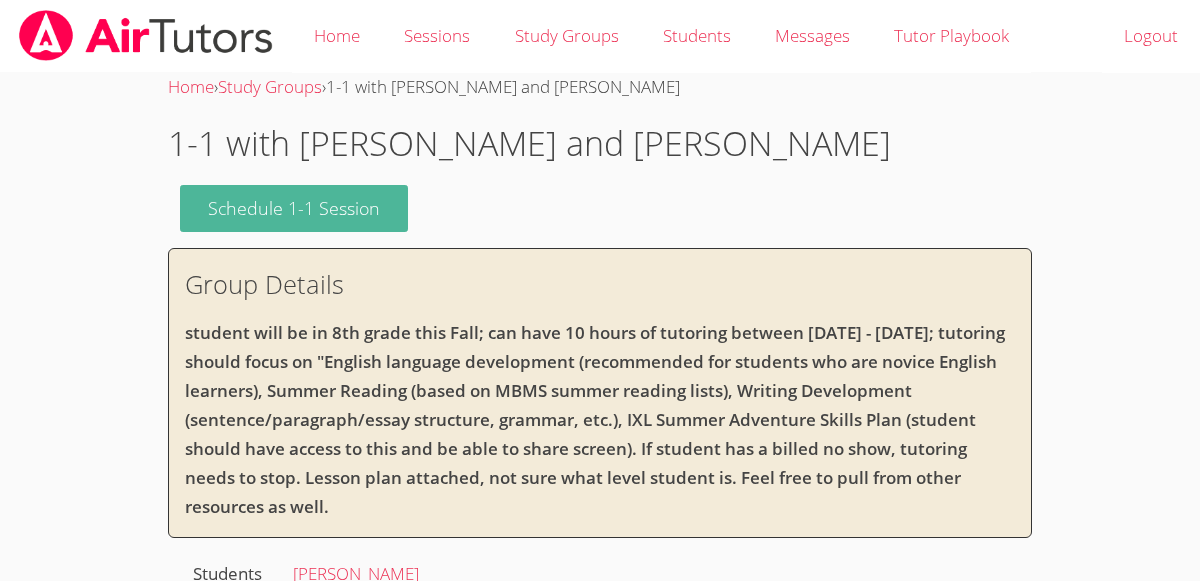 click on "Schedule 1-1 Session" at bounding box center (294, 208) 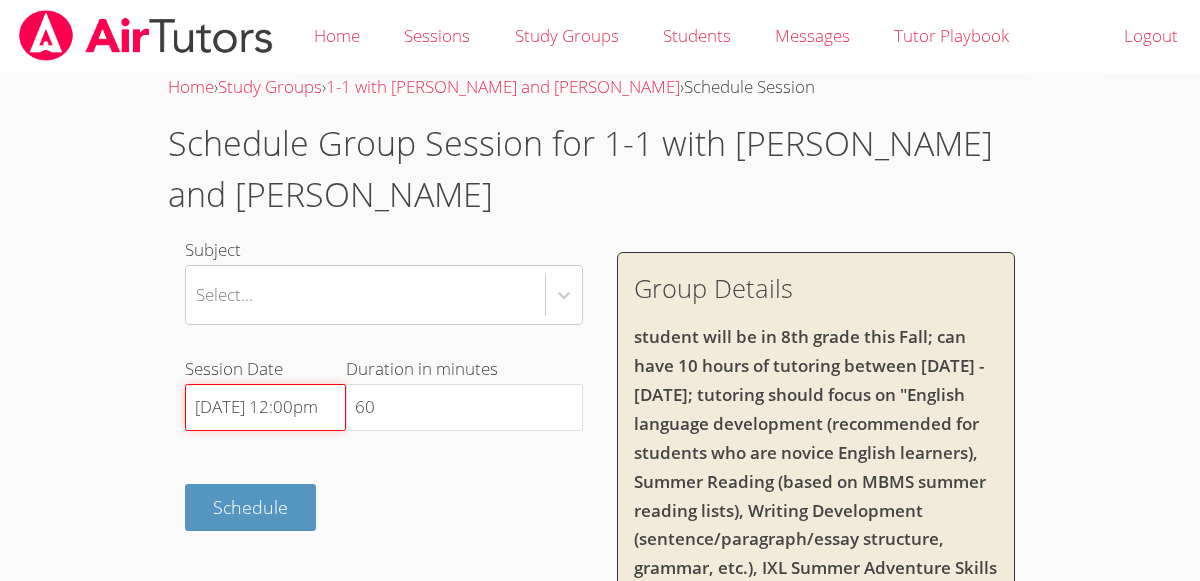 click on "[DATE] 12:00pm" at bounding box center (265, 408) 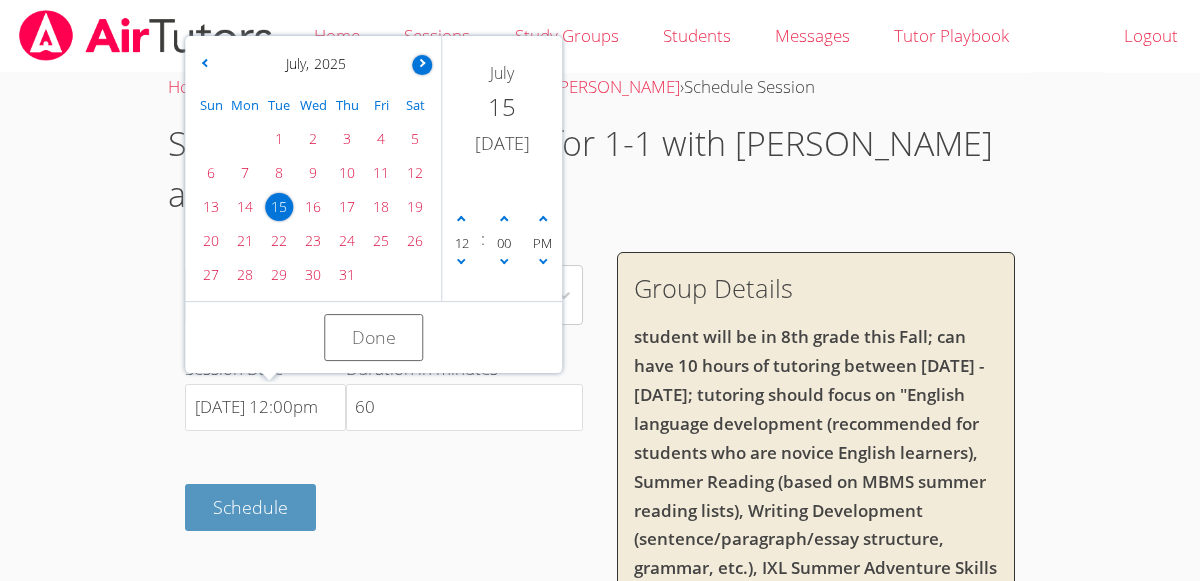 click at bounding box center [421, 63] 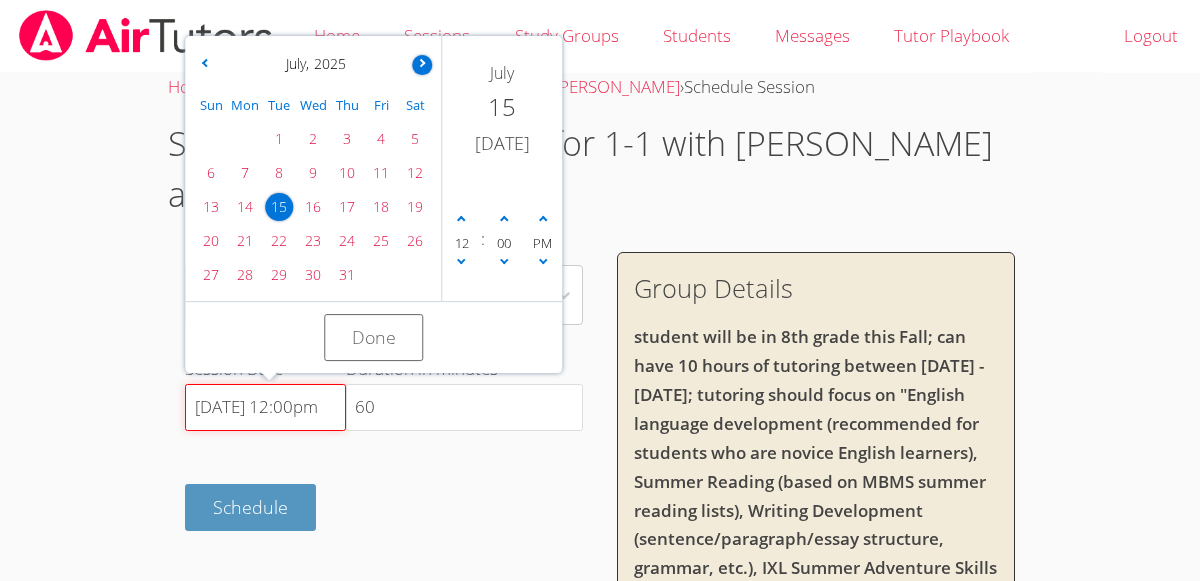 click on "7/15/2025 12:00pm" at bounding box center (265, 408) 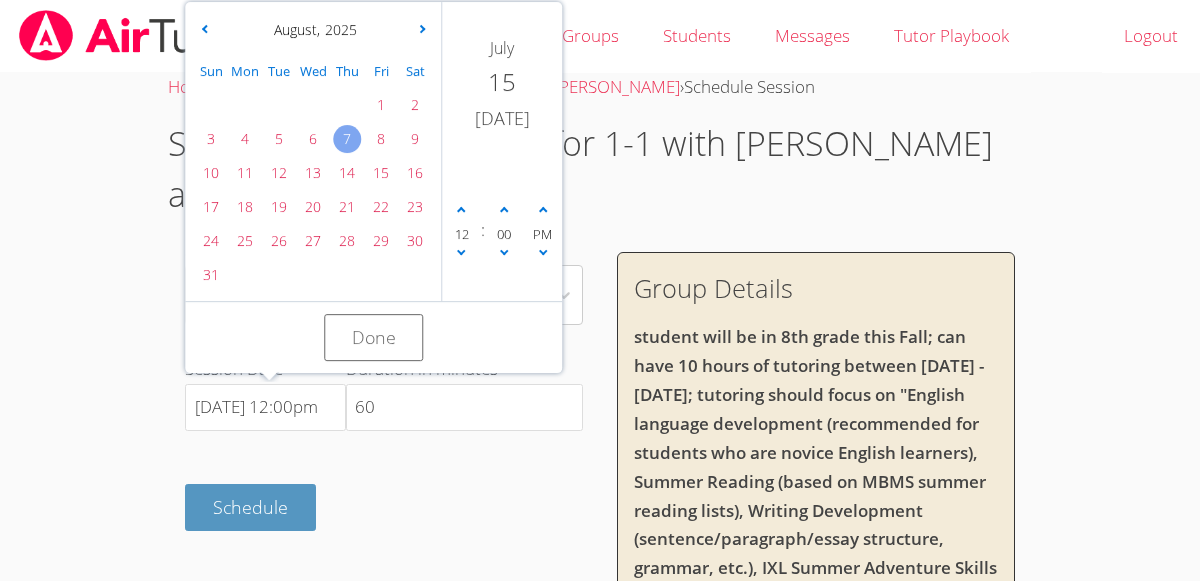 click on "7" at bounding box center [347, 139] 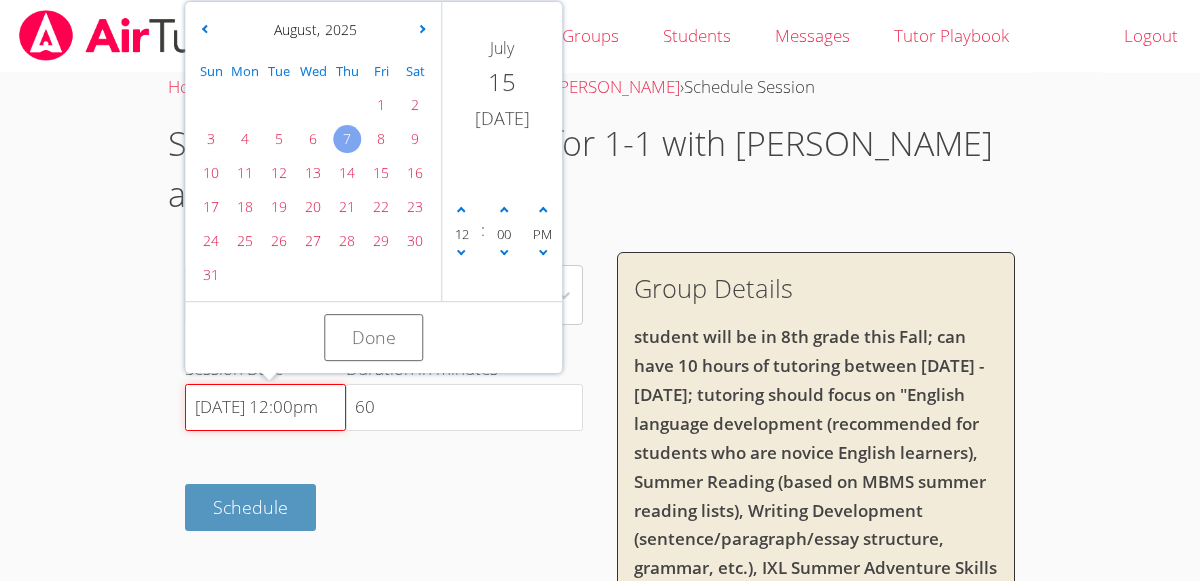 click on "7/15/2025 12:00pm" at bounding box center (265, 408) 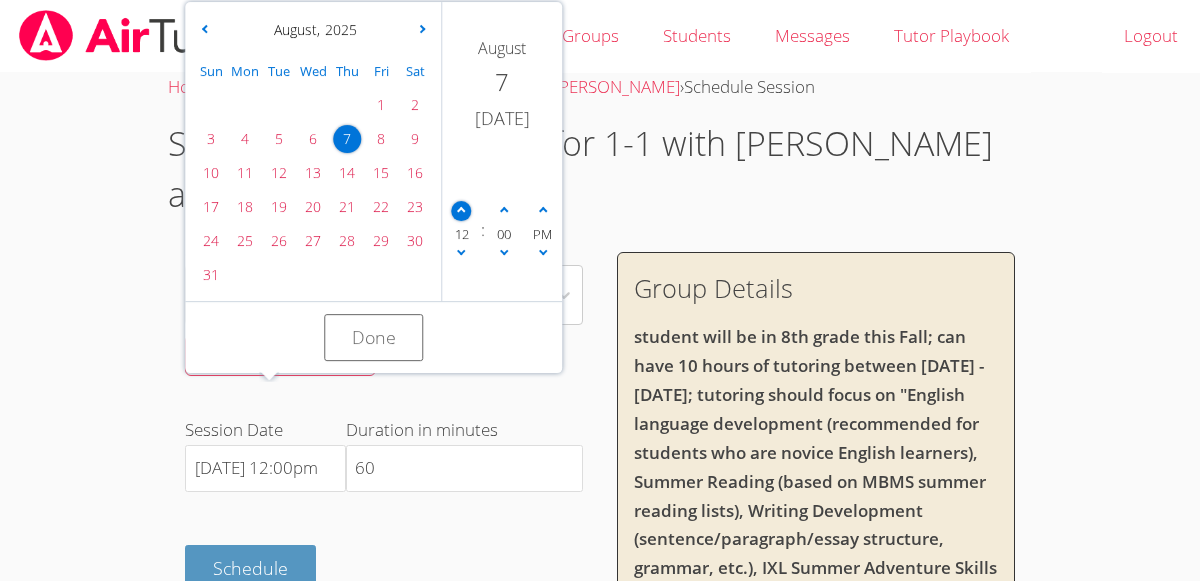 click at bounding box center (461, 211) 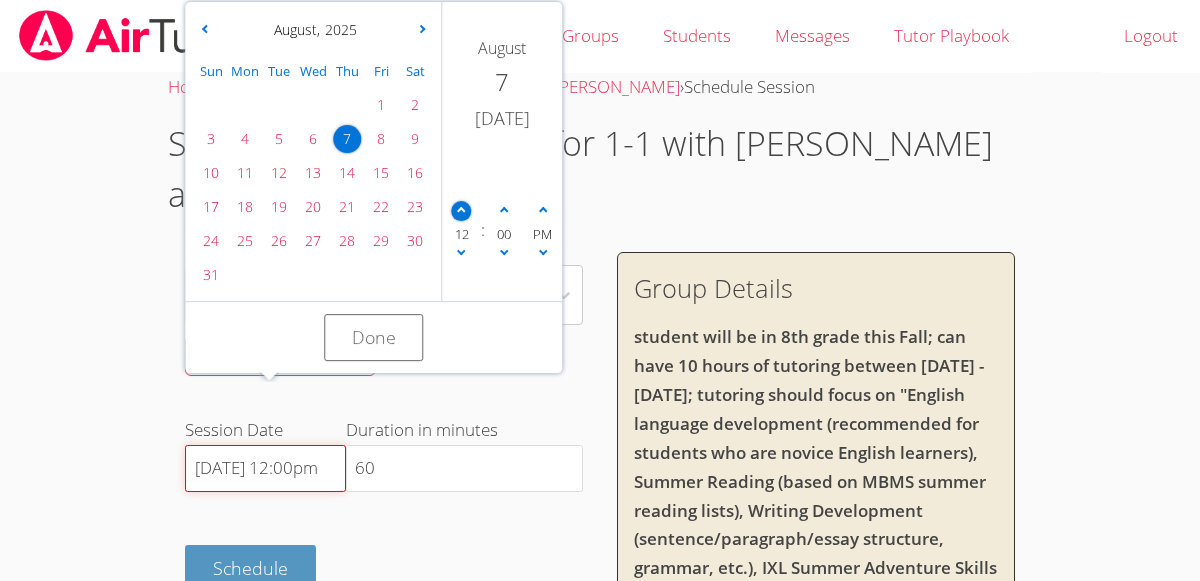 click on "8/7/2025 12:00pm" at bounding box center [265, 469] 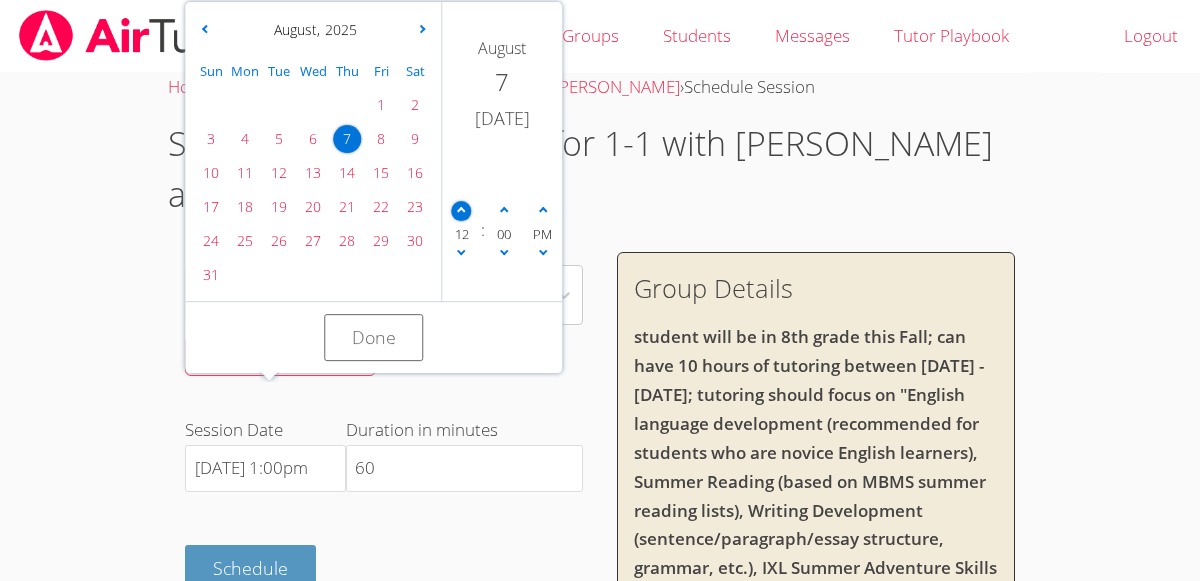 click at bounding box center [461, 211] 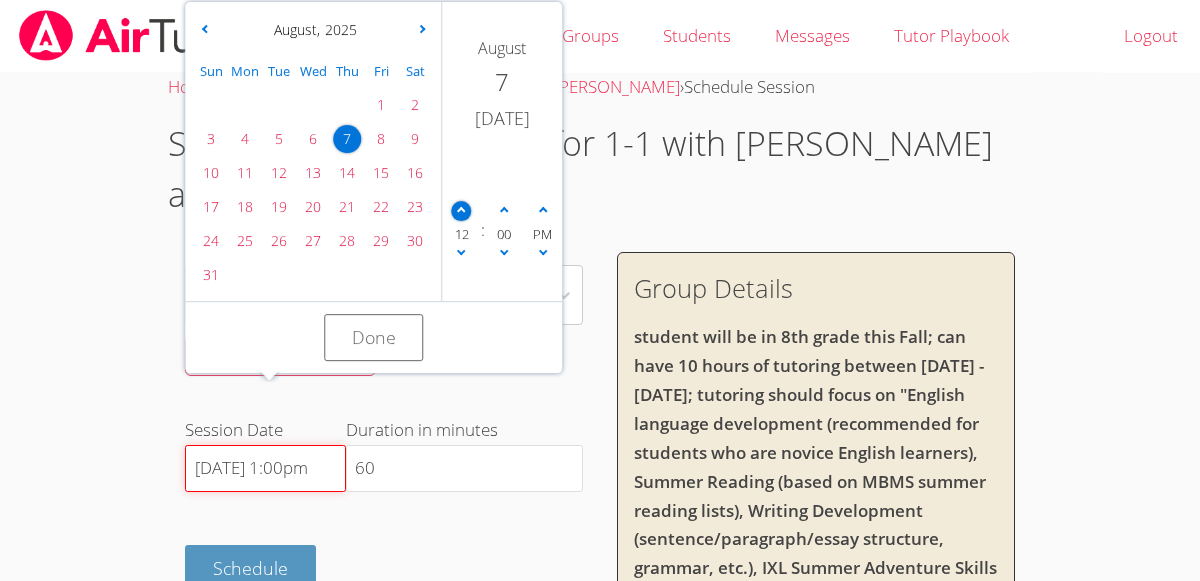 click on "8/7/2025 1:00pm" at bounding box center (265, 469) 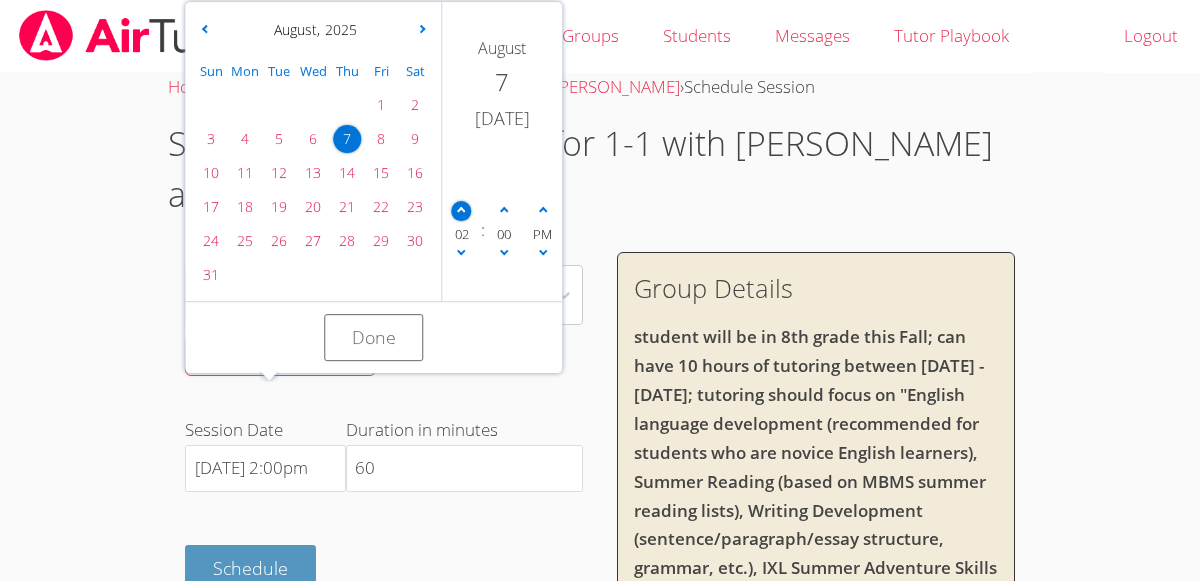 click at bounding box center [461, 211] 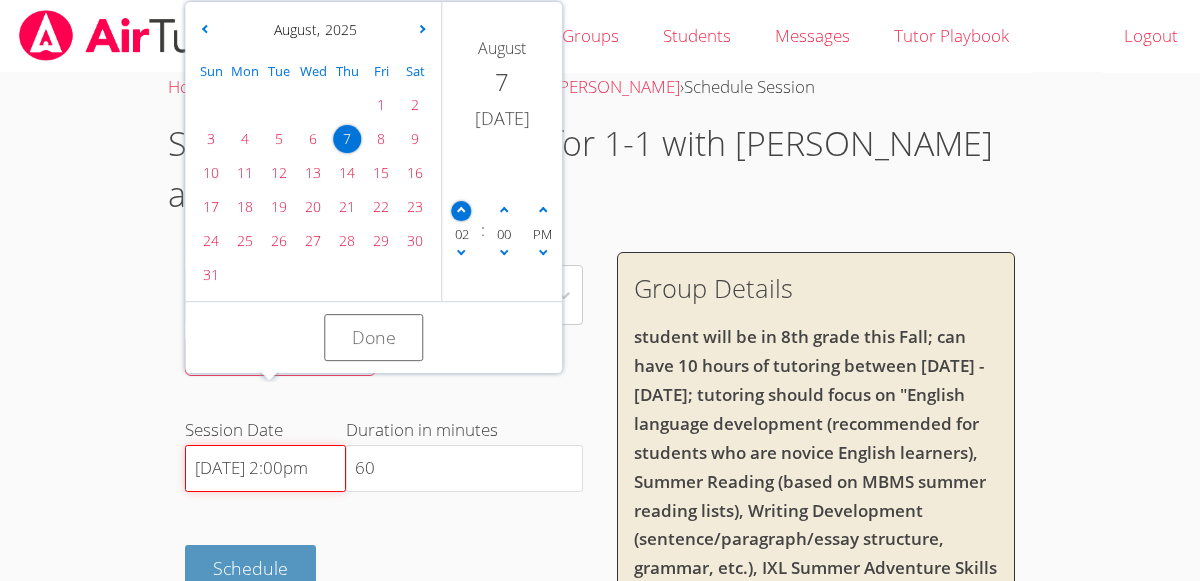 type on "8/7/2025 3:00pm" 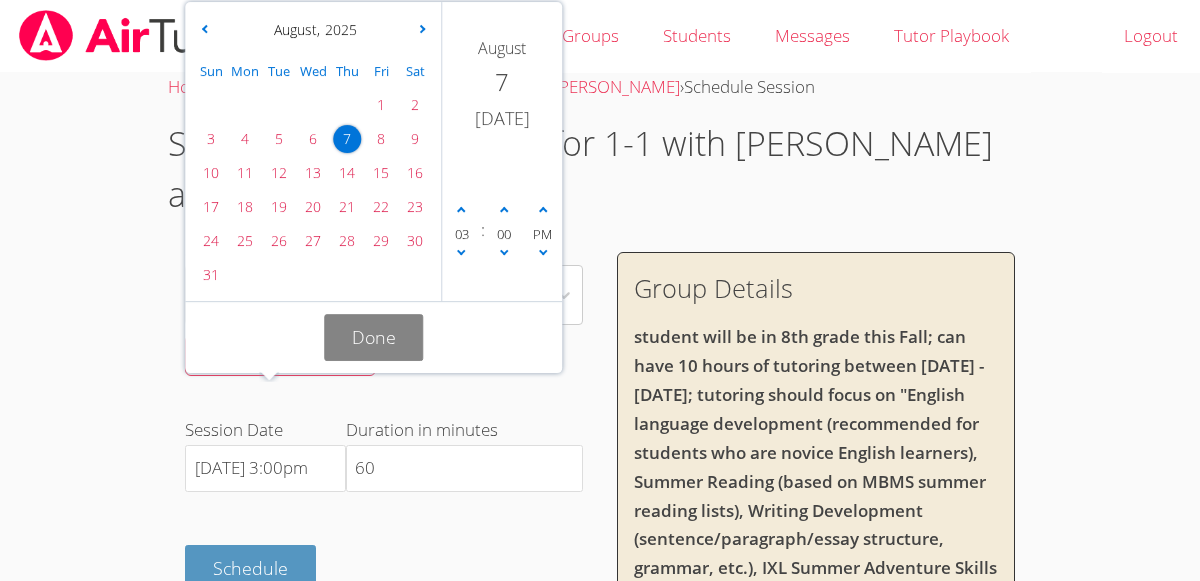 click on "Done" at bounding box center (374, 337) 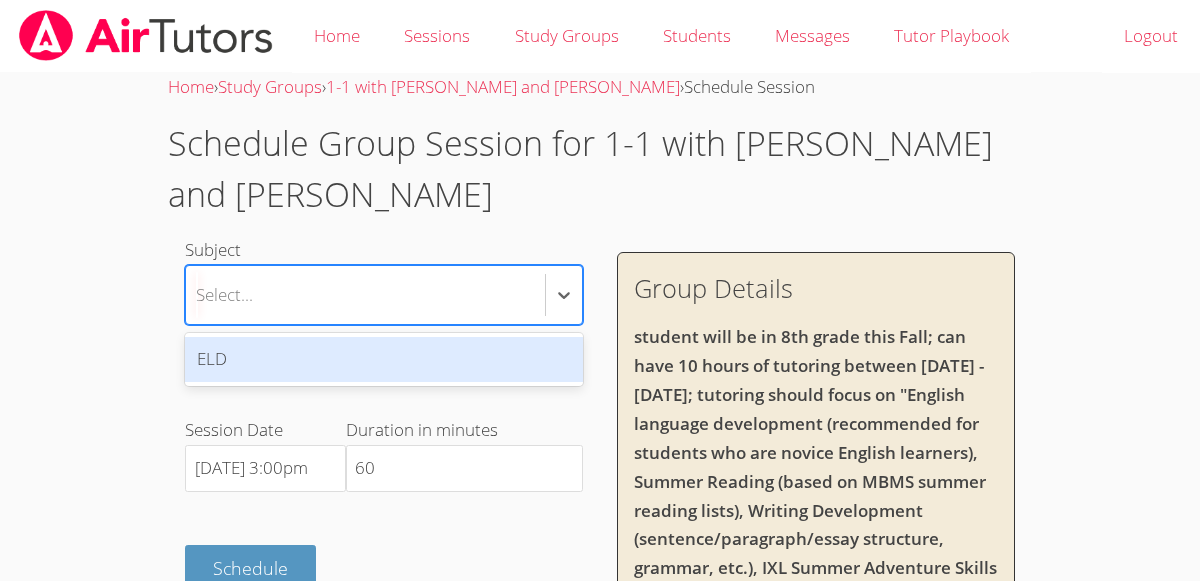 click on "ELD" at bounding box center [383, 359] 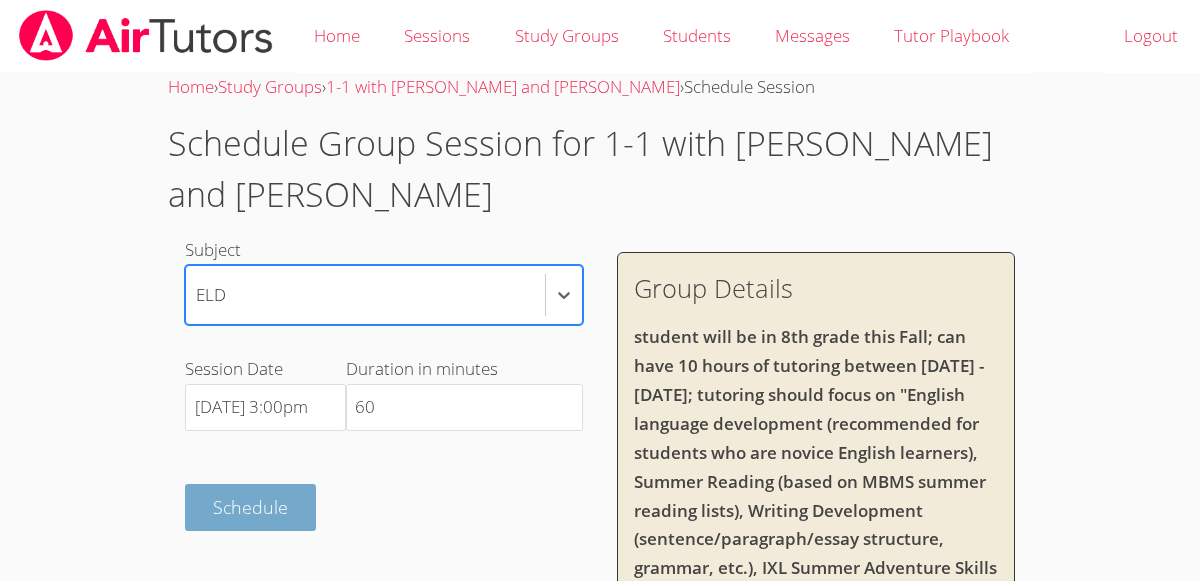 click on "Schedule" at bounding box center (250, 507) 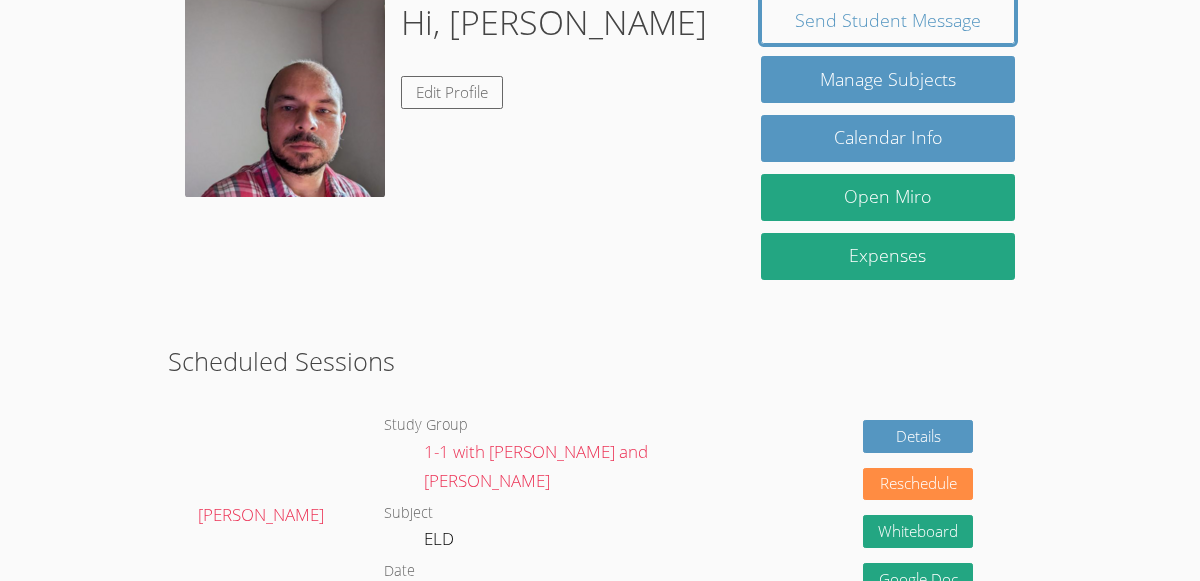 scroll, scrollTop: 201, scrollLeft: 0, axis: vertical 